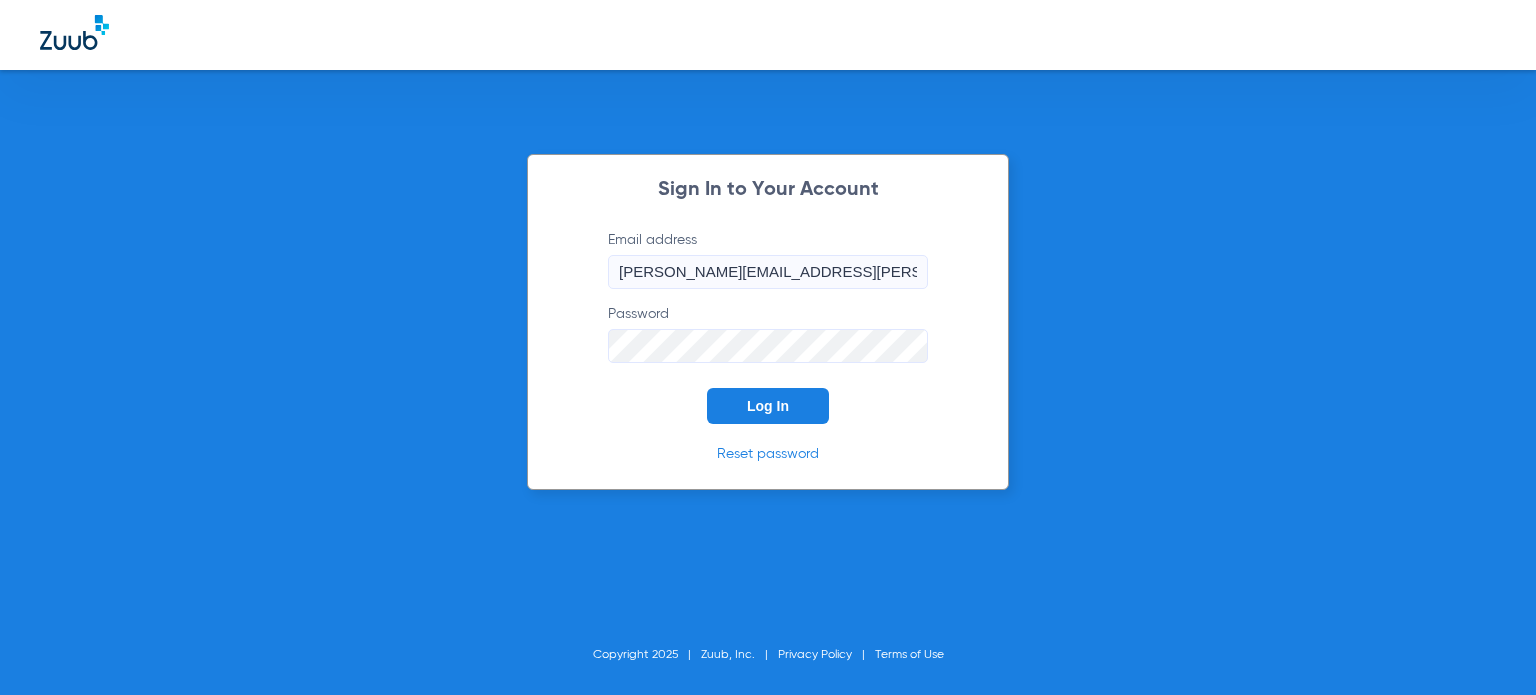 scroll, scrollTop: 0, scrollLeft: 0, axis: both 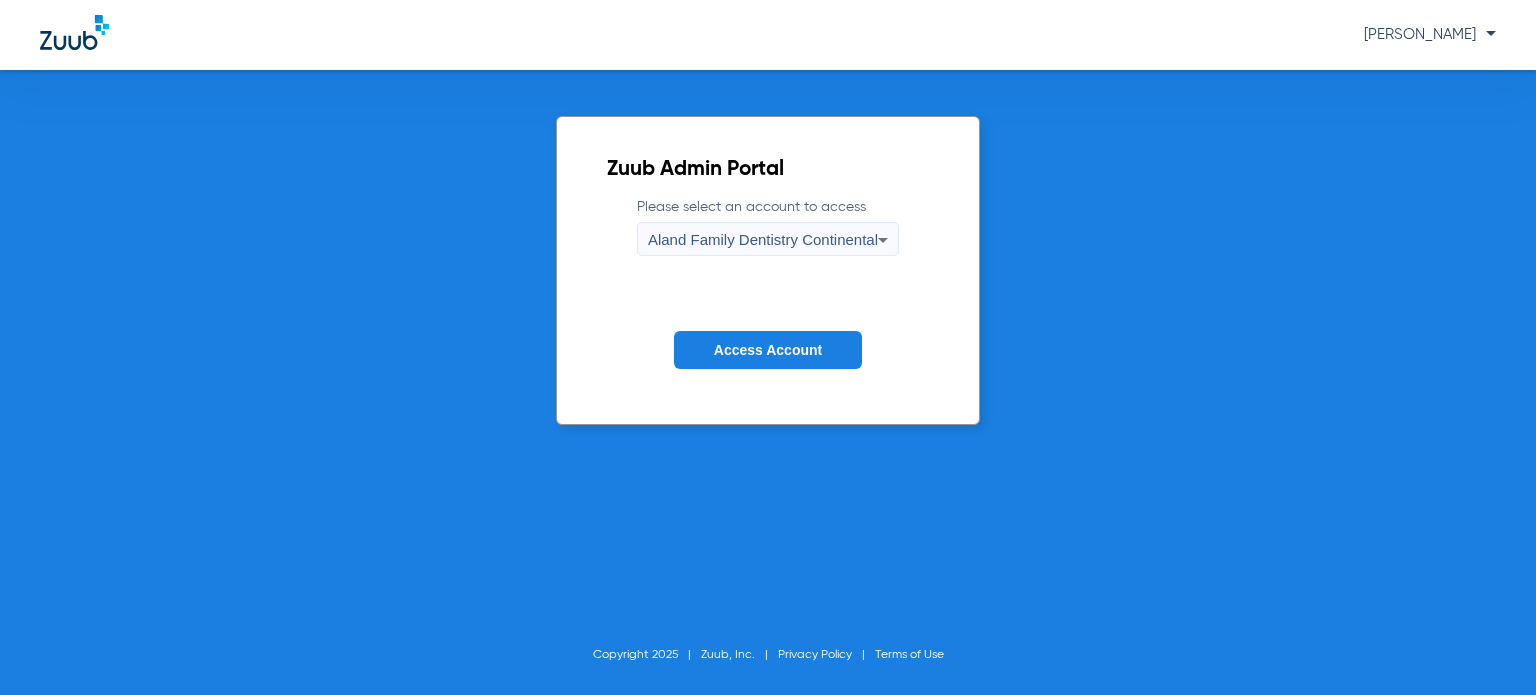 click on "Aland Family Dentistry Continental" at bounding box center [763, 239] 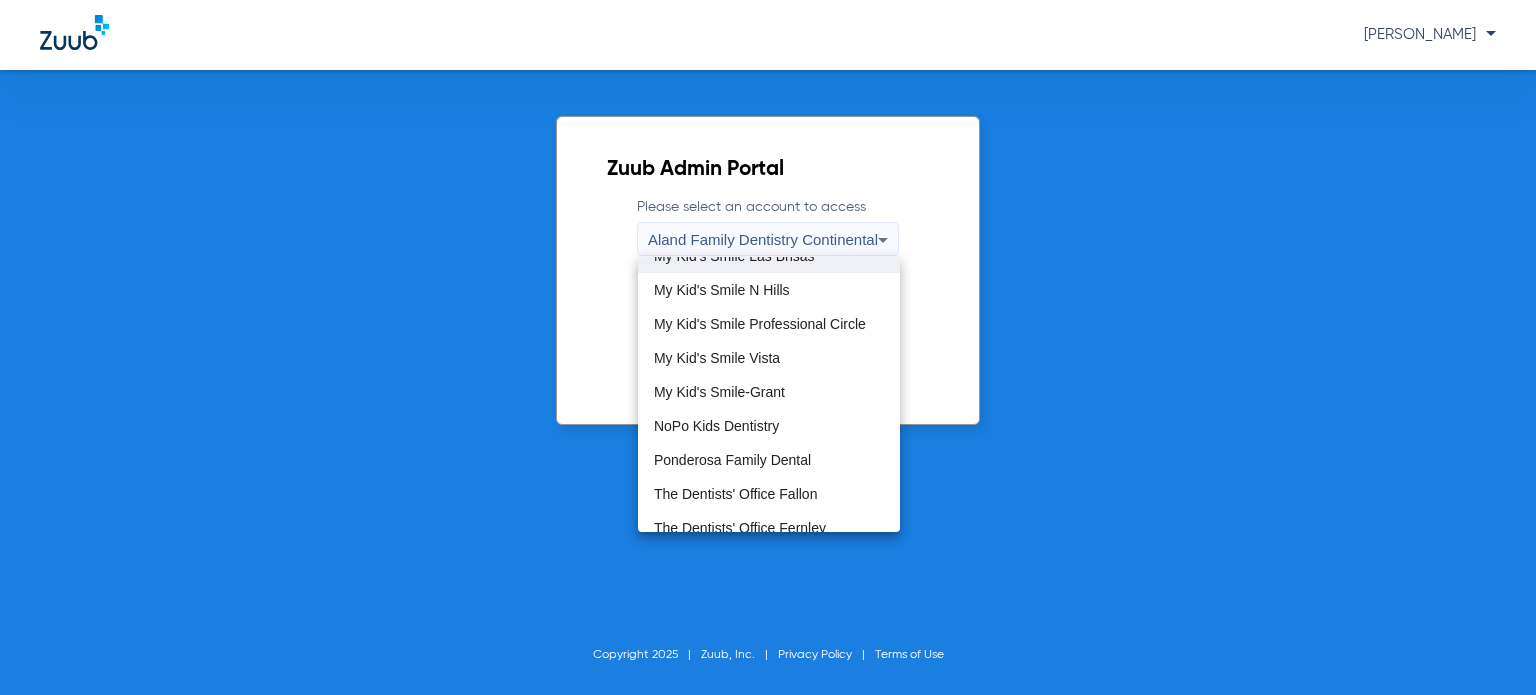 scroll, scrollTop: 575, scrollLeft: 0, axis: vertical 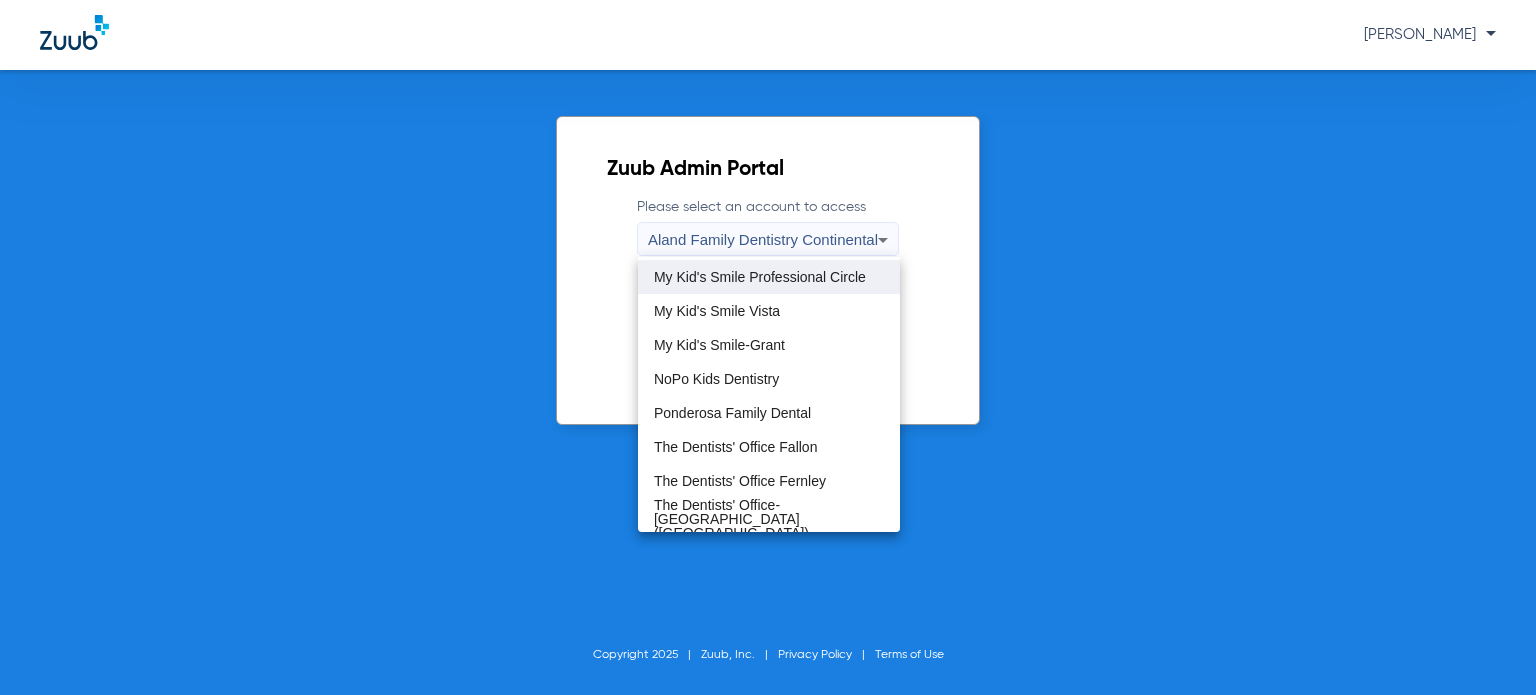 click on "My Kid's Smile Professional Circle" at bounding box center [760, 277] 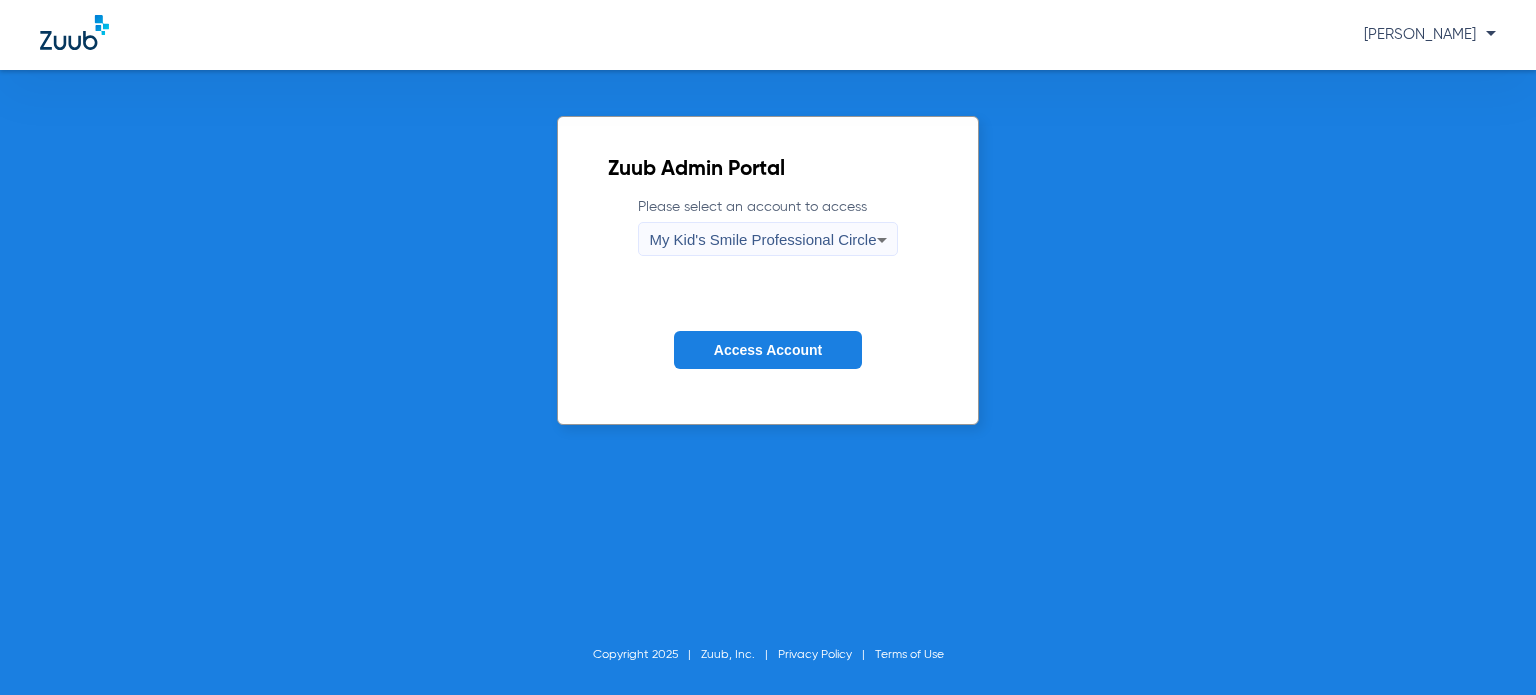 click on "Access Account" 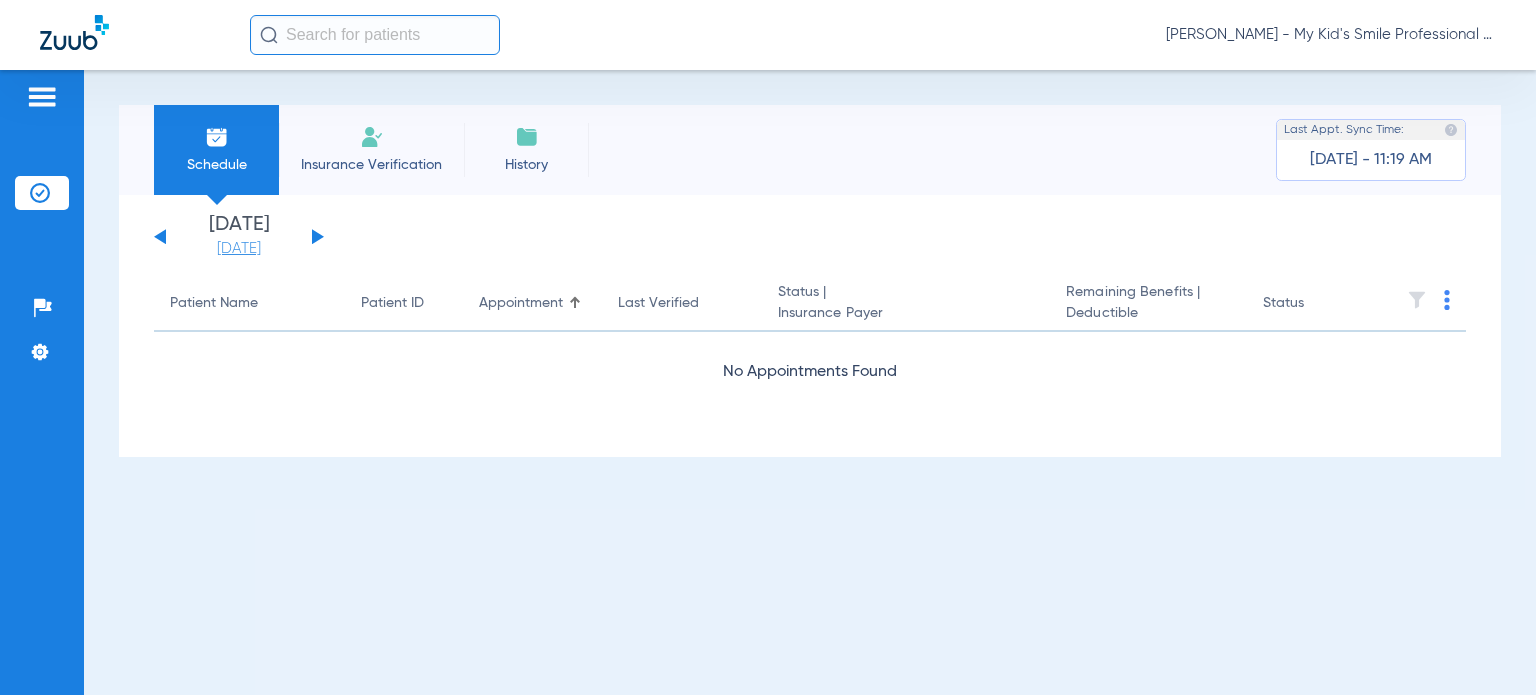 click on "[DATE]" 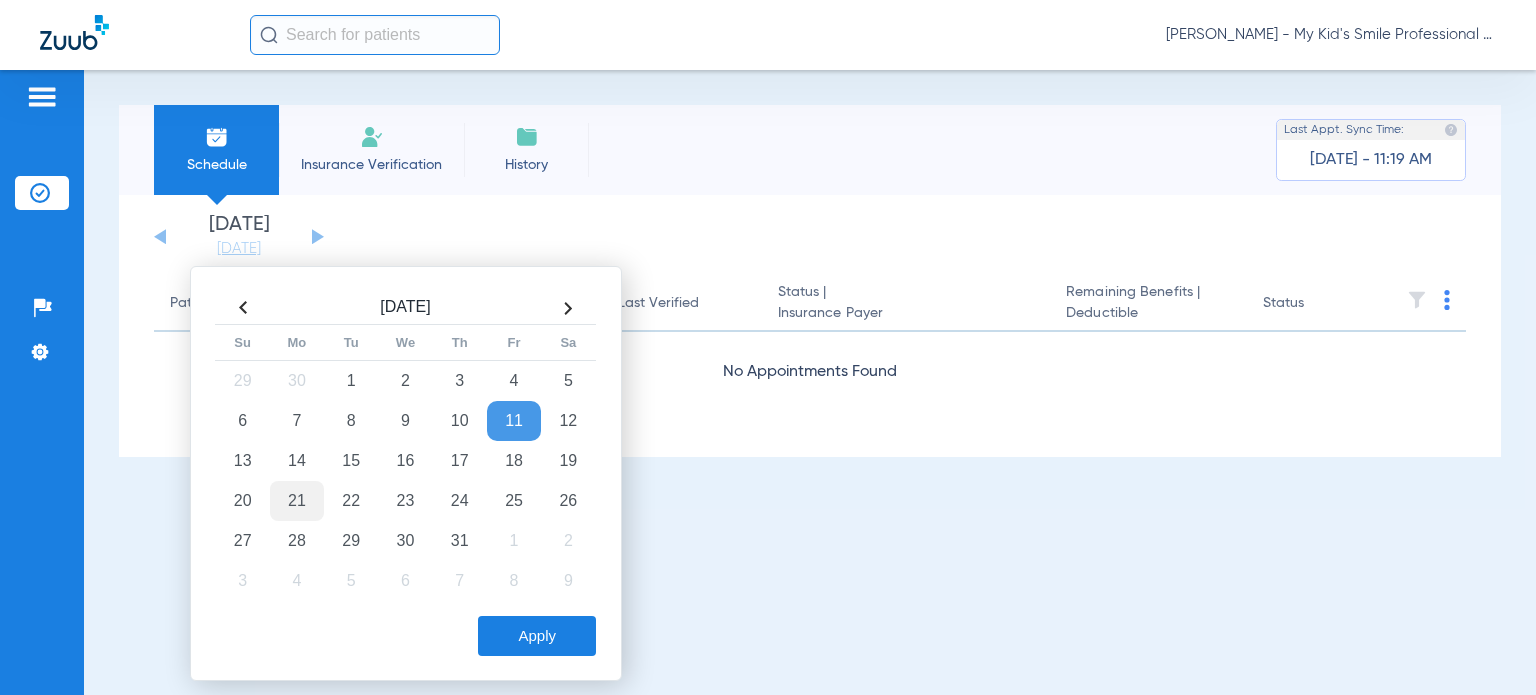 click on "21" 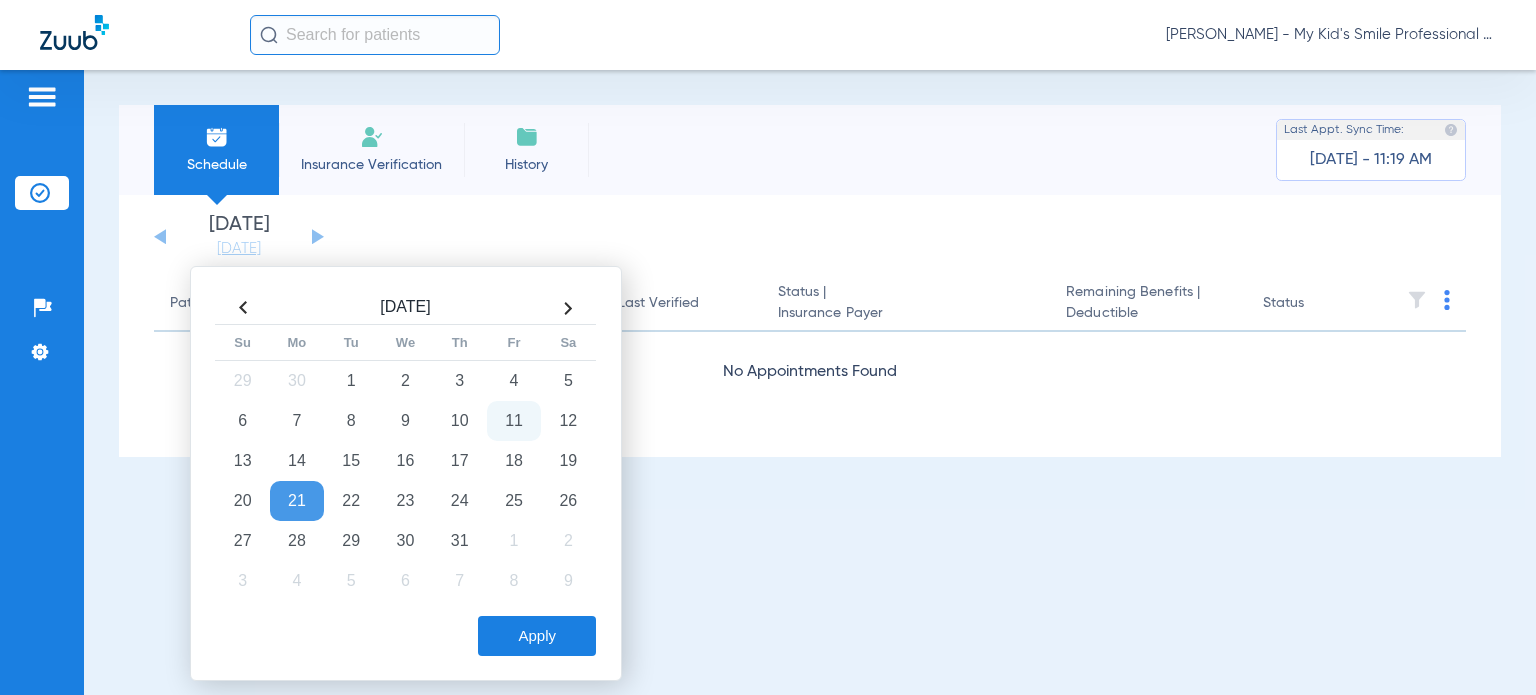 click on "Apply" 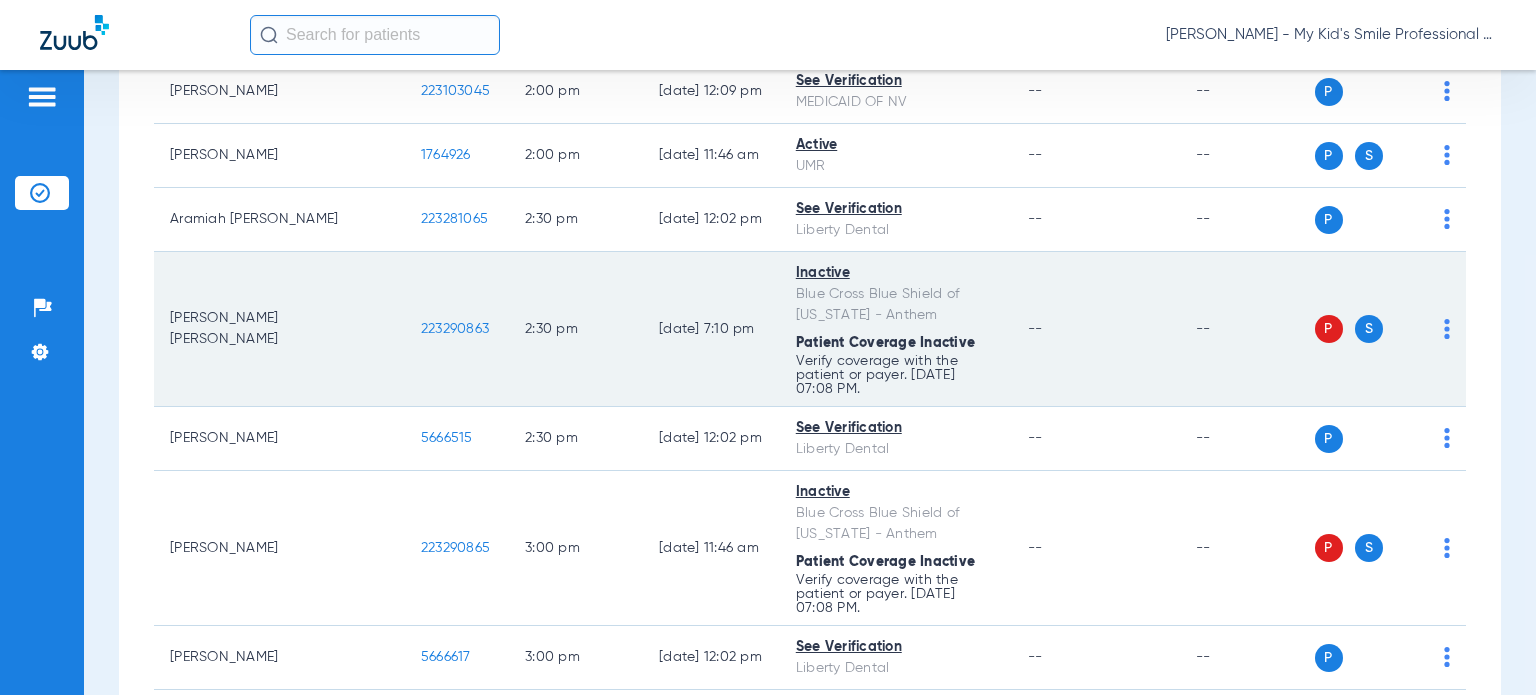 scroll, scrollTop: 3600, scrollLeft: 0, axis: vertical 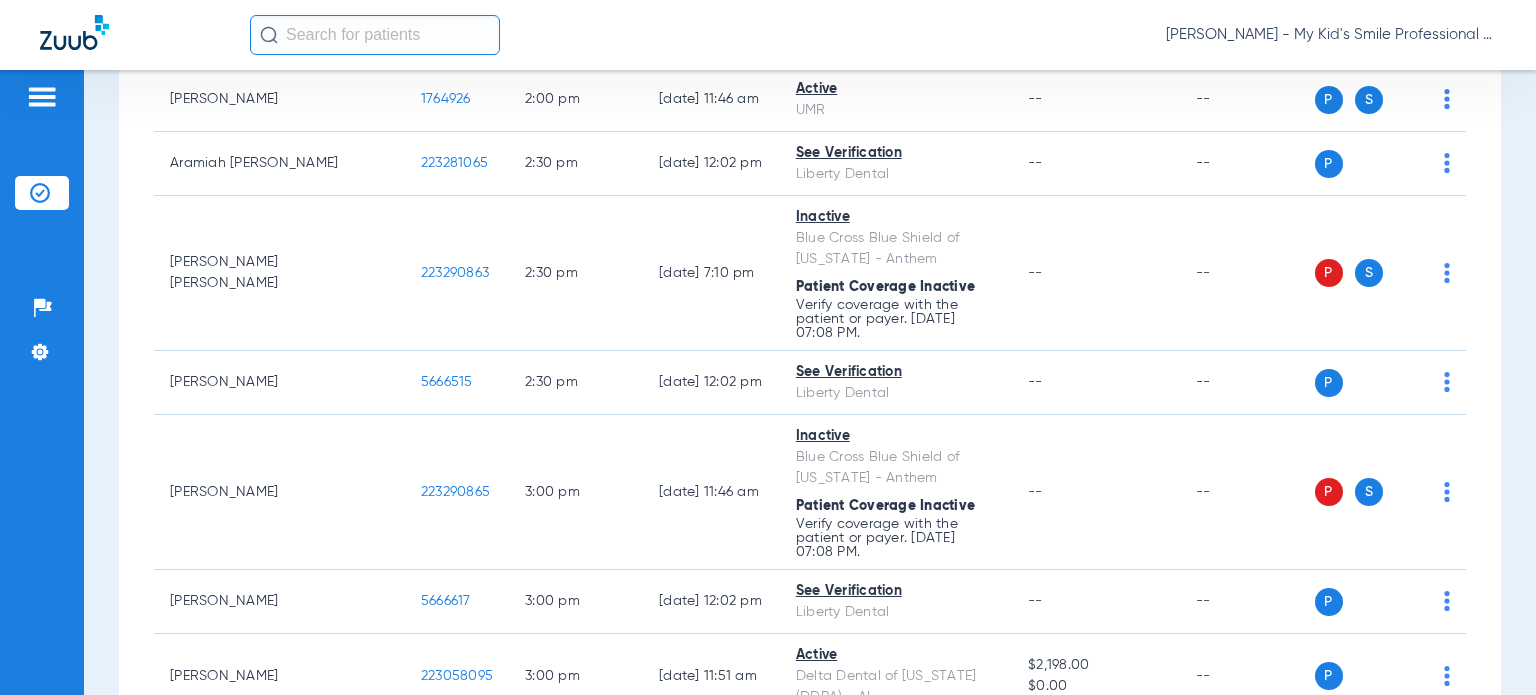 click on "[DATE]   [DATE]   [DATE]   [DATE]   [DATE]   [DATE]   [DATE]   [DATE]   [DATE]   [DATE]   [DATE]   [DATE]   [DATE]   [DATE]   [DATE]   [DATE]   [DATE]   [DATE]   [DATE]   [DATE]   [DATE]   [DATE]   [DATE]   [DATE]   [DATE]   [DATE]   [DATE]   [DATE]   [DATE]   [DATE]   [DATE]   [DATE]   [DATE]   [DATE]   [DATE]   [DATE]   [DATE]   [DATE]   [DATE]   [DATE]   [DATE]   [DATE]   [DATE]   [DATE]  Su" 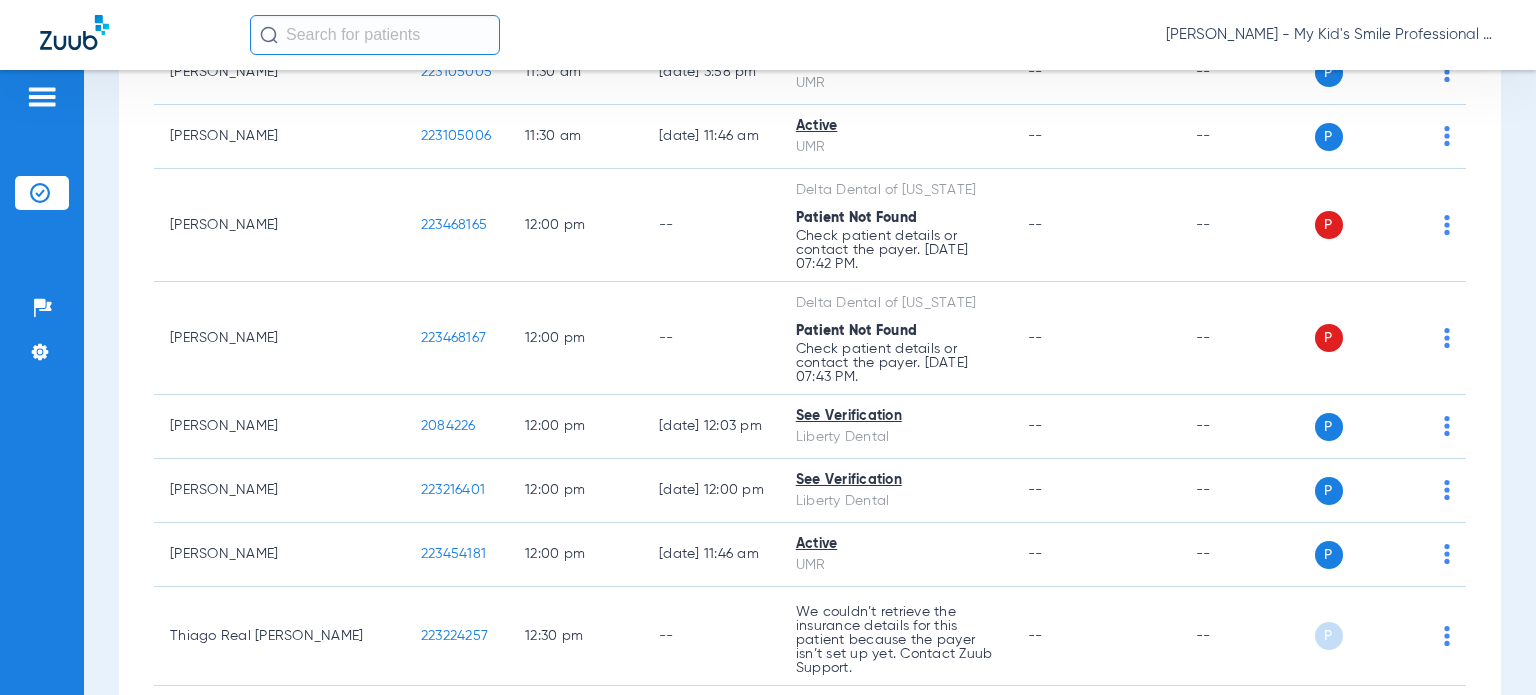 scroll, scrollTop: 2100, scrollLeft: 0, axis: vertical 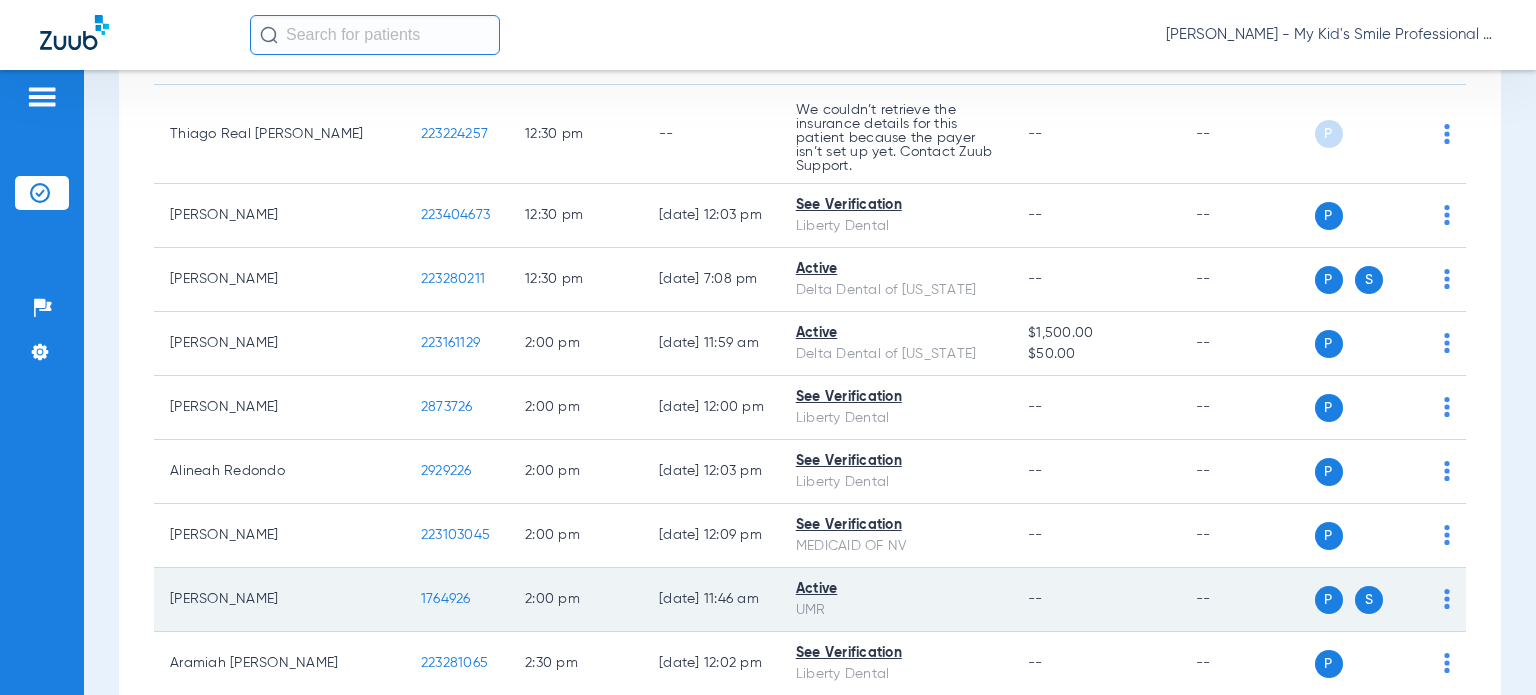 click on "1764926" 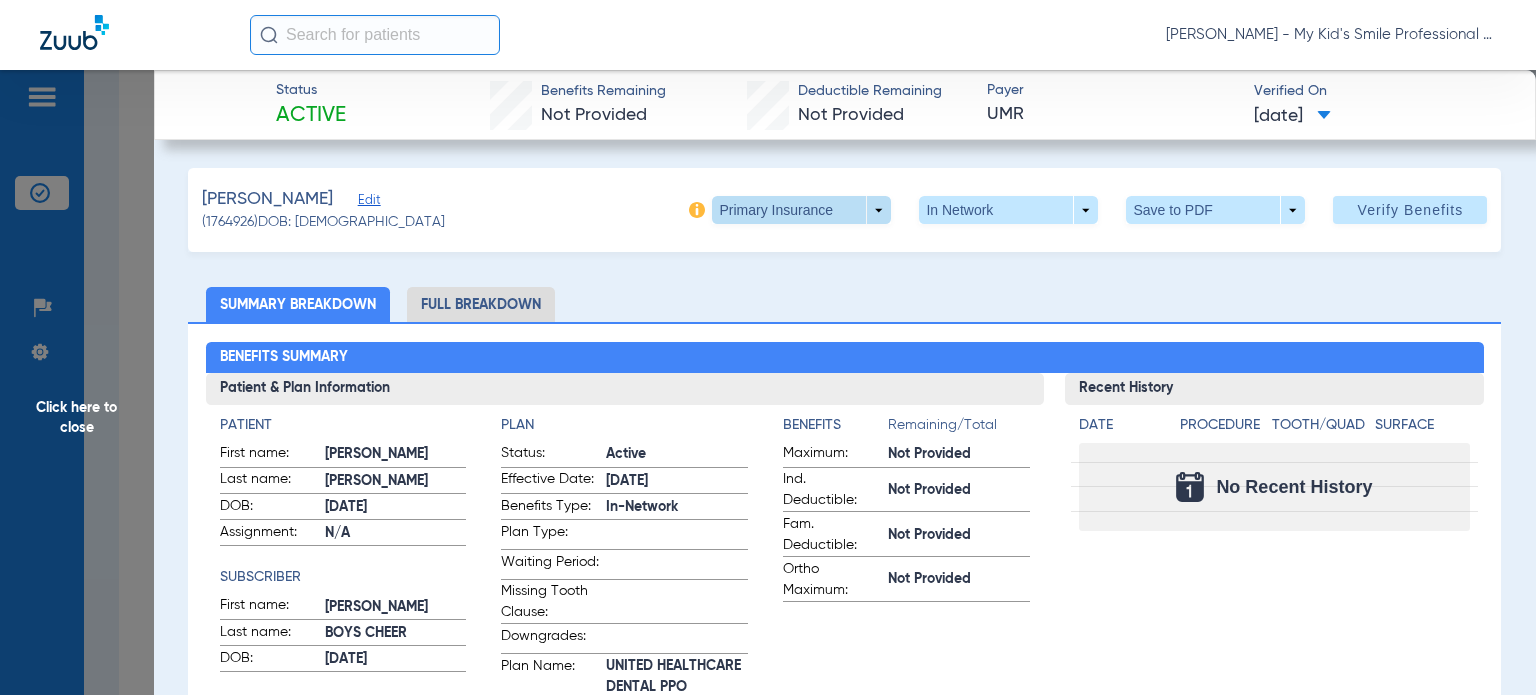 click 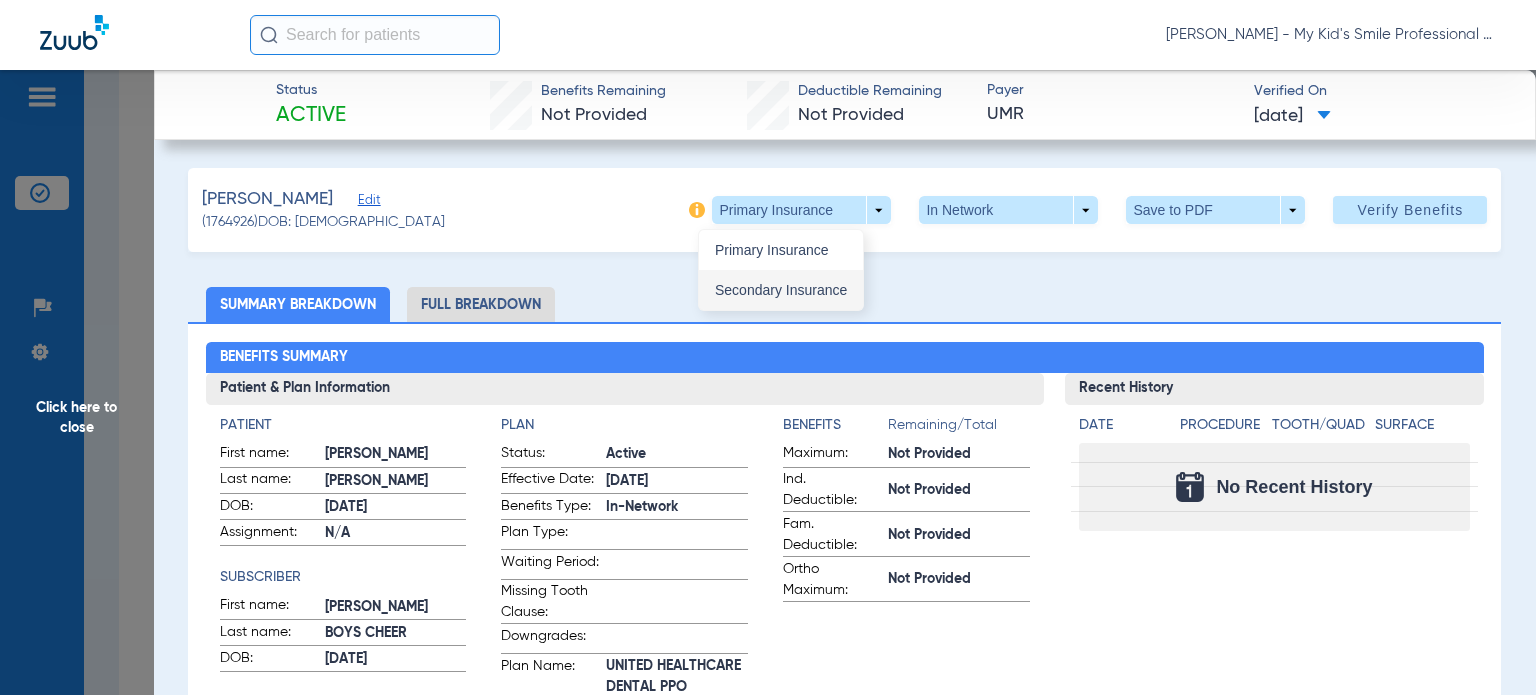 click on "Secondary Insurance" at bounding box center [781, 290] 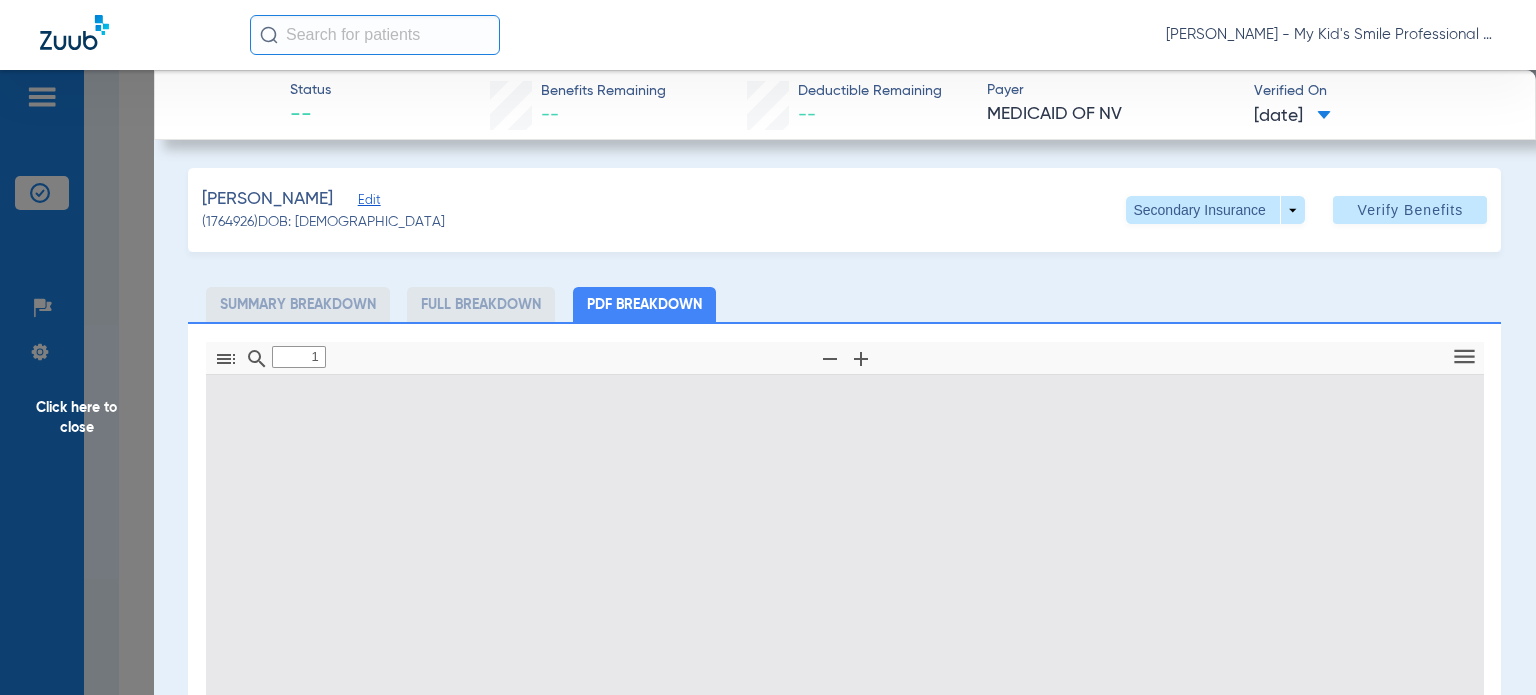 type on "0" 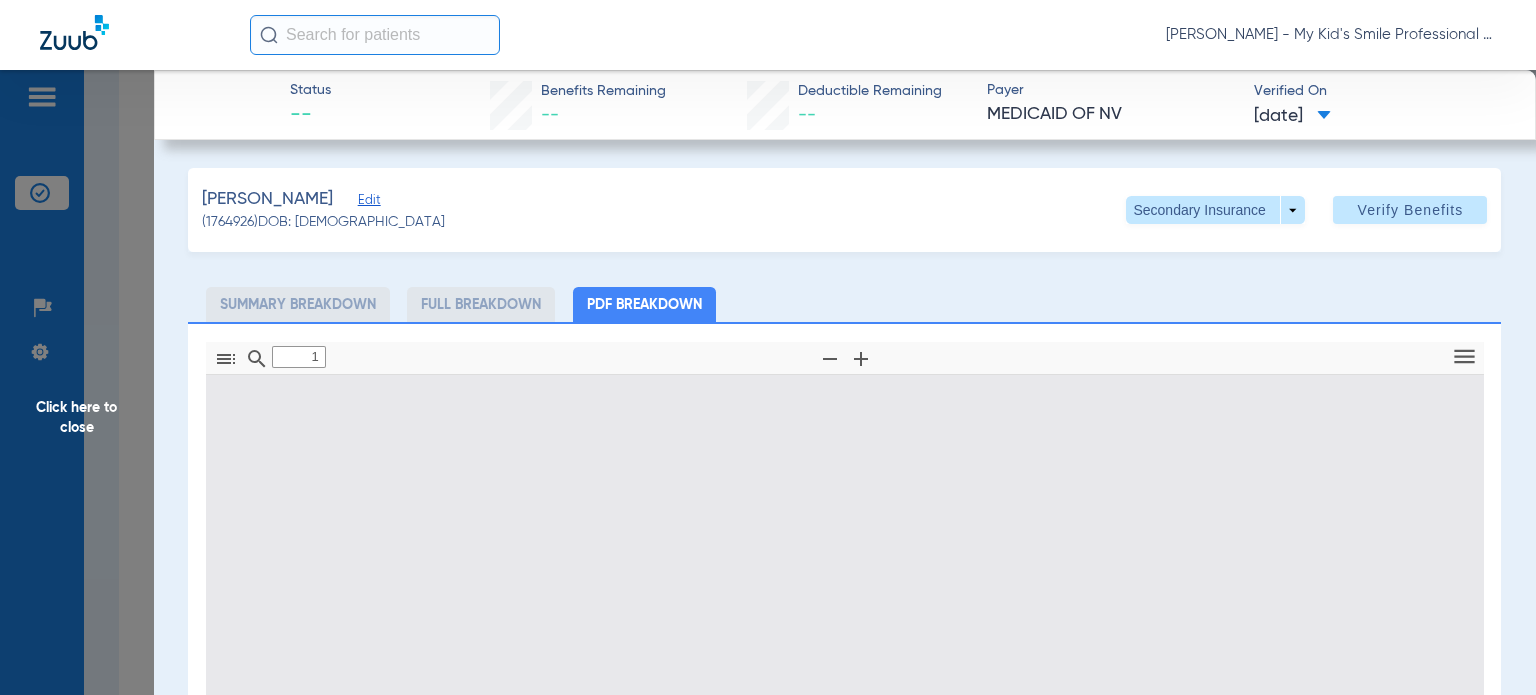 select on "page-width" 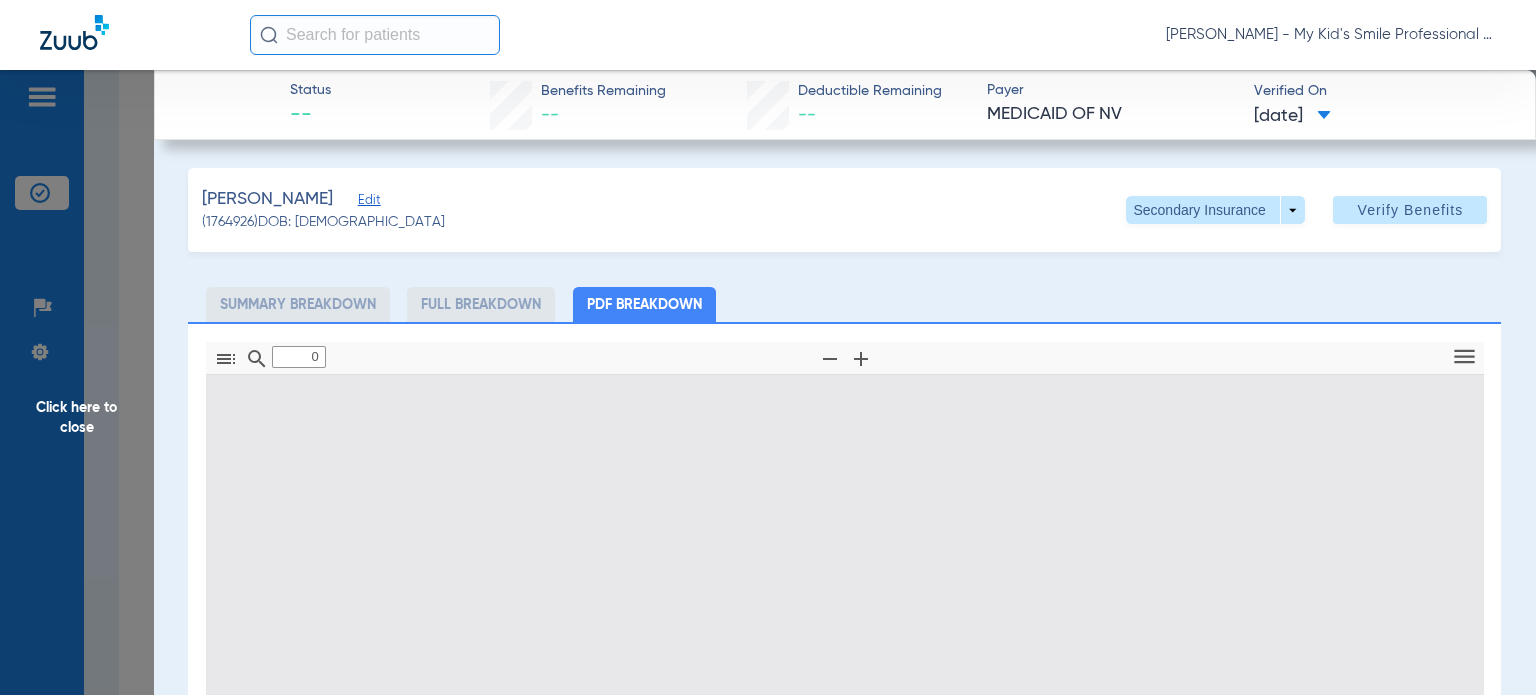 type on "1" 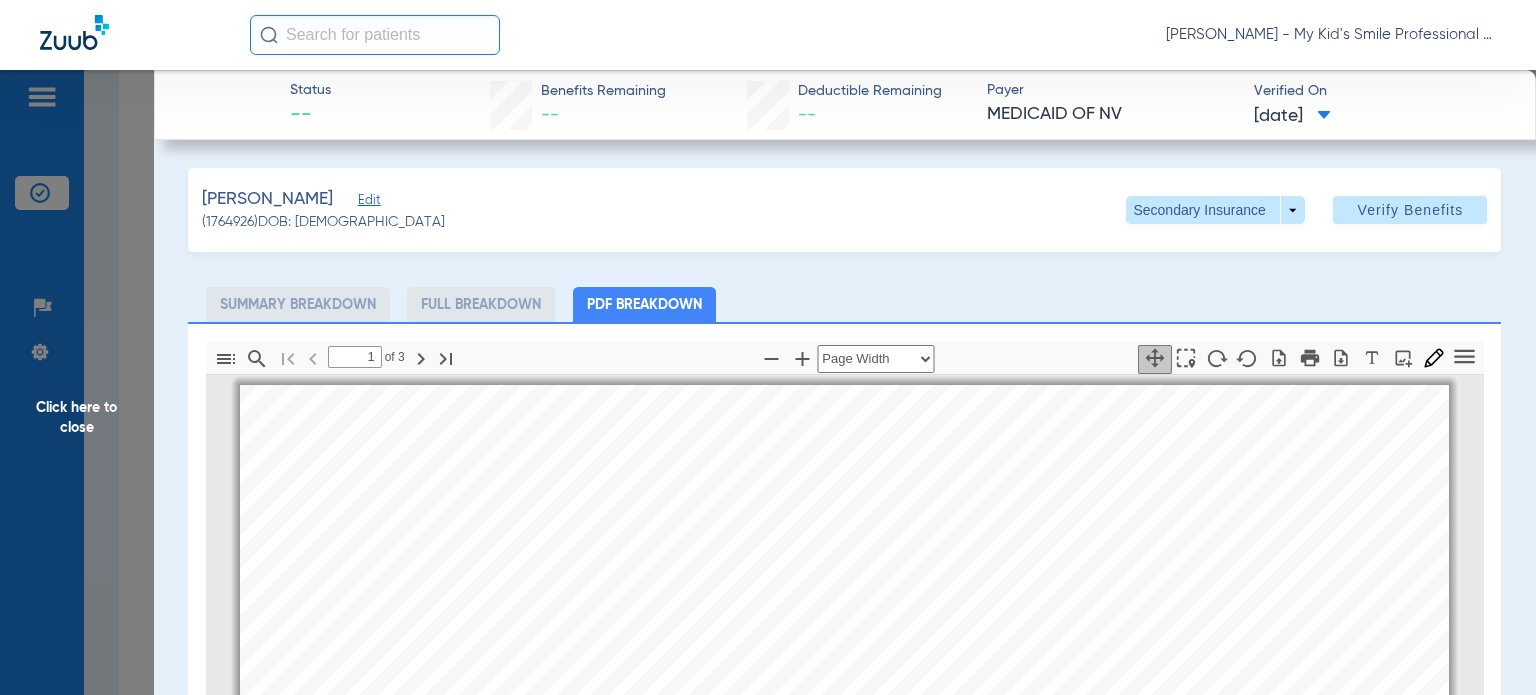 scroll, scrollTop: 10, scrollLeft: 0, axis: vertical 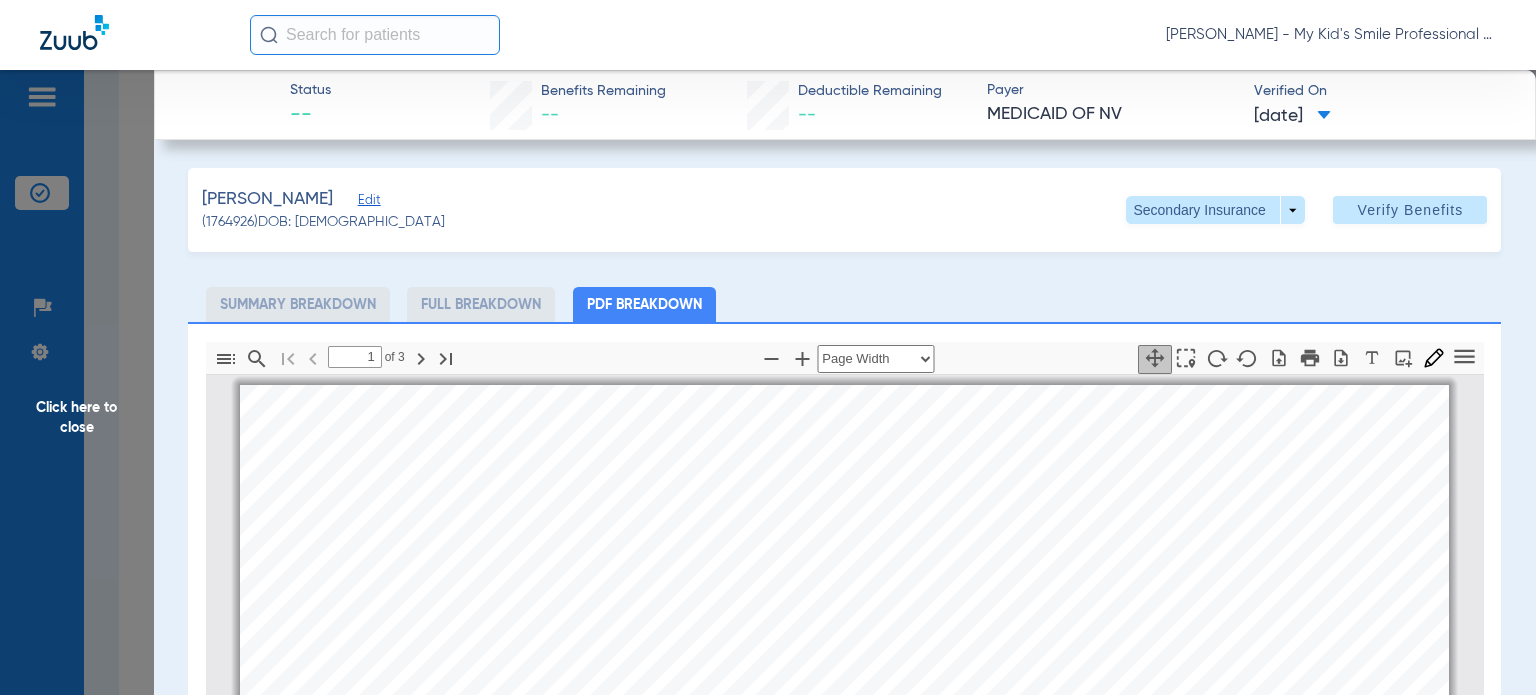 click on "Click here to close" 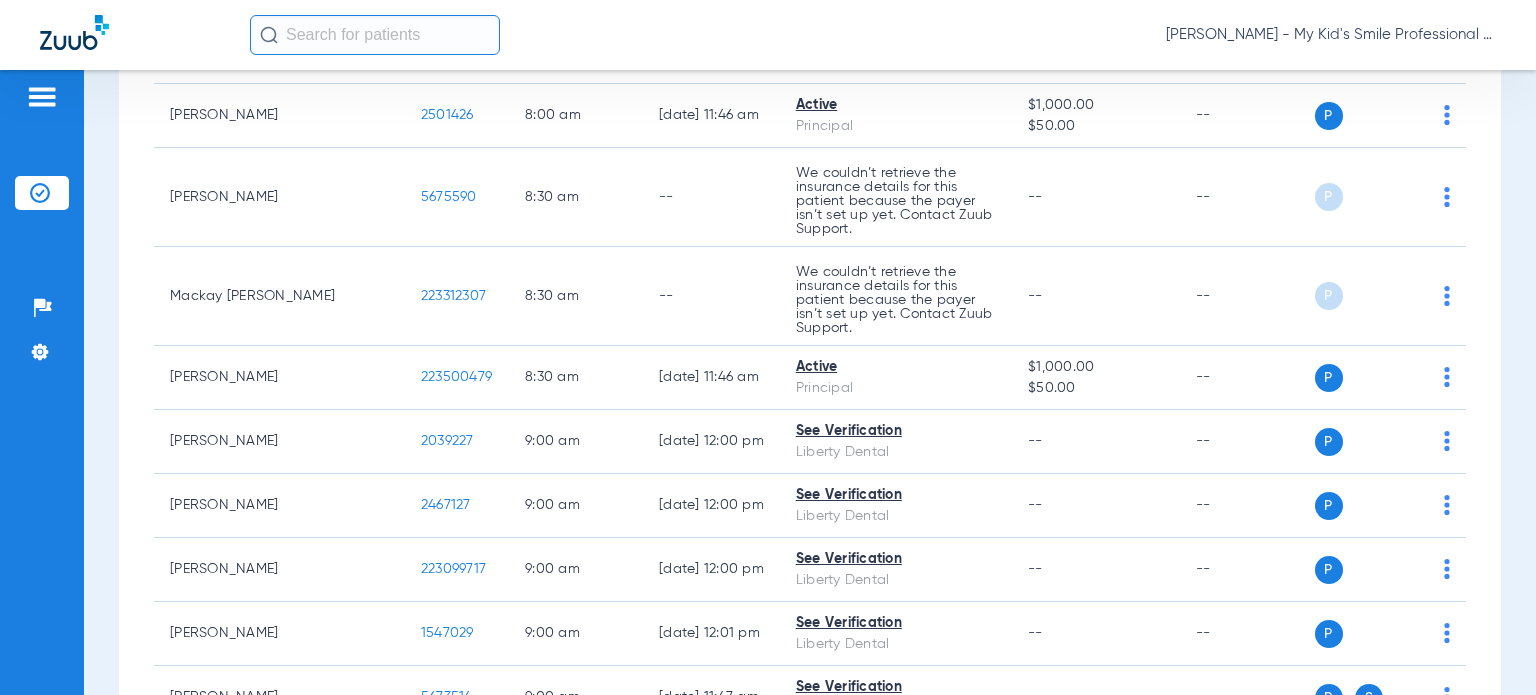 scroll, scrollTop: 0, scrollLeft: 0, axis: both 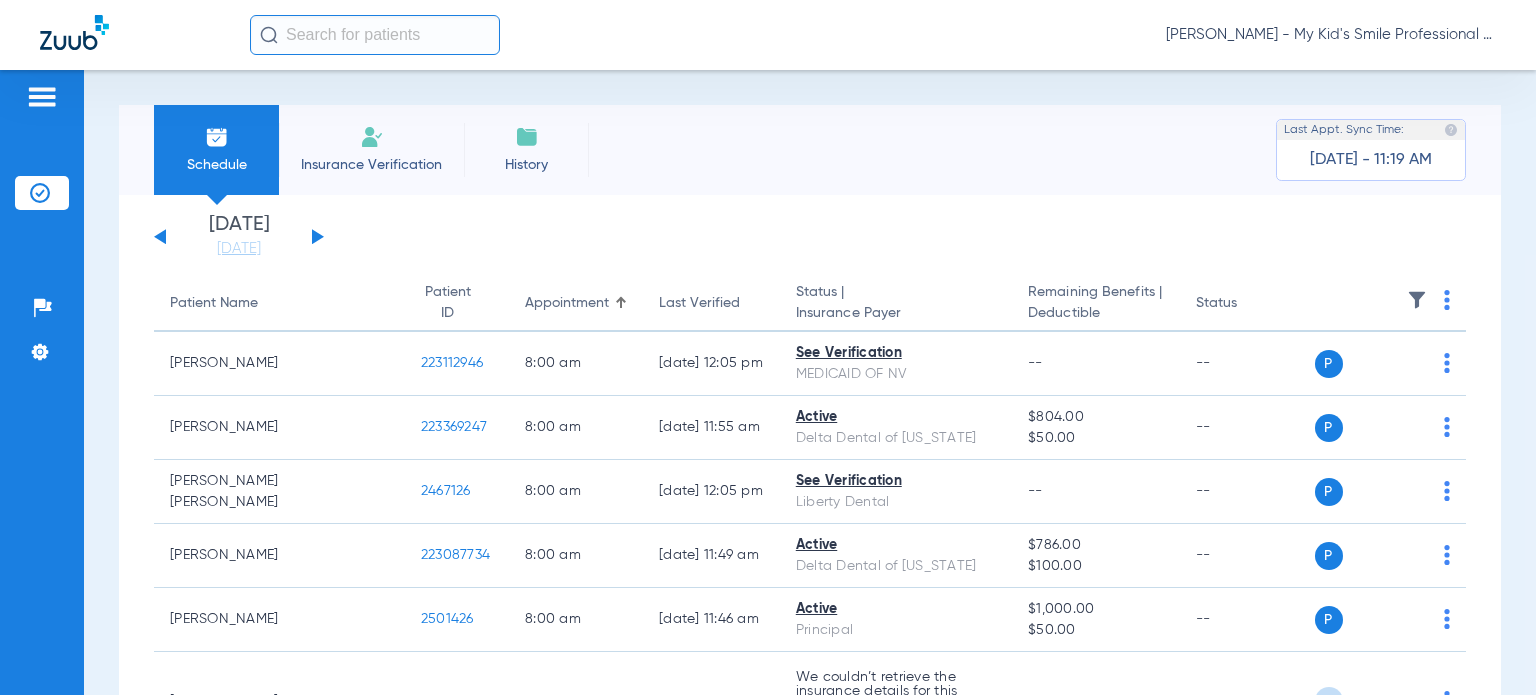 drag, startPoint x: 214, startPoint y: 238, endPoint x: 293, endPoint y: 262, distance: 82.565125 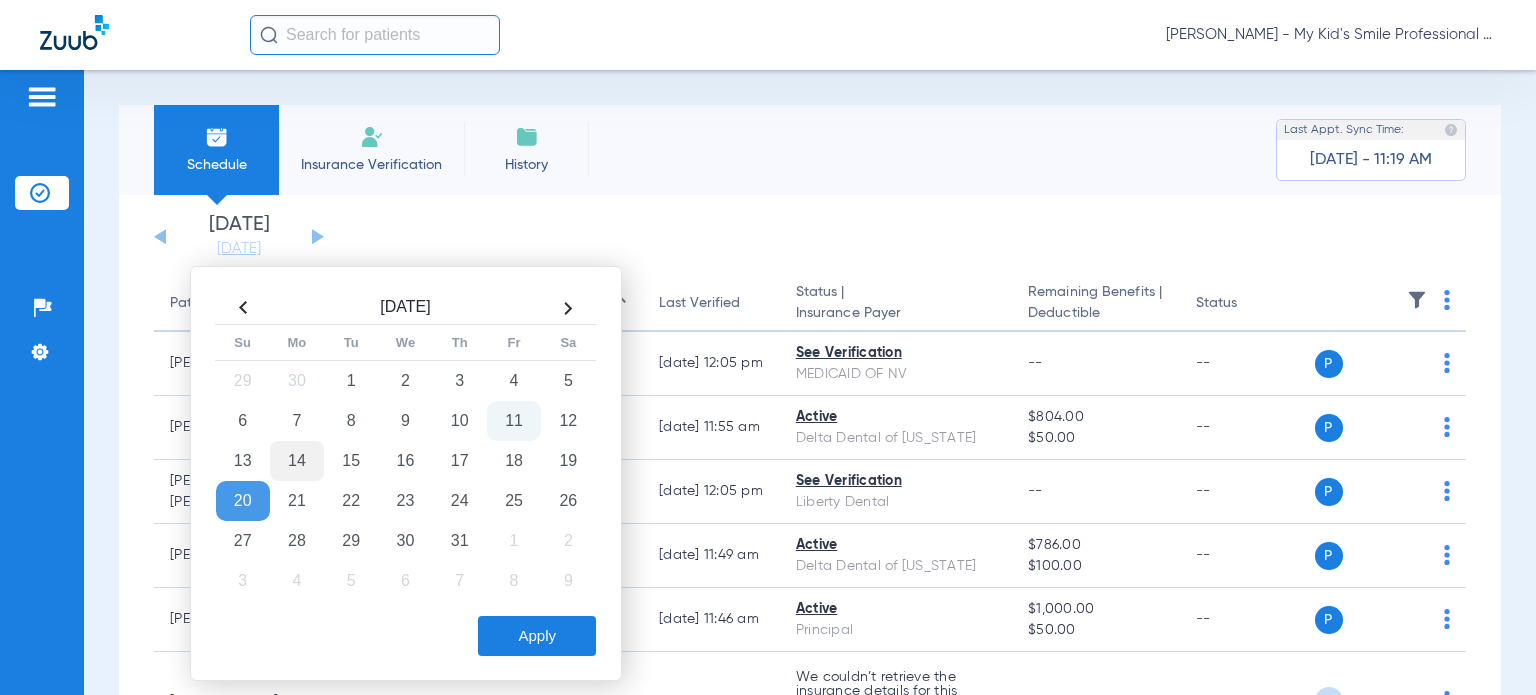 click on "14" 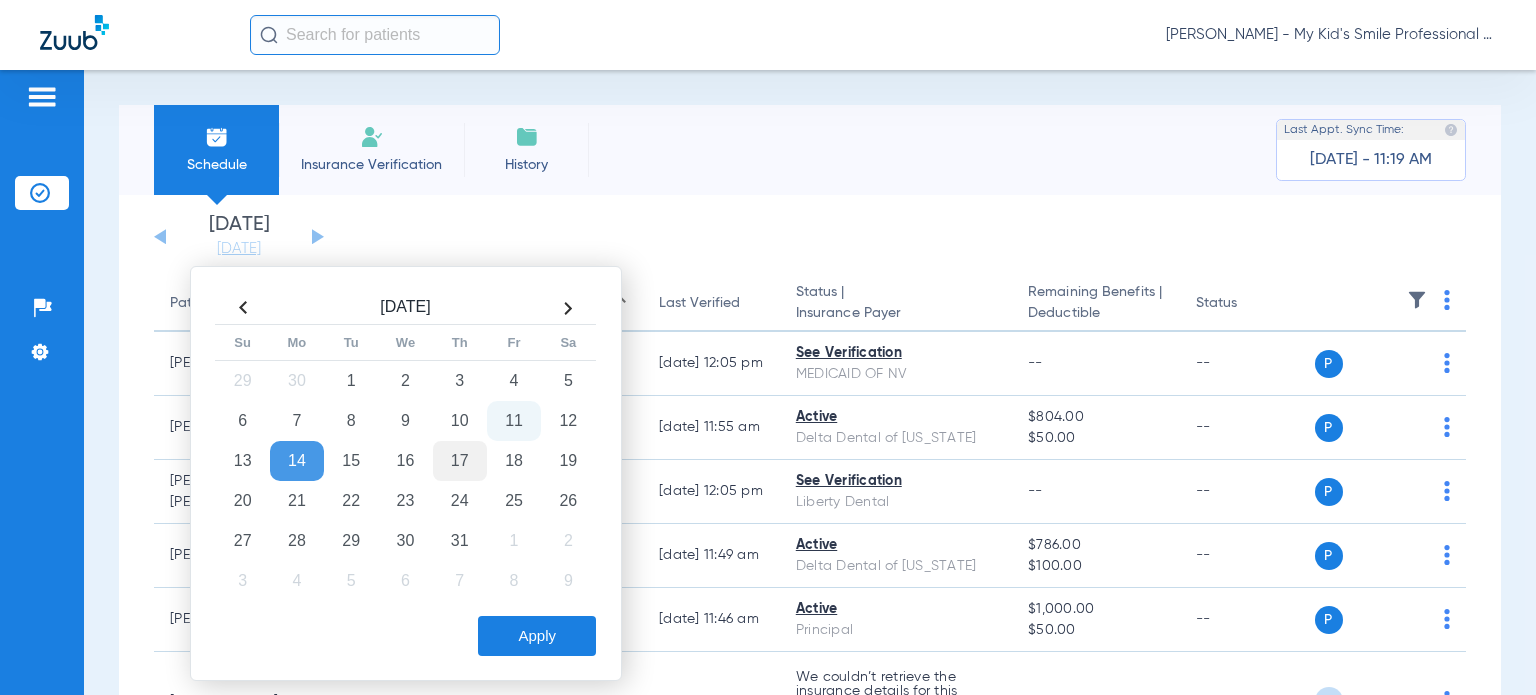 click on "17" 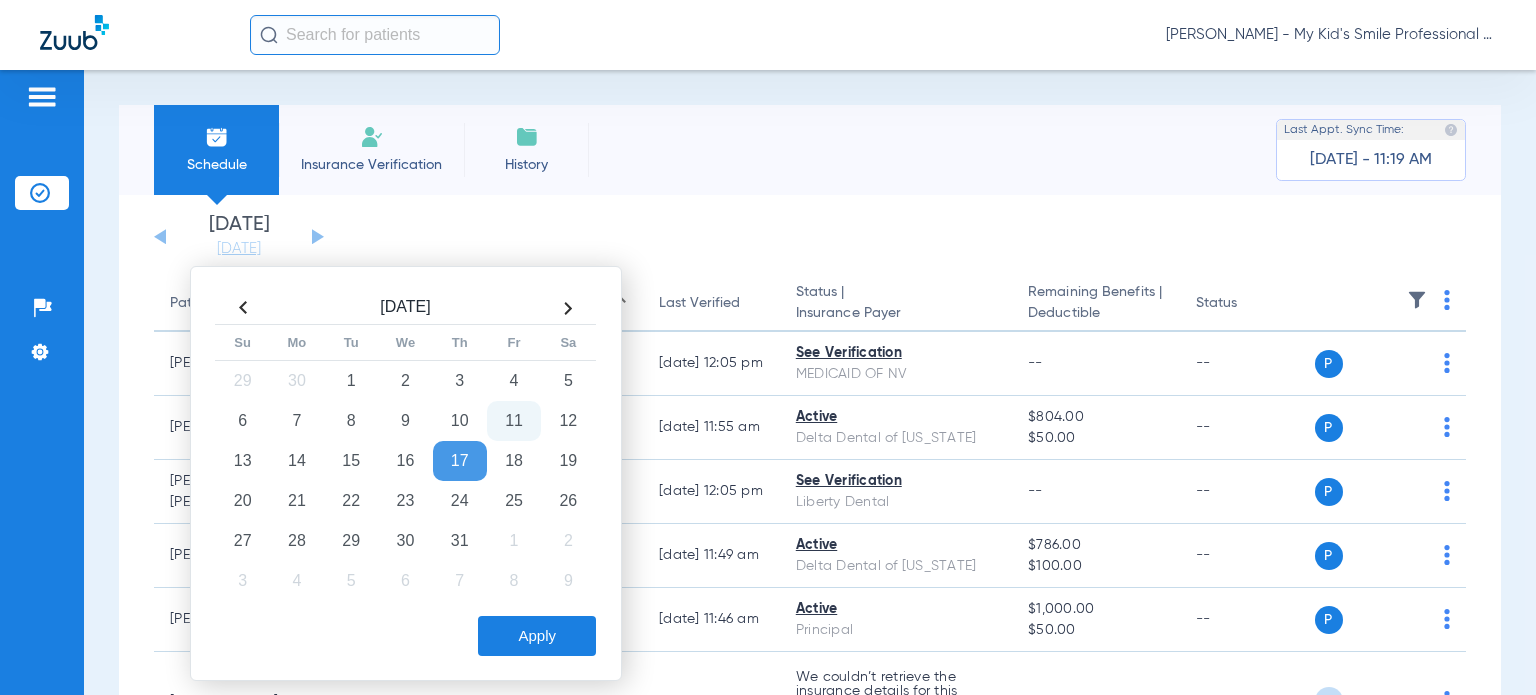 click on "Apply" 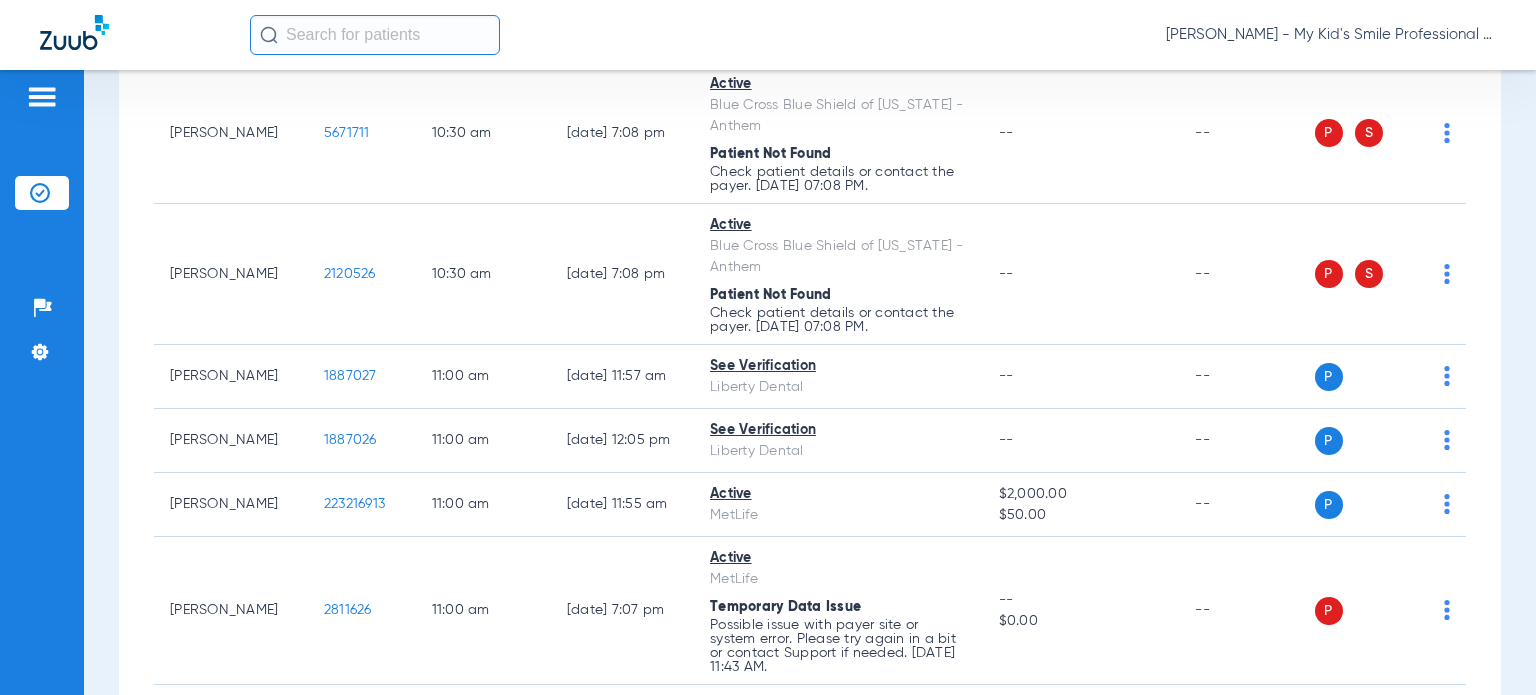 scroll, scrollTop: 2300, scrollLeft: 0, axis: vertical 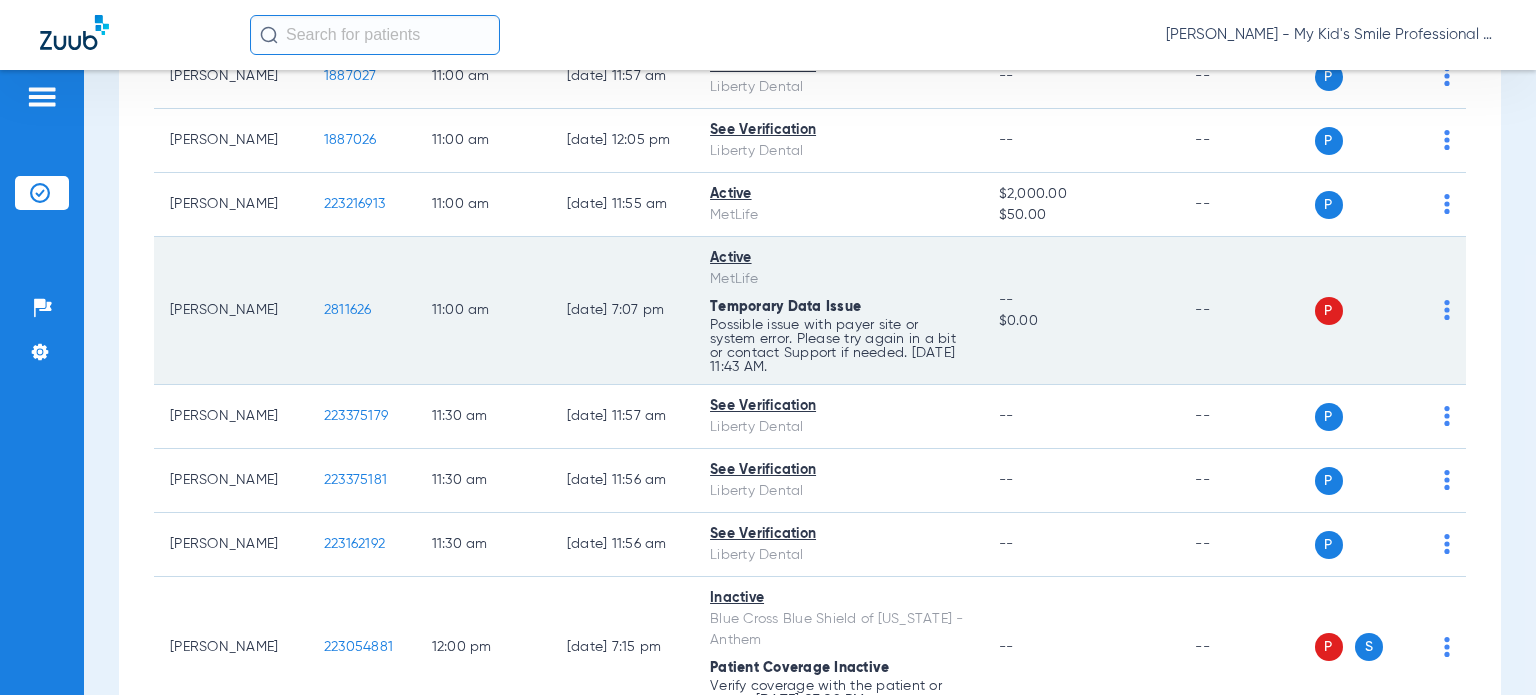 click on "2811626" 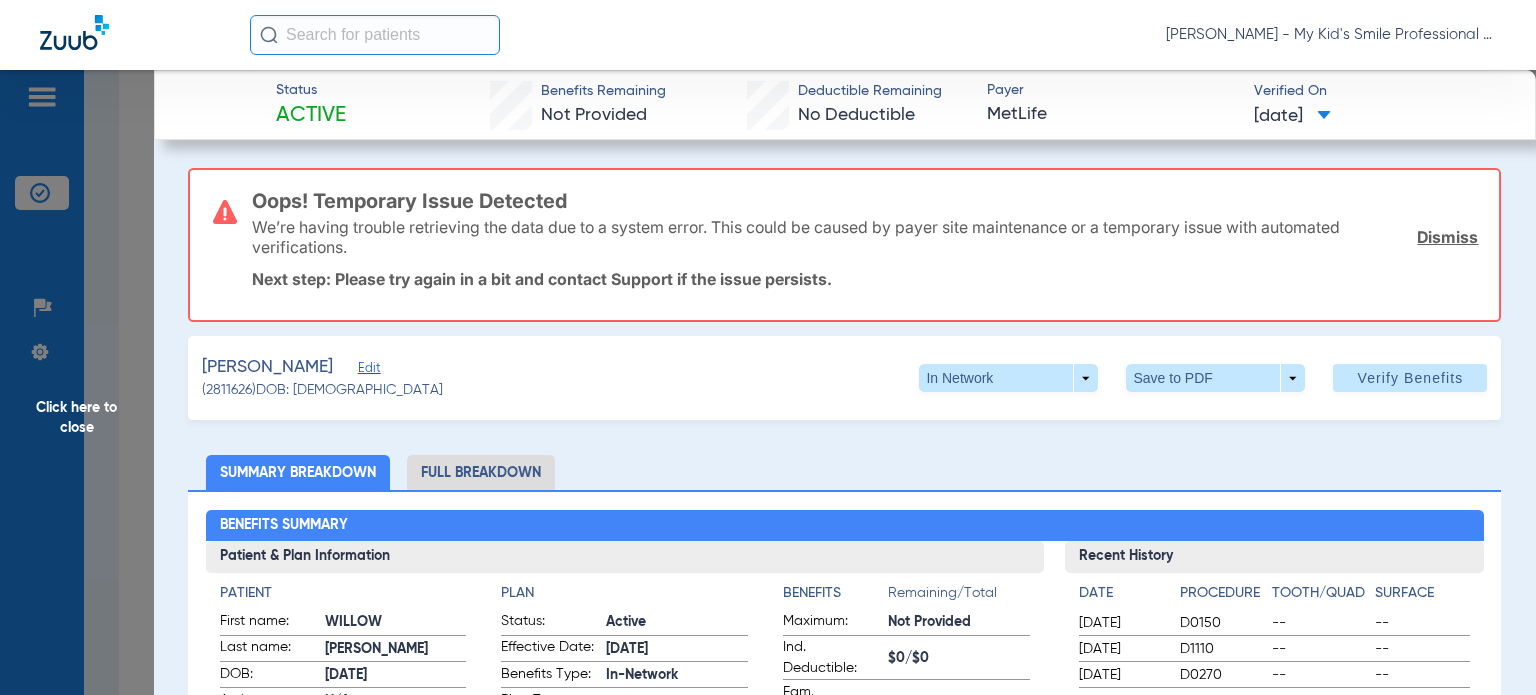 click on "Edit" 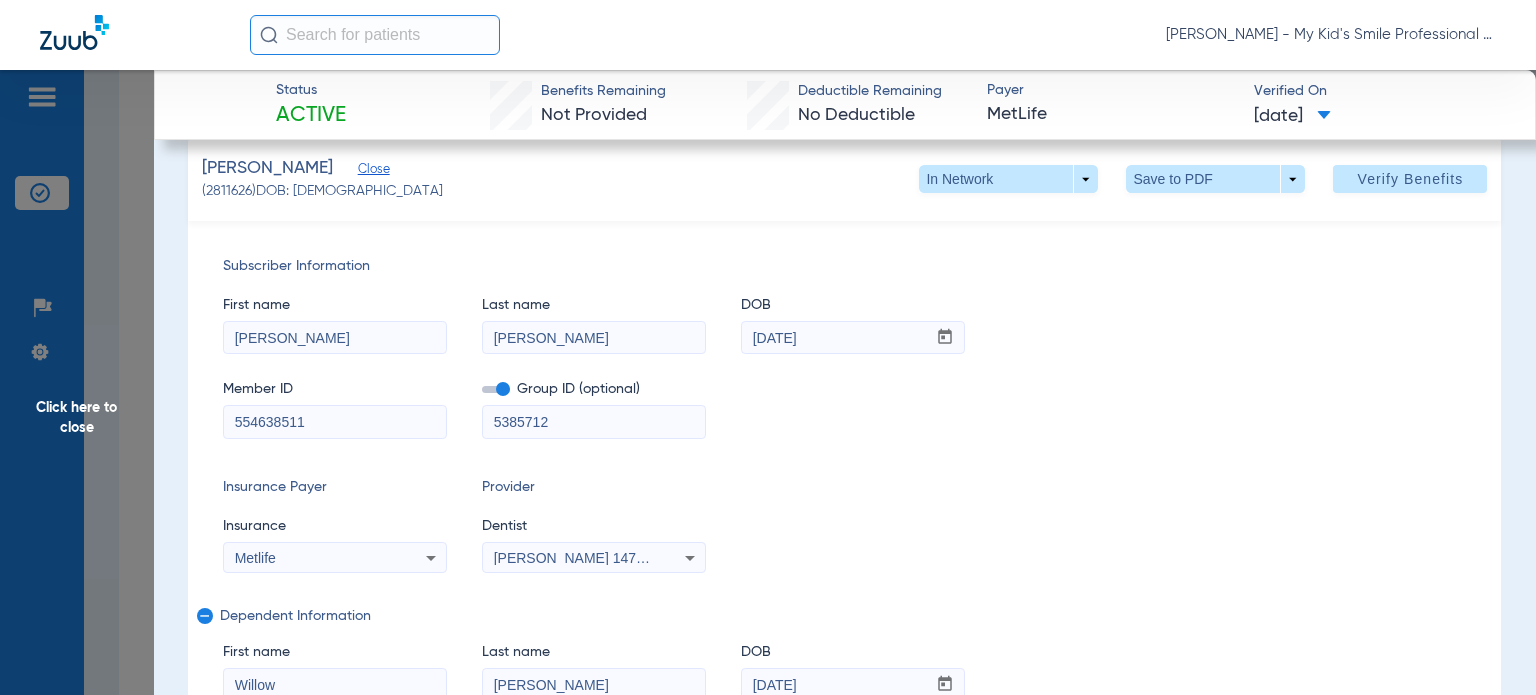 scroll, scrollTop: 200, scrollLeft: 0, axis: vertical 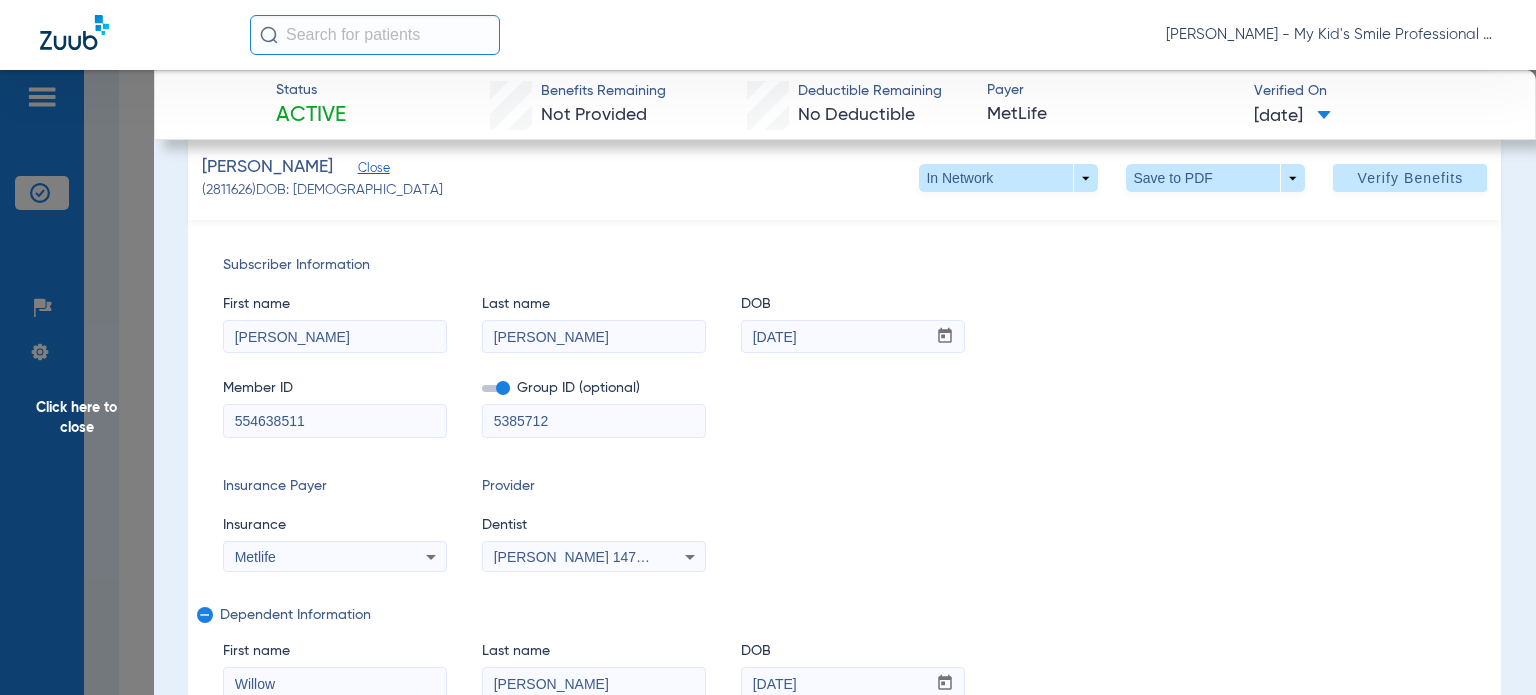click on "[PERSON_NAME]" at bounding box center (594, 337) 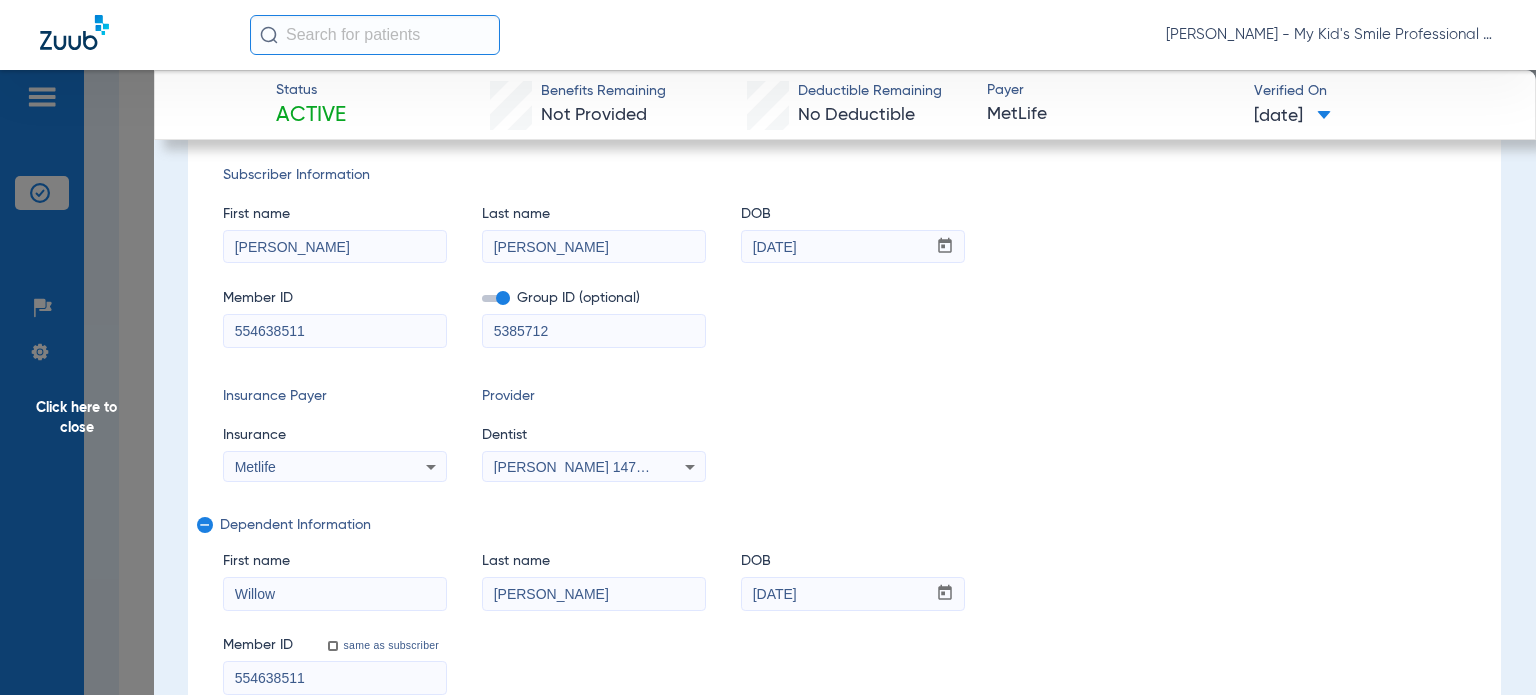 scroll, scrollTop: 300, scrollLeft: 0, axis: vertical 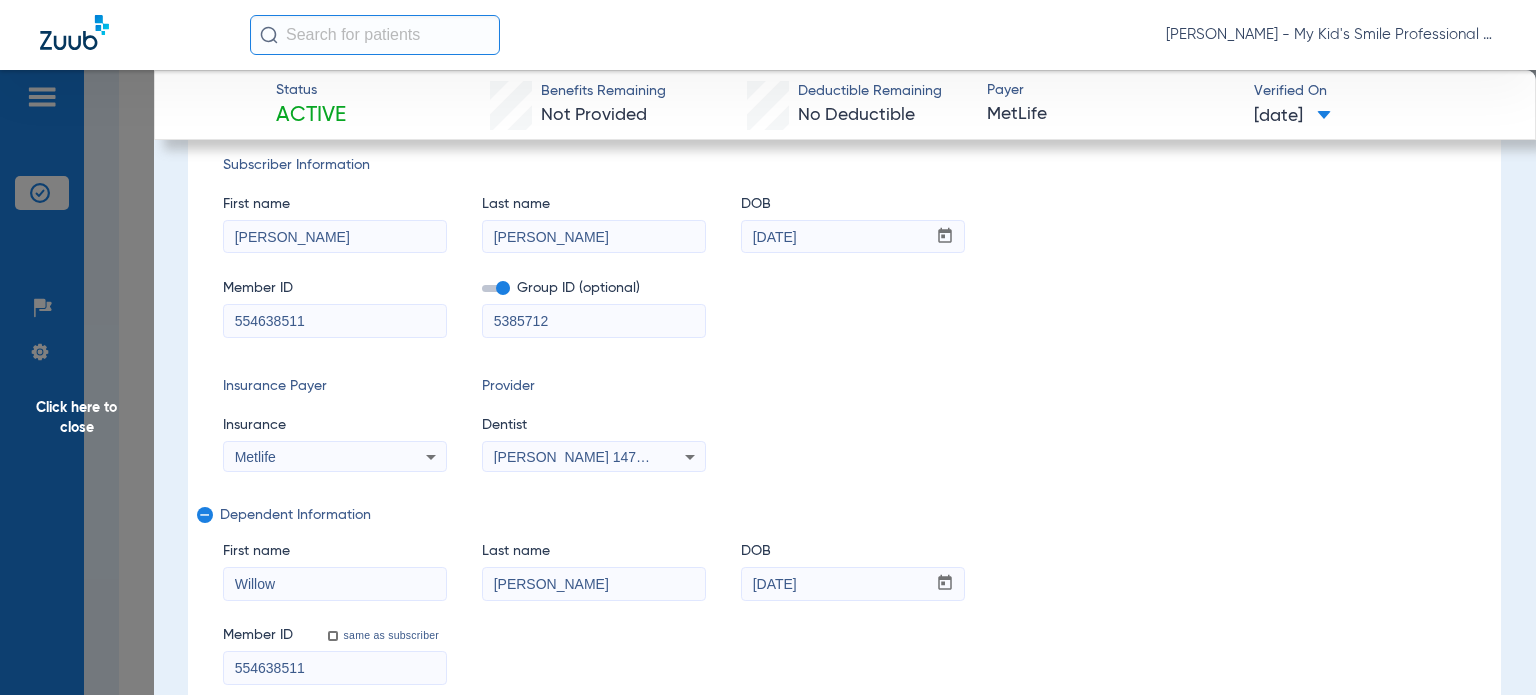 type on "[PERSON_NAME]" 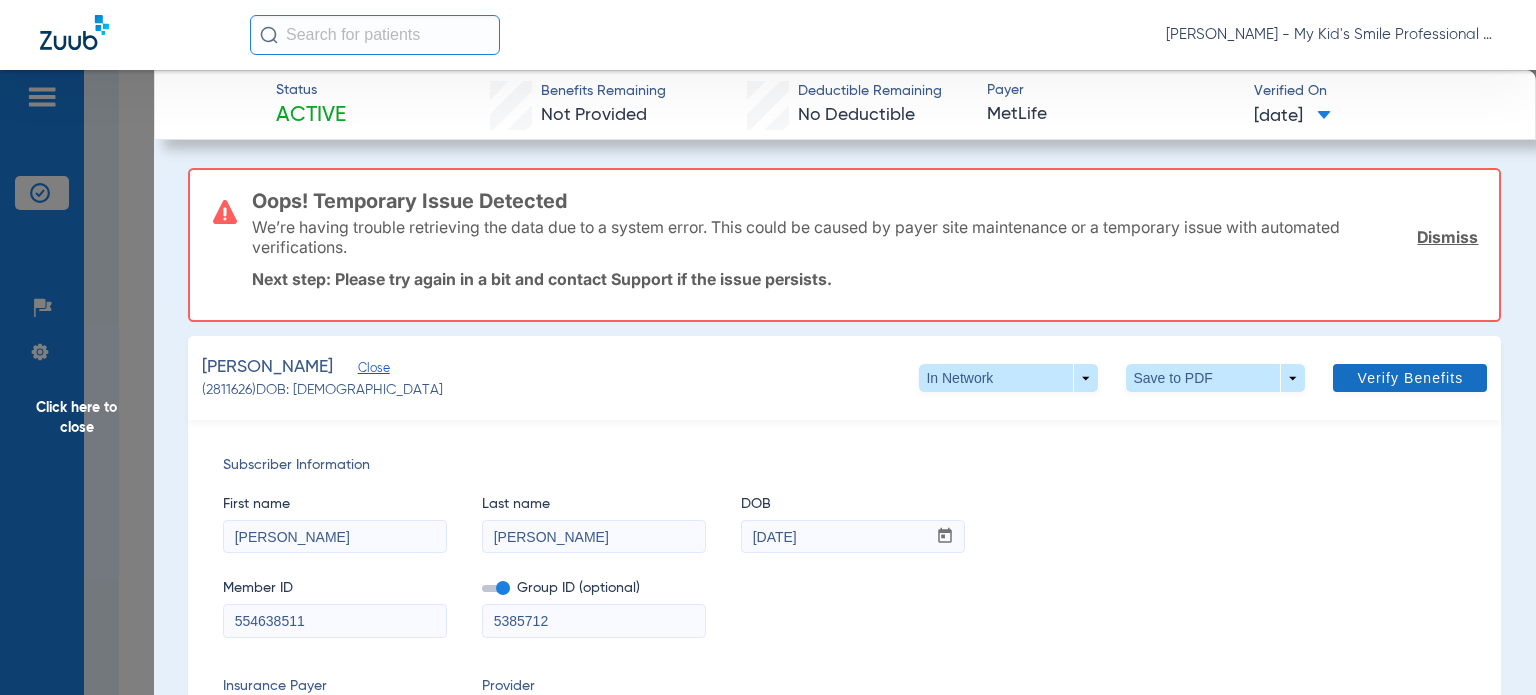 click 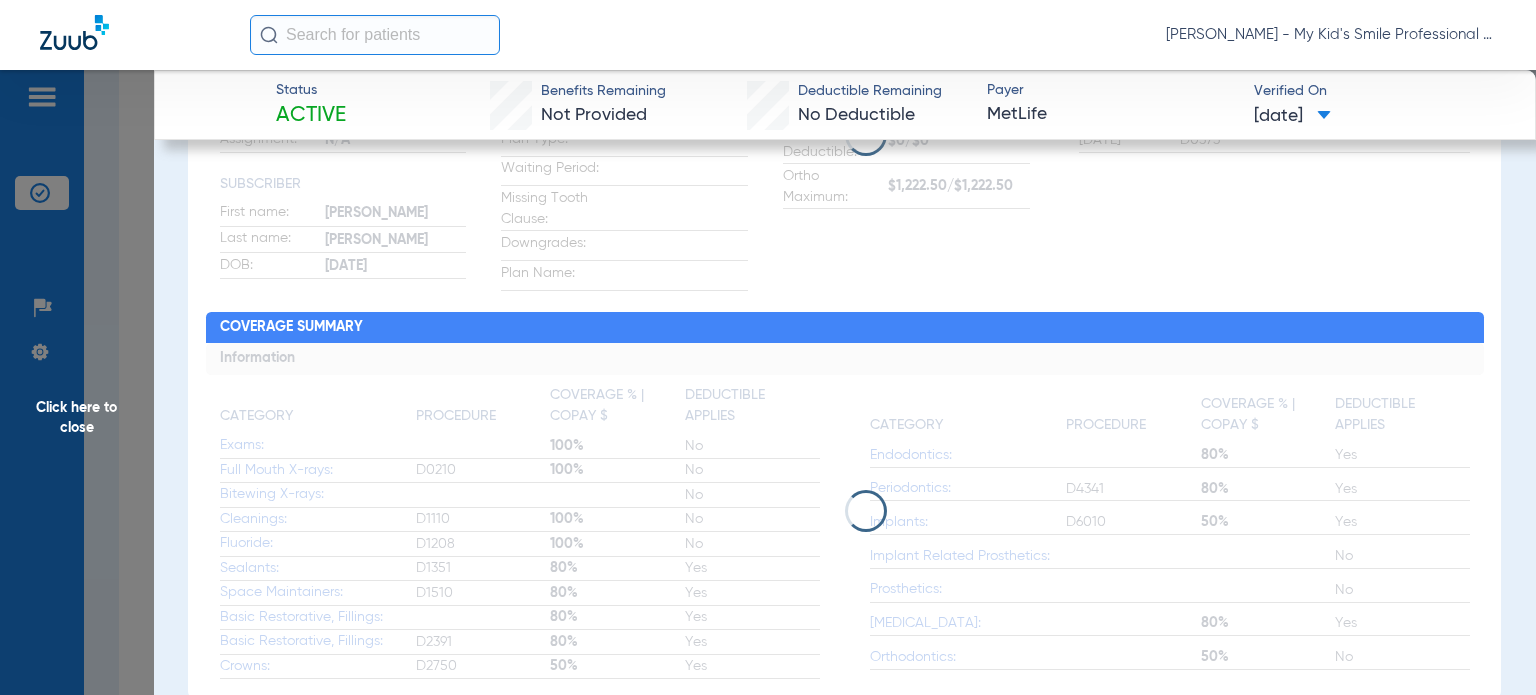 scroll, scrollTop: 493, scrollLeft: 0, axis: vertical 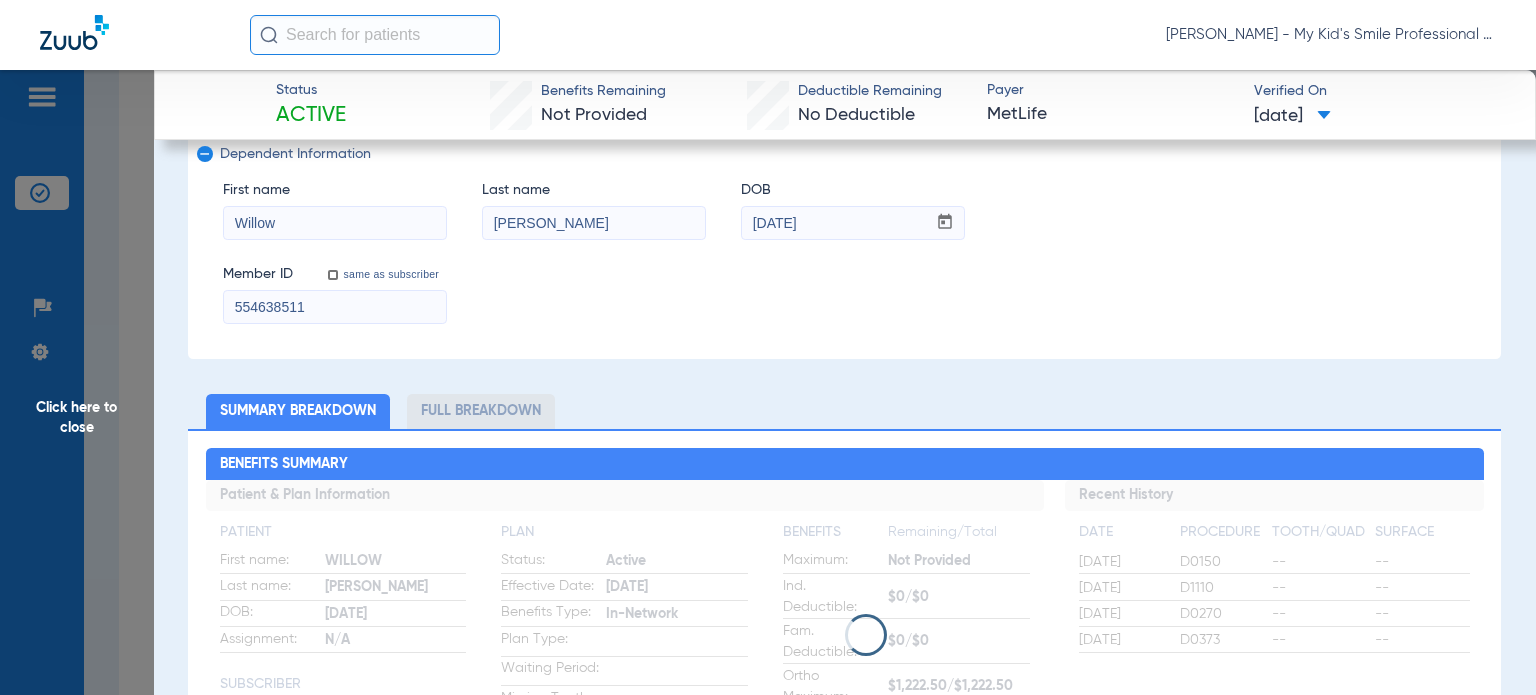 drag, startPoint x: 111, startPoint y: 149, endPoint x: 1000, endPoint y: 691, distance: 1041.194 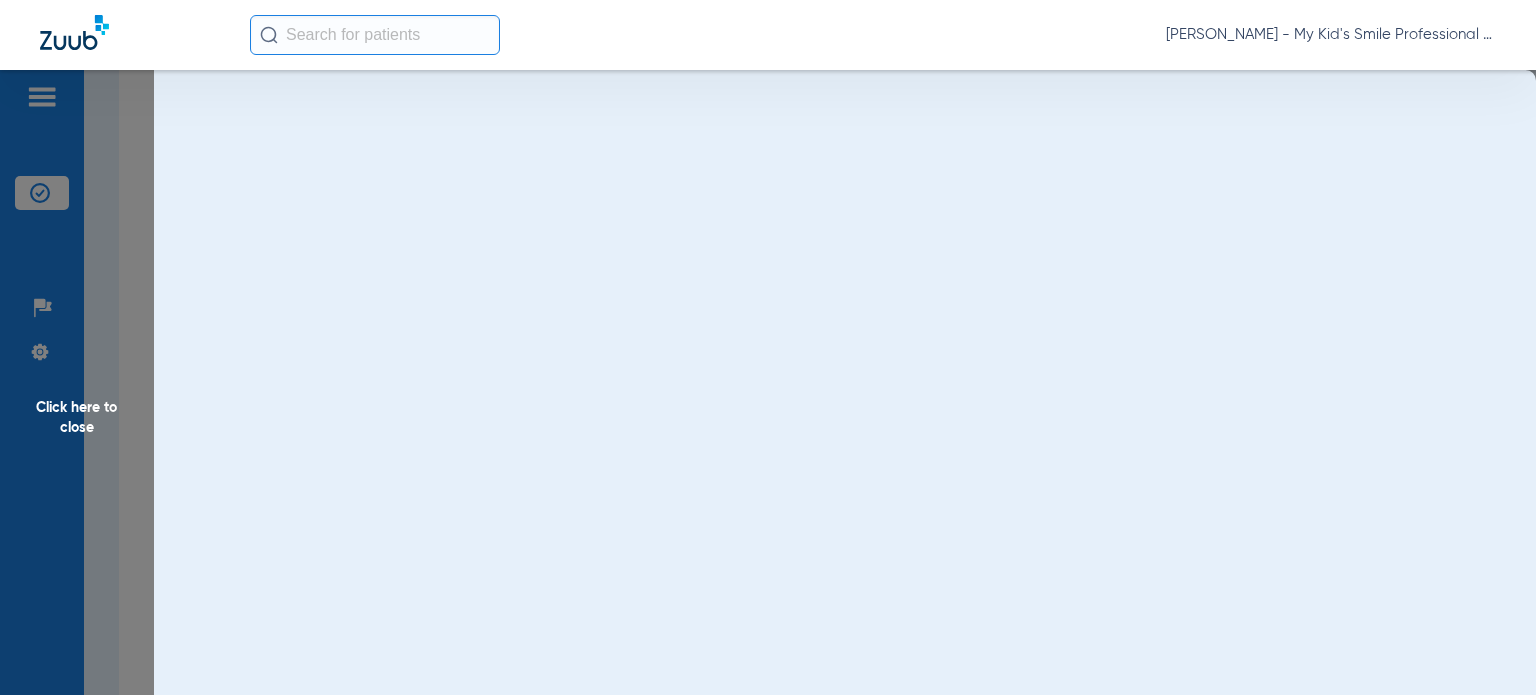 scroll, scrollTop: 0, scrollLeft: 0, axis: both 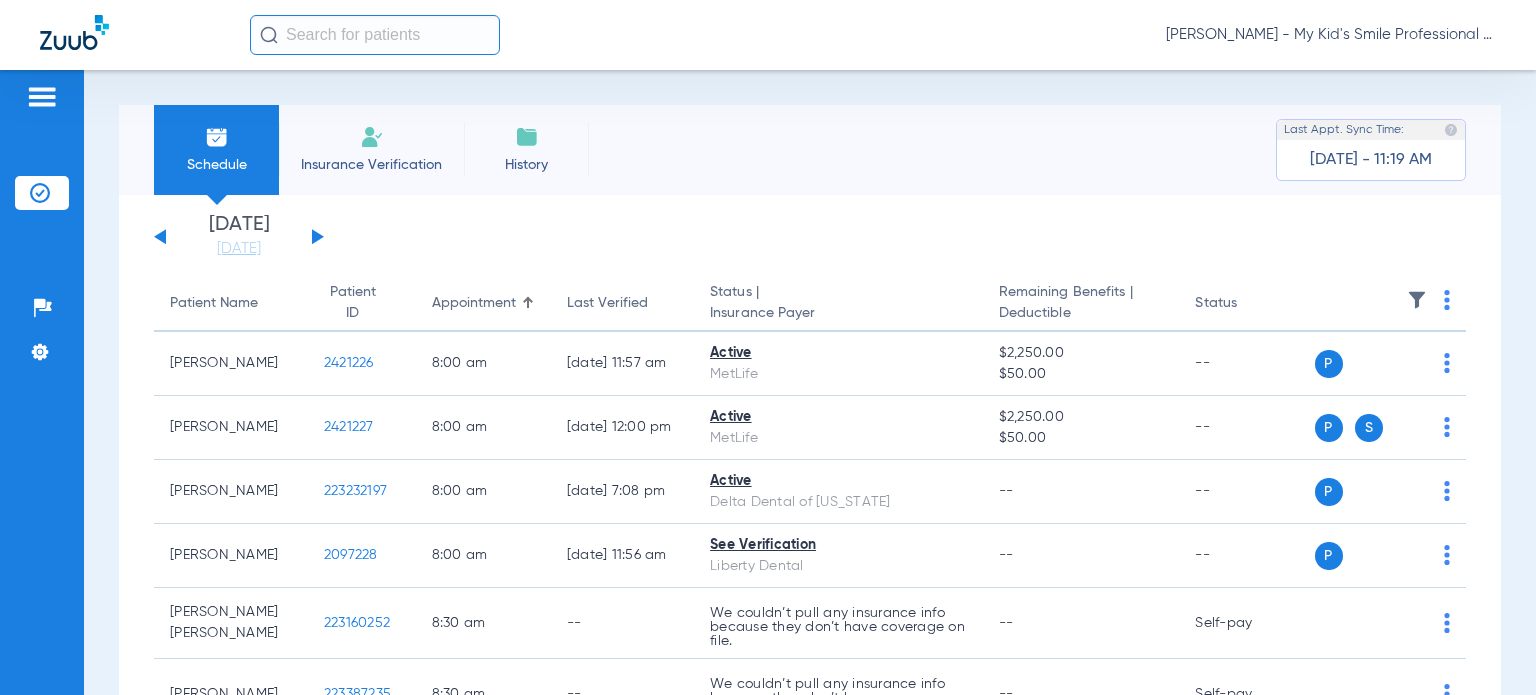 drag, startPoint x: 247, startPoint y: 254, endPoint x: 248, endPoint y: 308, distance: 54.00926 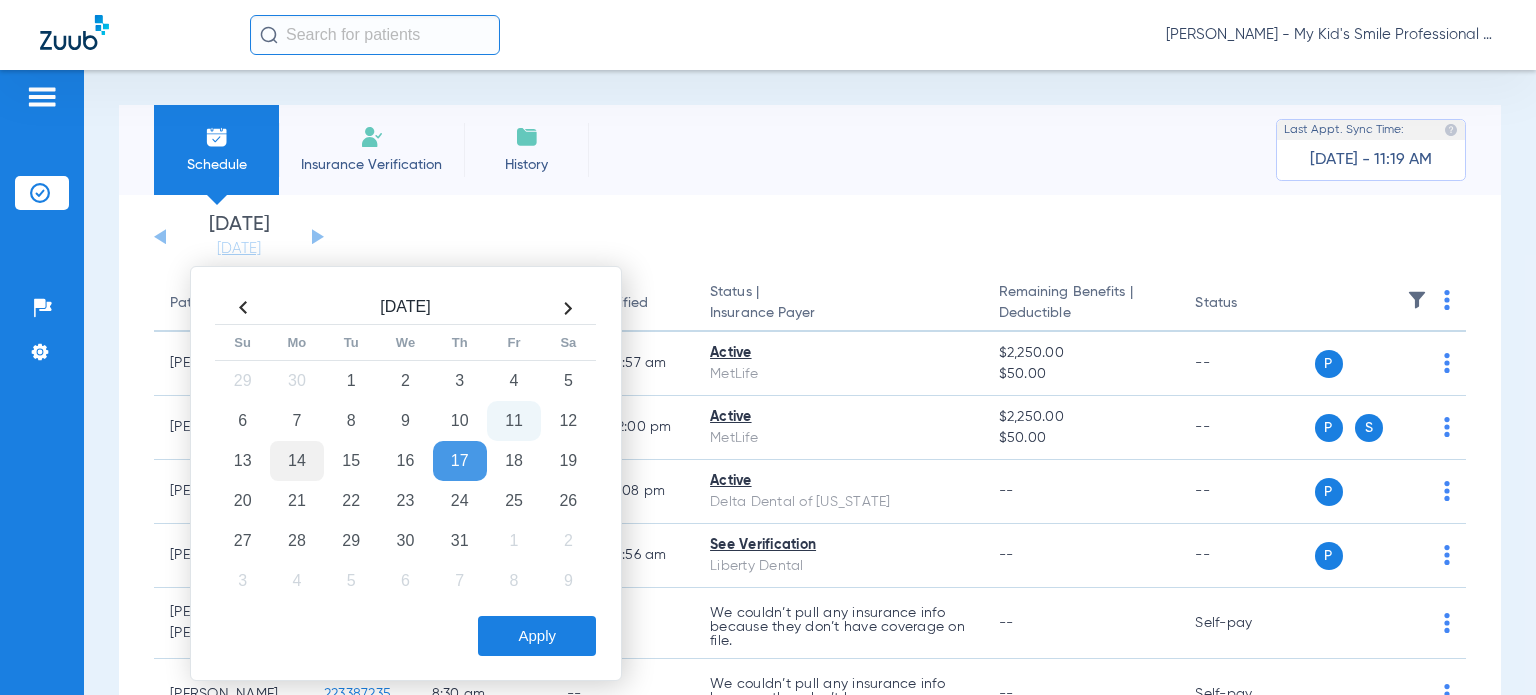 click on "14" 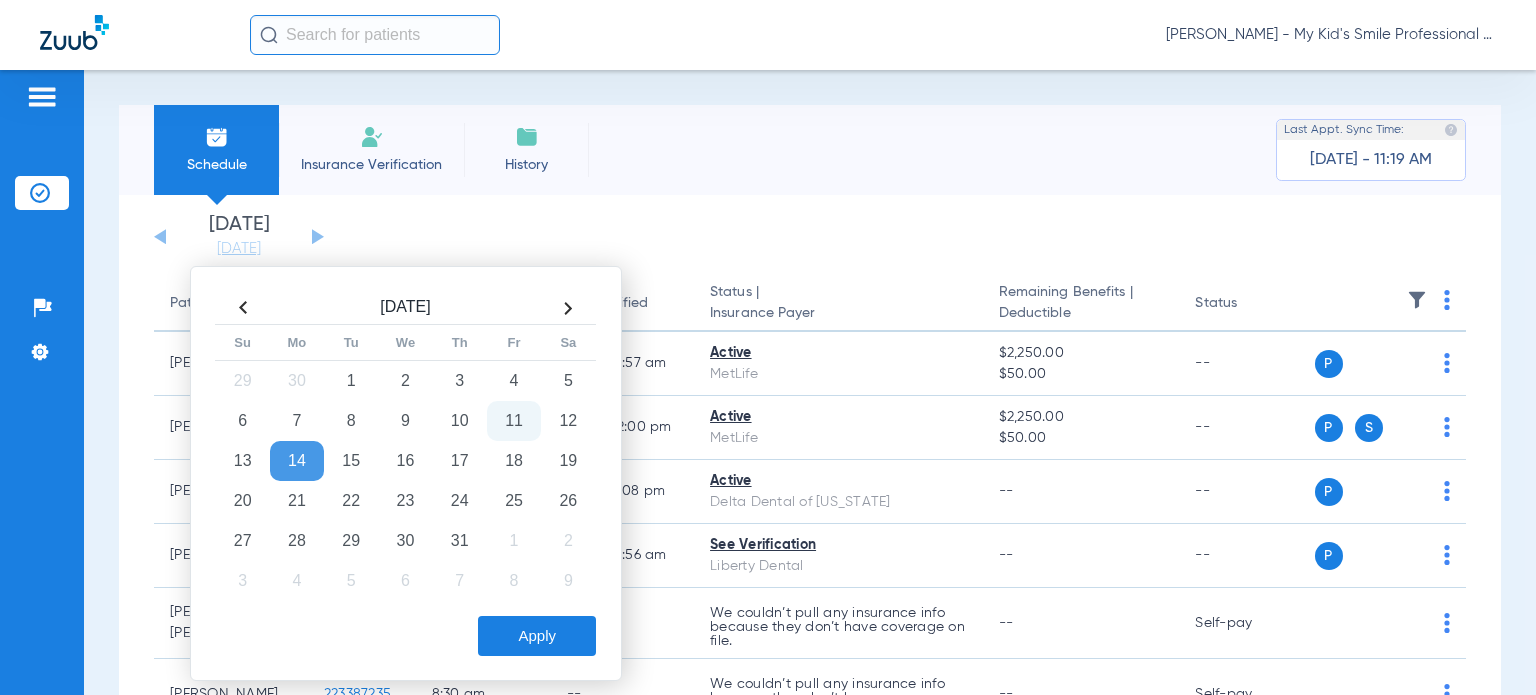 click on "Apply" 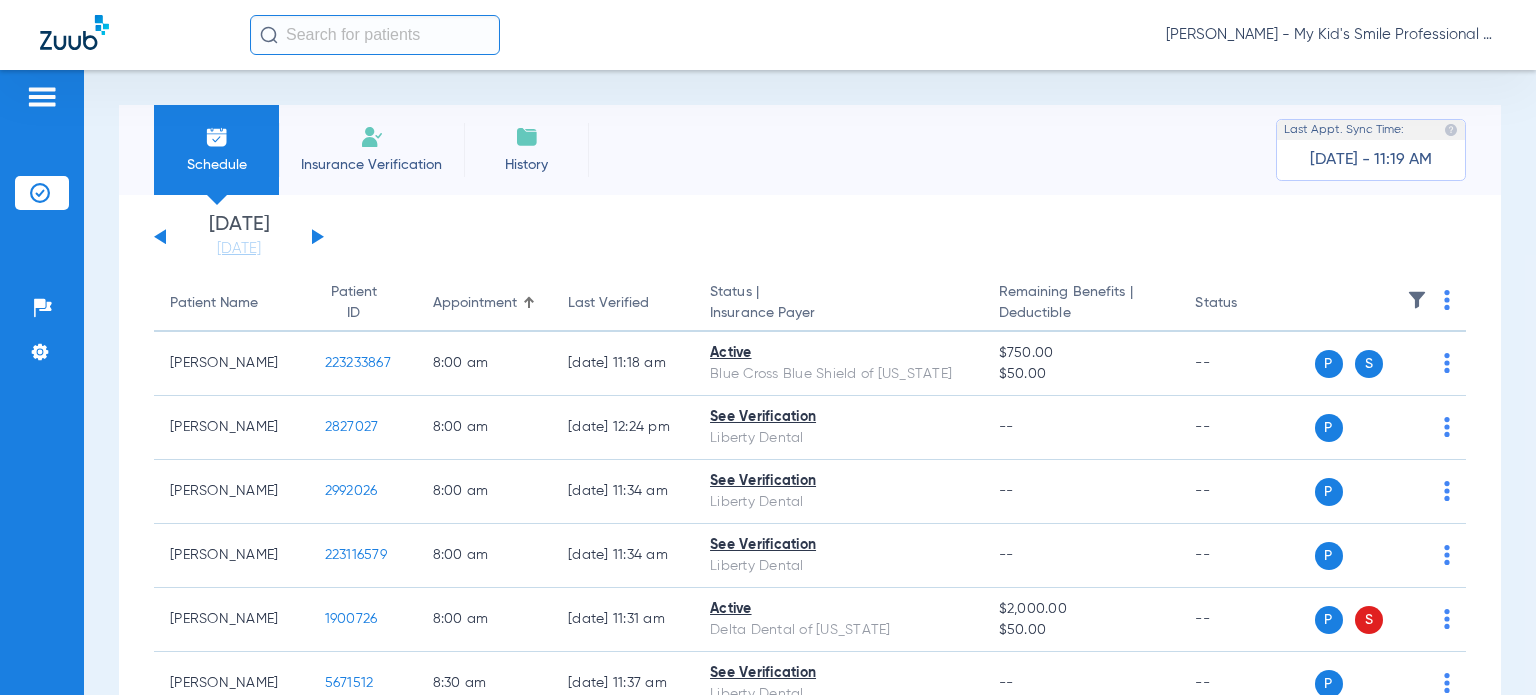 click on "Schedule Insurance Verification History  Last Appt. Sync Time:   [DATE] - 11:19 AM   [DATE]   [DATE]   [DATE]   [DATE]   [DATE]   [DATE]   [DATE]   [DATE]   [DATE]   [DATE]   [DATE]   [DATE]   [DATE]   [DATE]   [DATE]   [DATE]   [DATE]   [DATE]   [DATE]   [DATE]   [DATE]   [DATE]   [DATE]   [DATE]   [DATE]   [DATE]   [DATE]   [DATE]   [DATE]   [DATE]   [DATE]   [DATE]   [DATE]   [DATE]   [DATE]   [DATE]   [DATE]   [DATE]   [DATE]   [DATE]   [DATE]  Su Mo" at bounding box center (810, 382) 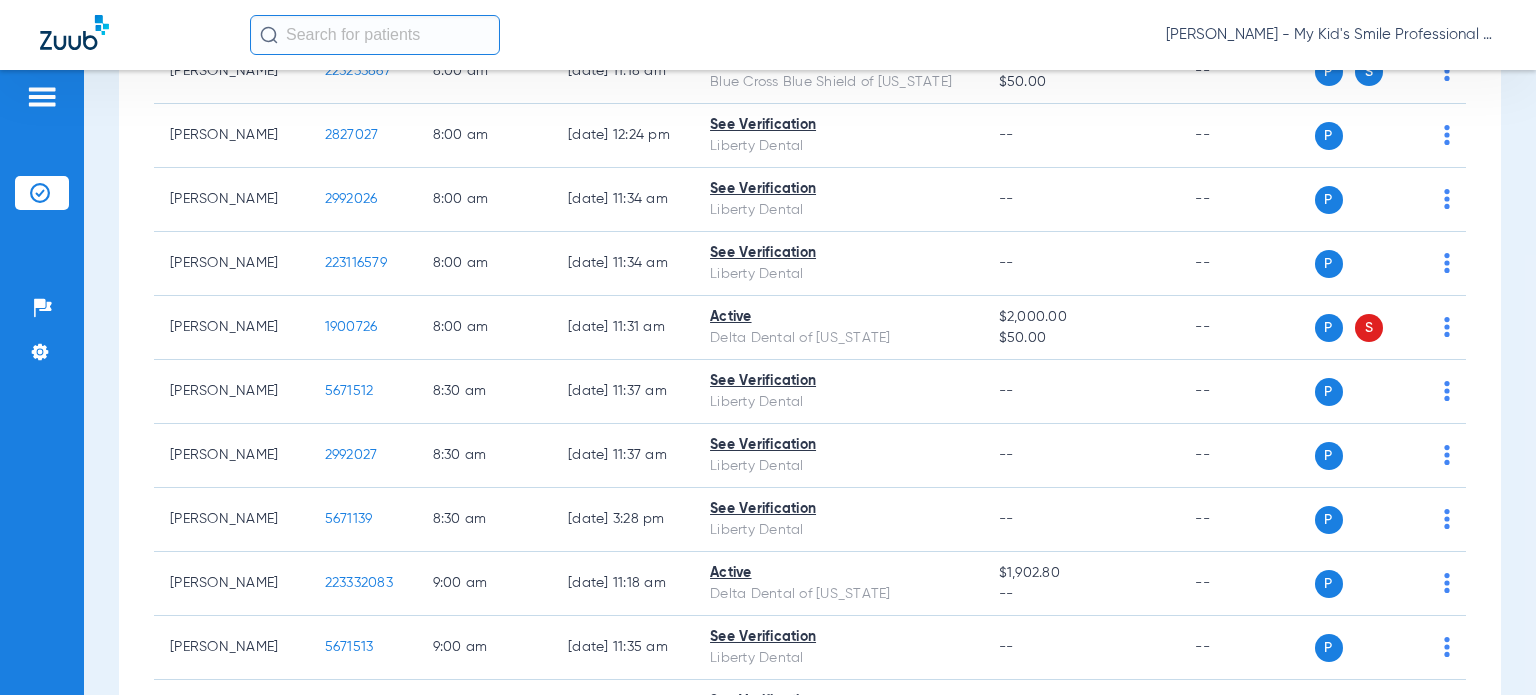 scroll, scrollTop: 300, scrollLeft: 0, axis: vertical 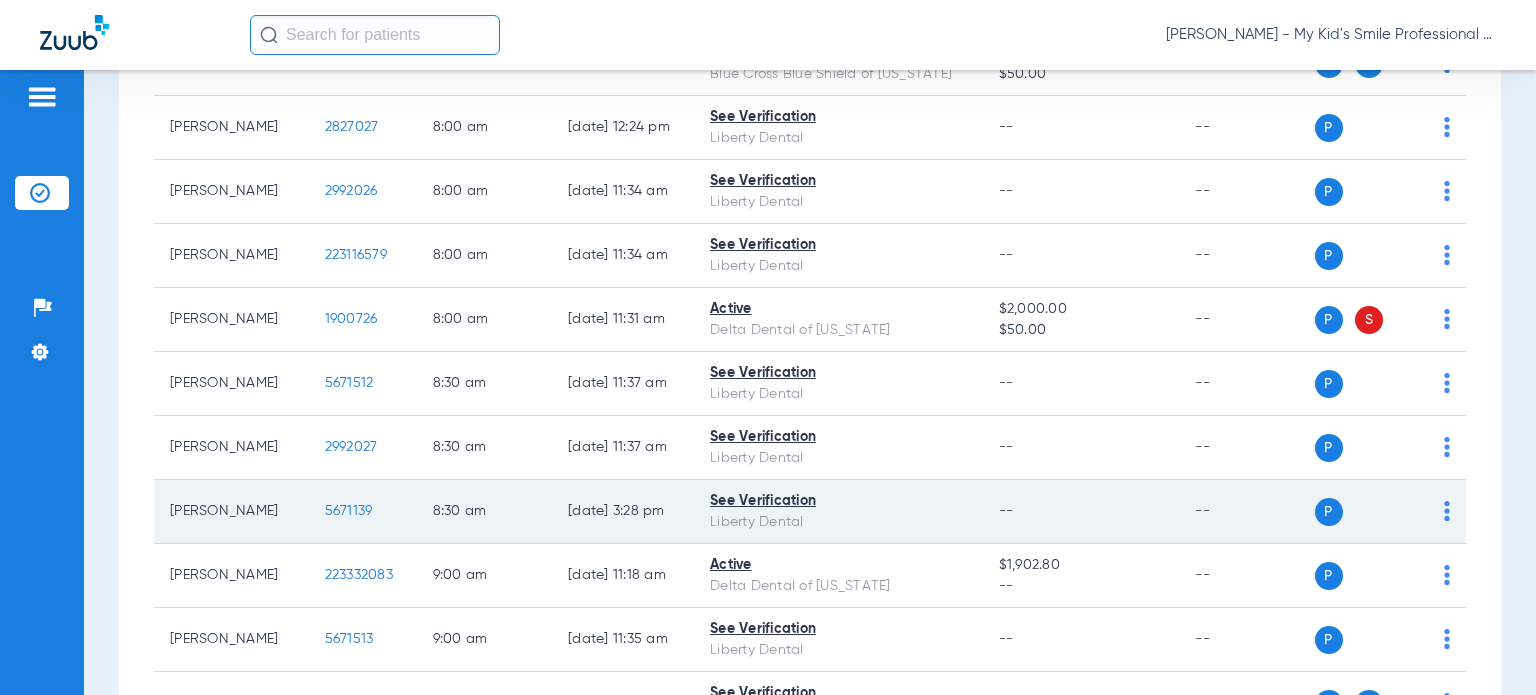 click 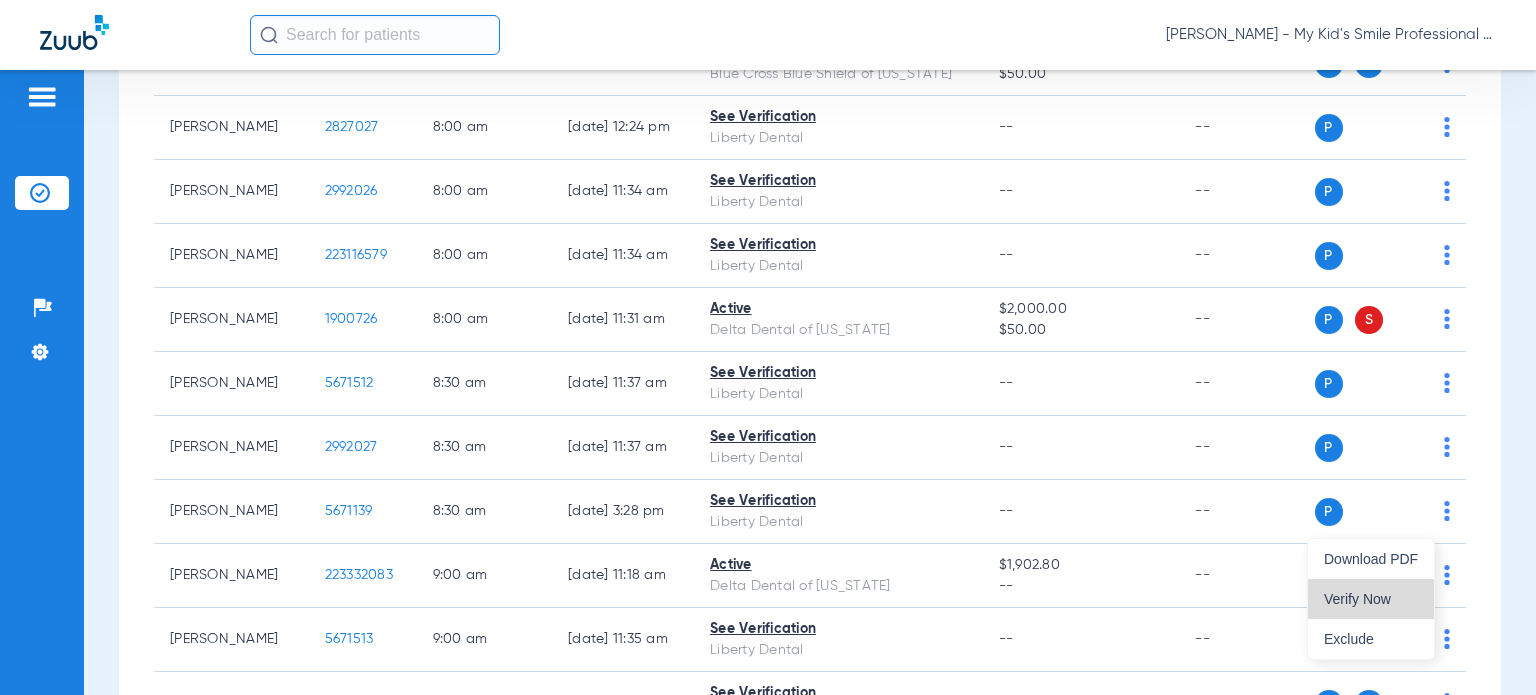 click on "Verify Now" at bounding box center (1371, 599) 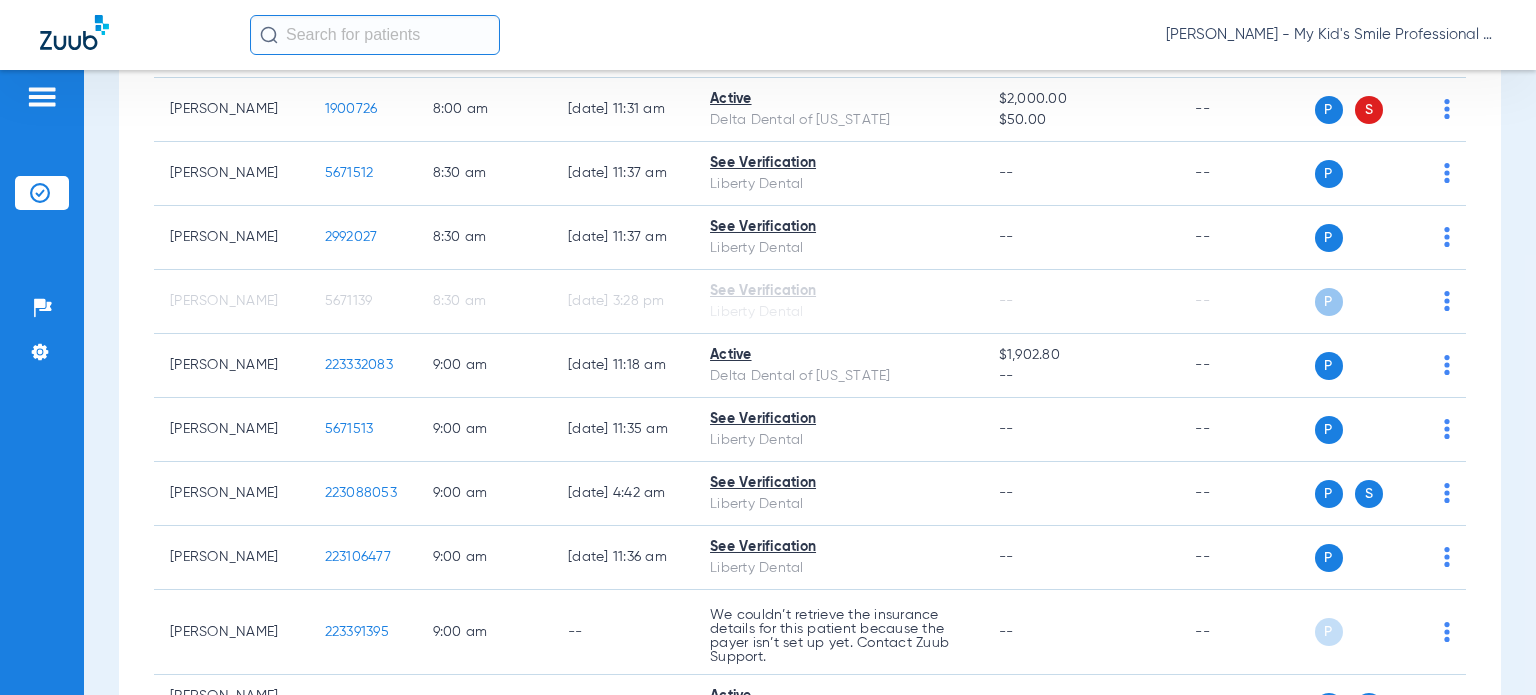 scroll, scrollTop: 700, scrollLeft: 0, axis: vertical 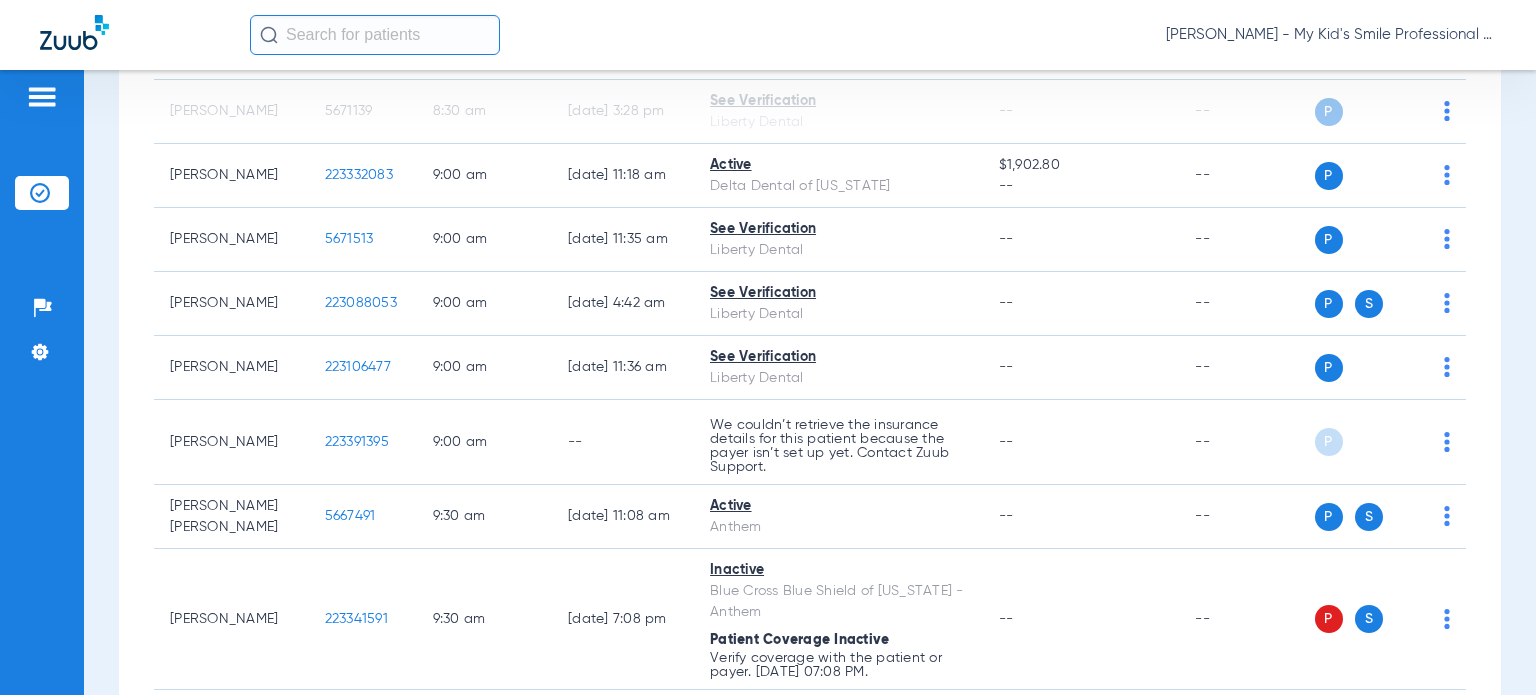 click on "[PERSON_NAME] - My Kid's Smile Professional Circle" 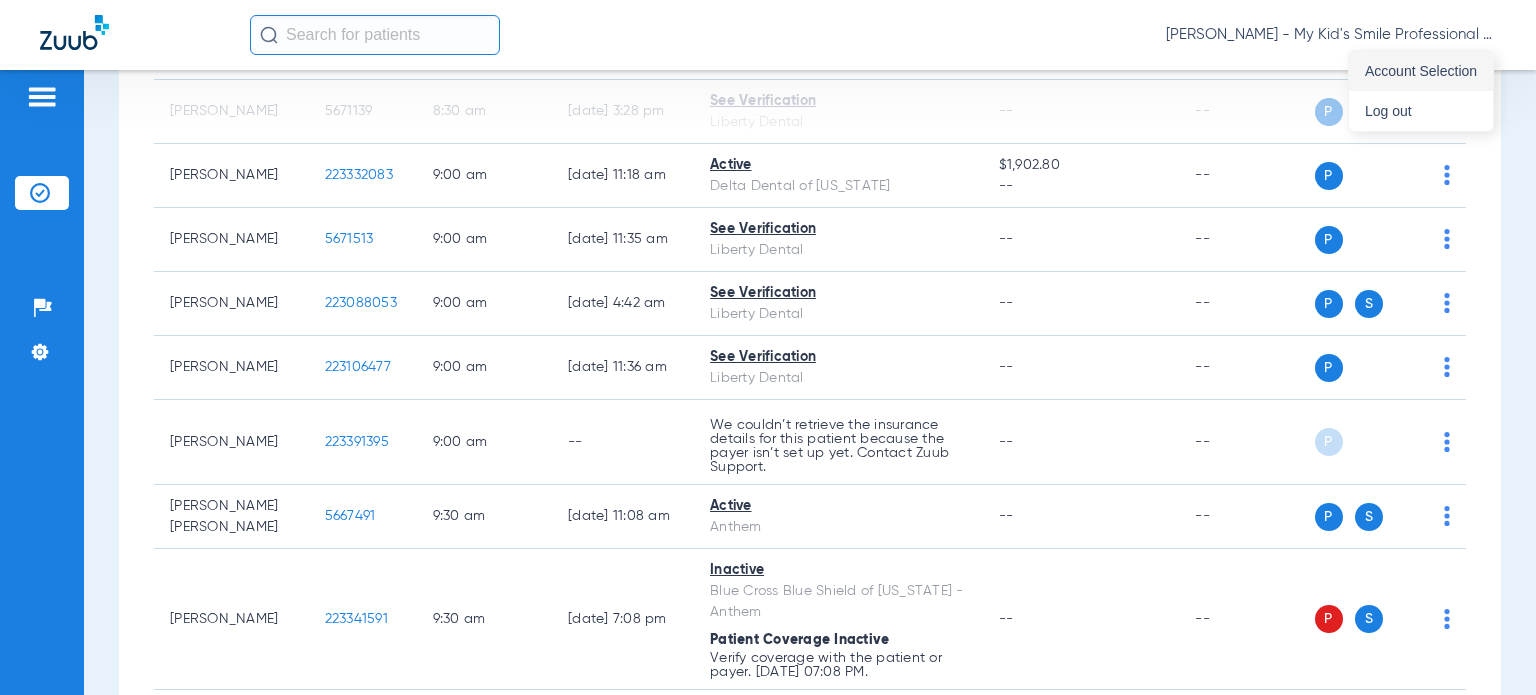 click on "Account Selection" at bounding box center (1421, 71) 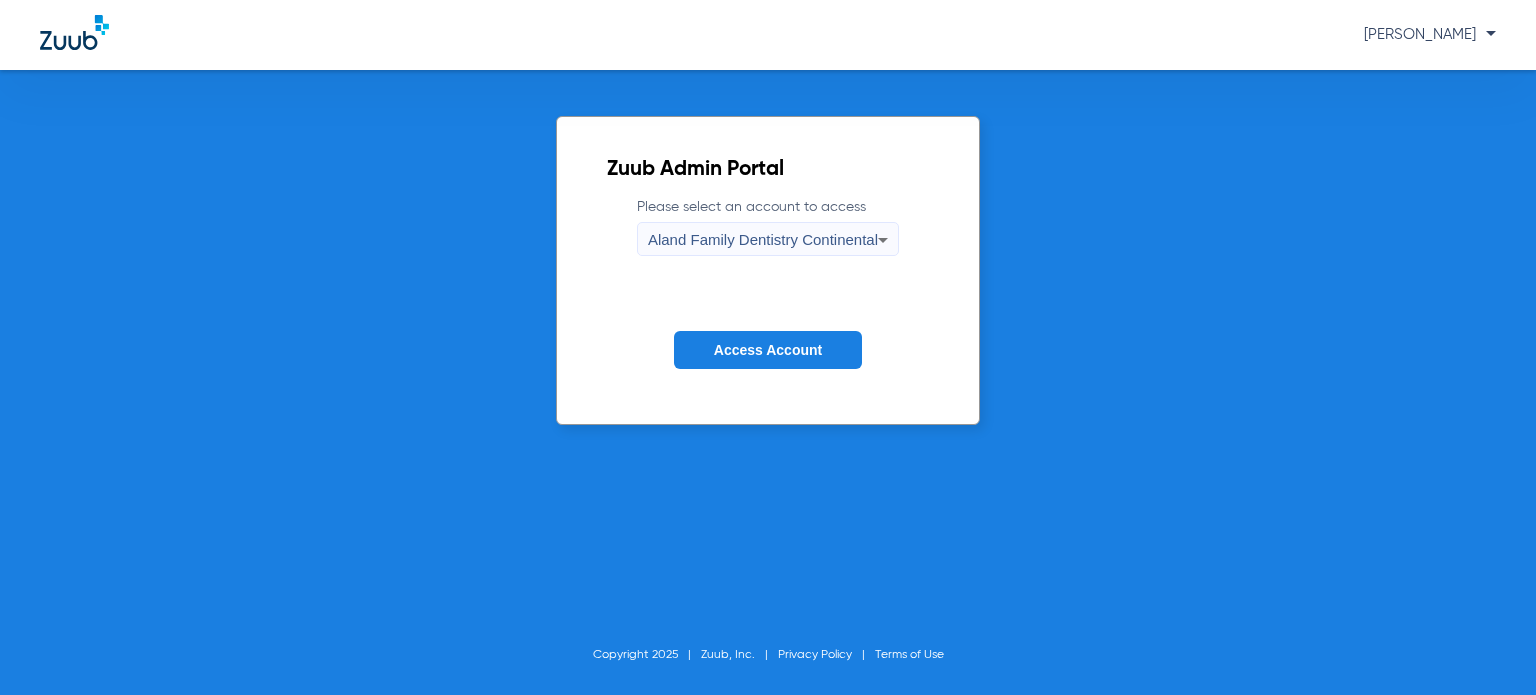 click 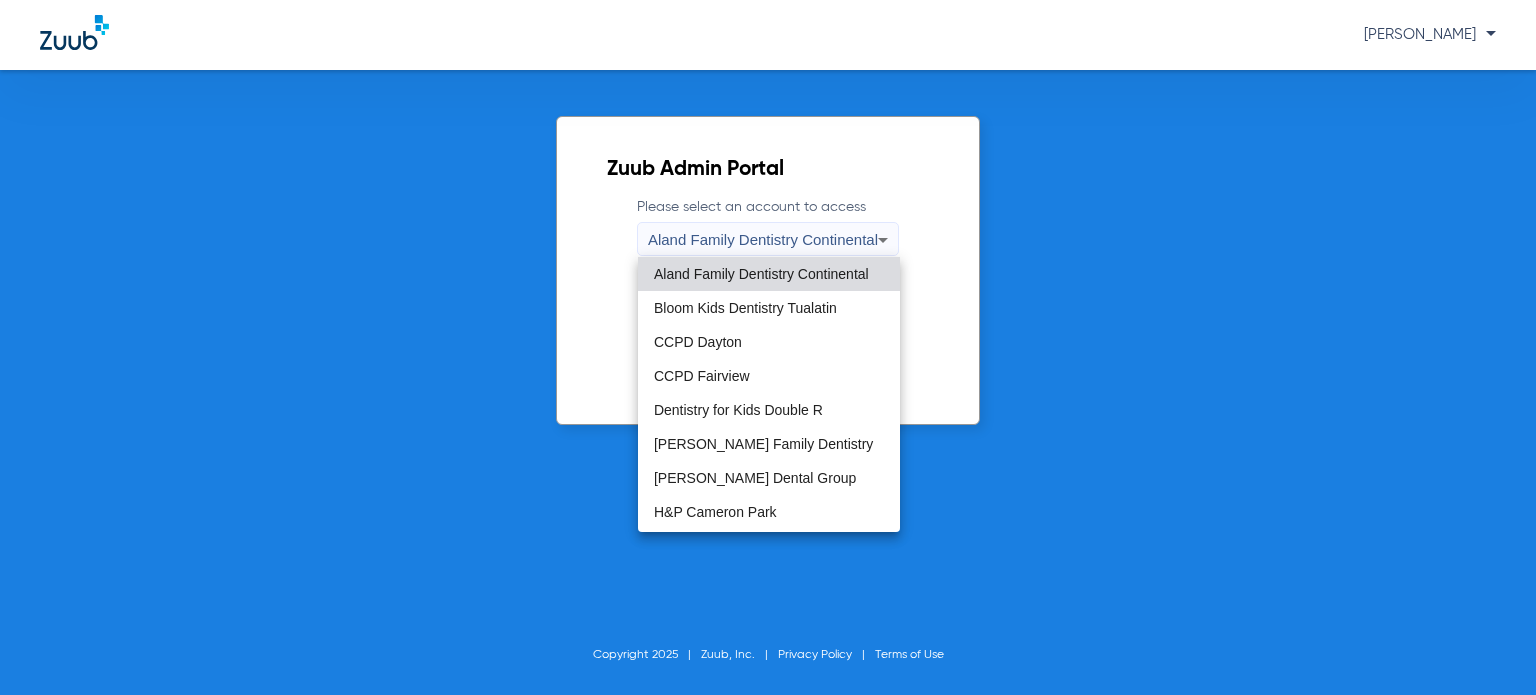 drag, startPoint x: 1006, startPoint y: 262, endPoint x: 996, endPoint y: 263, distance: 10.049875 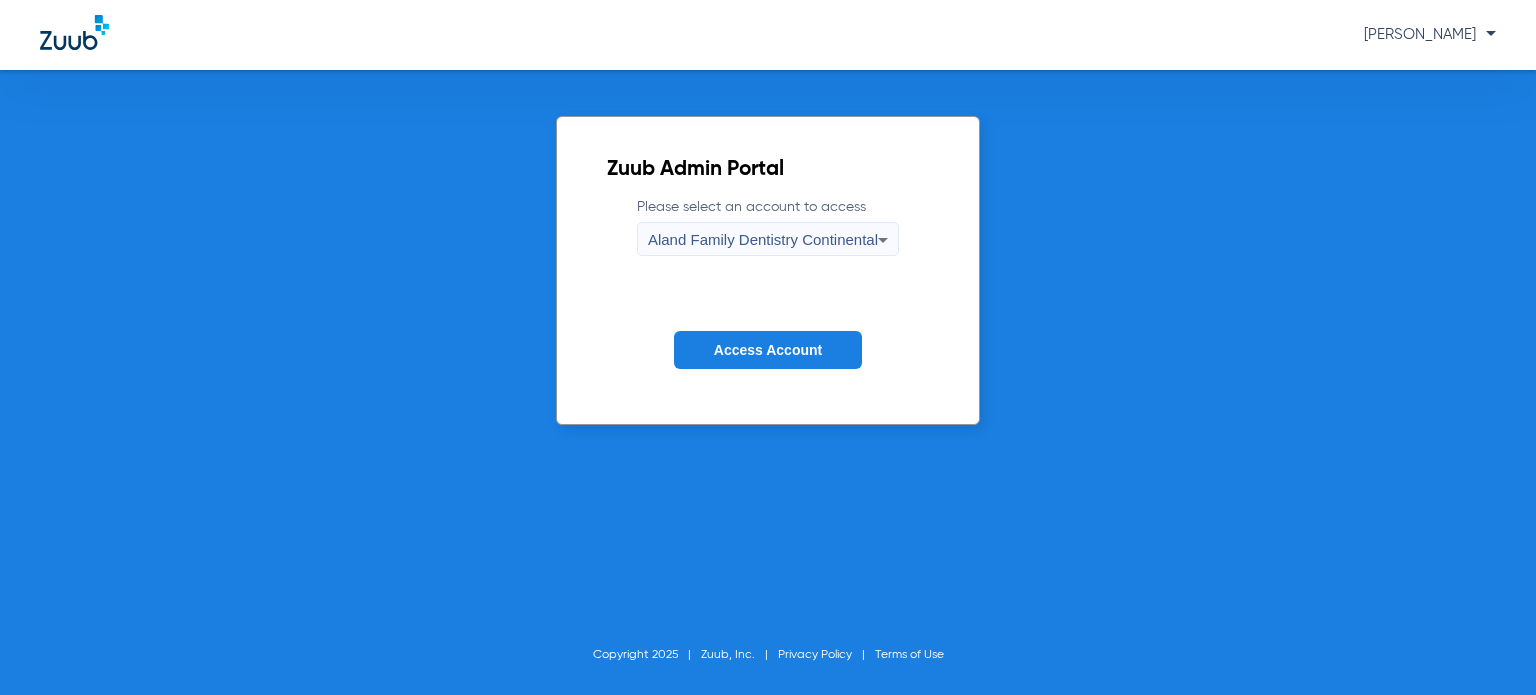 click on "Access Account" 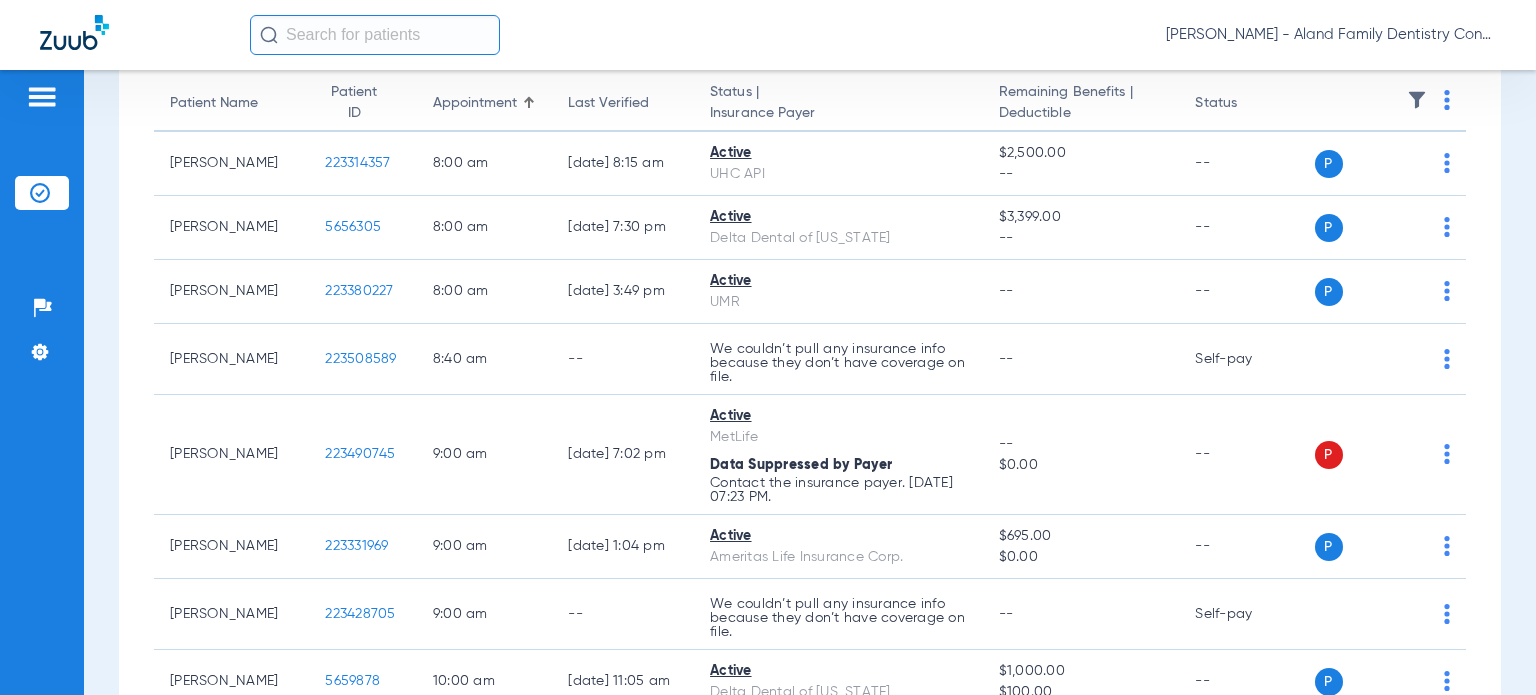 scroll, scrollTop: 0, scrollLeft: 0, axis: both 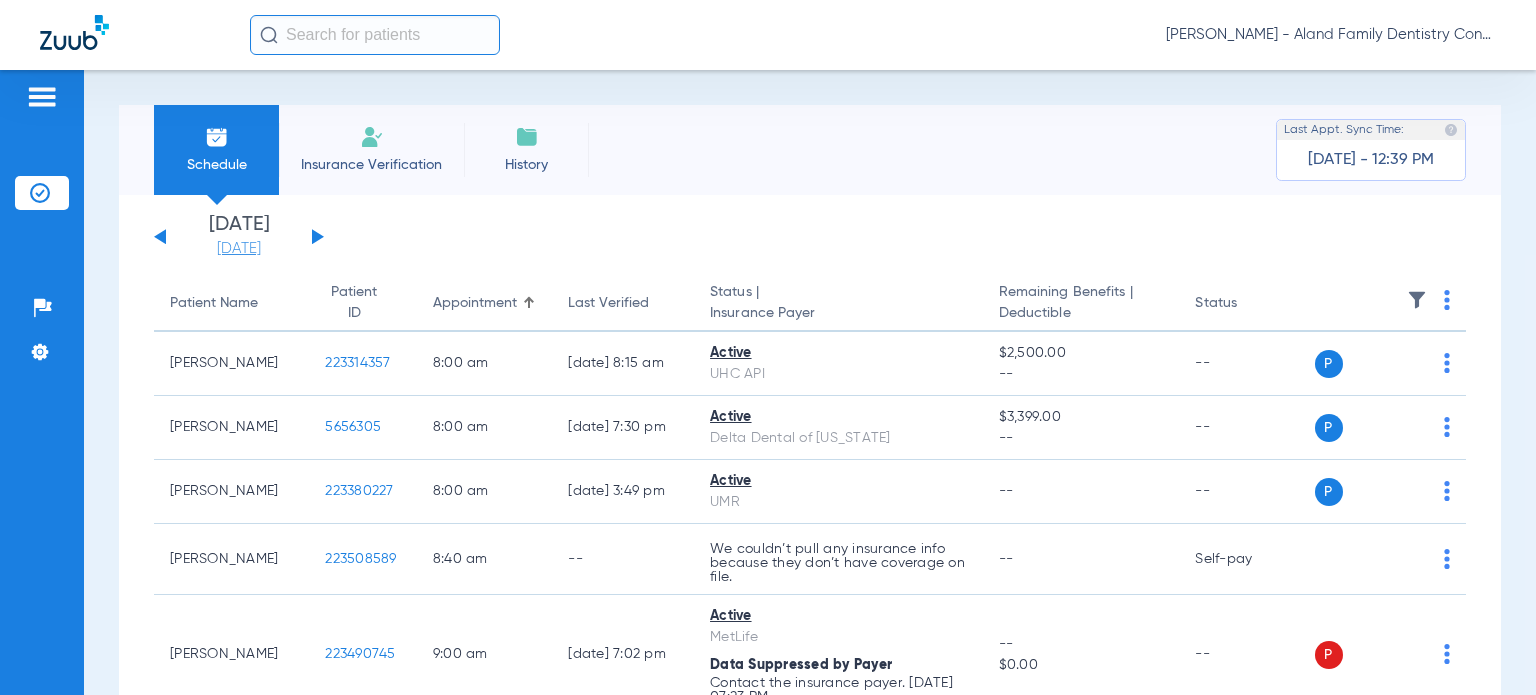 click on "[DATE]" 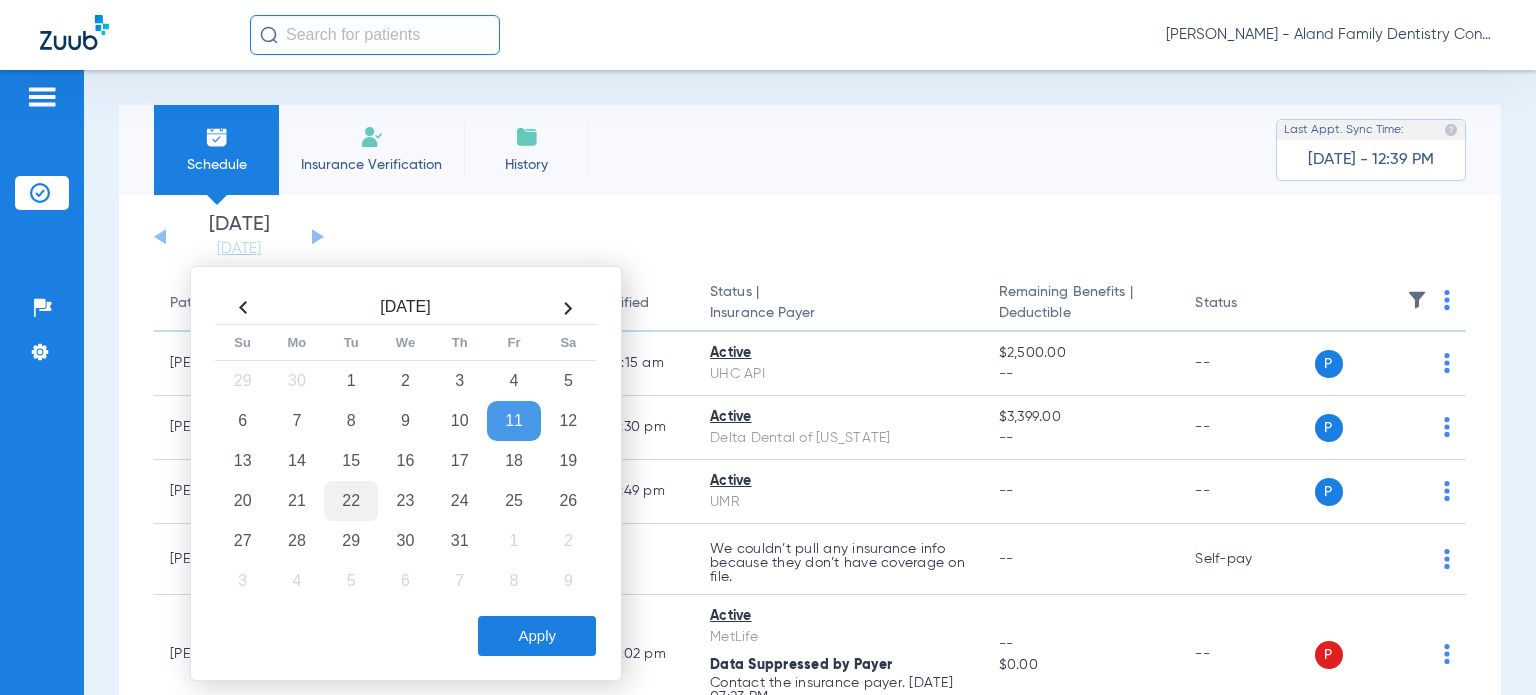 click on "22" 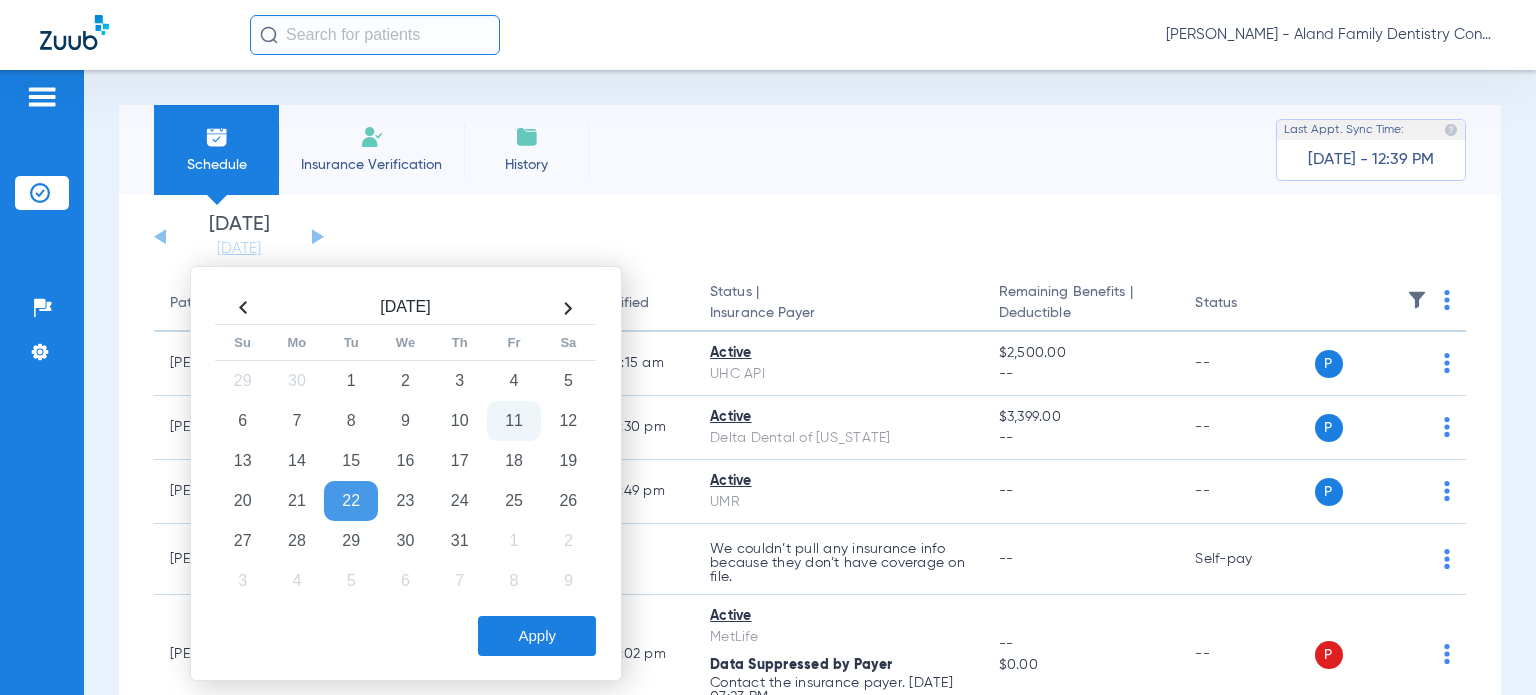 click on "Apply" 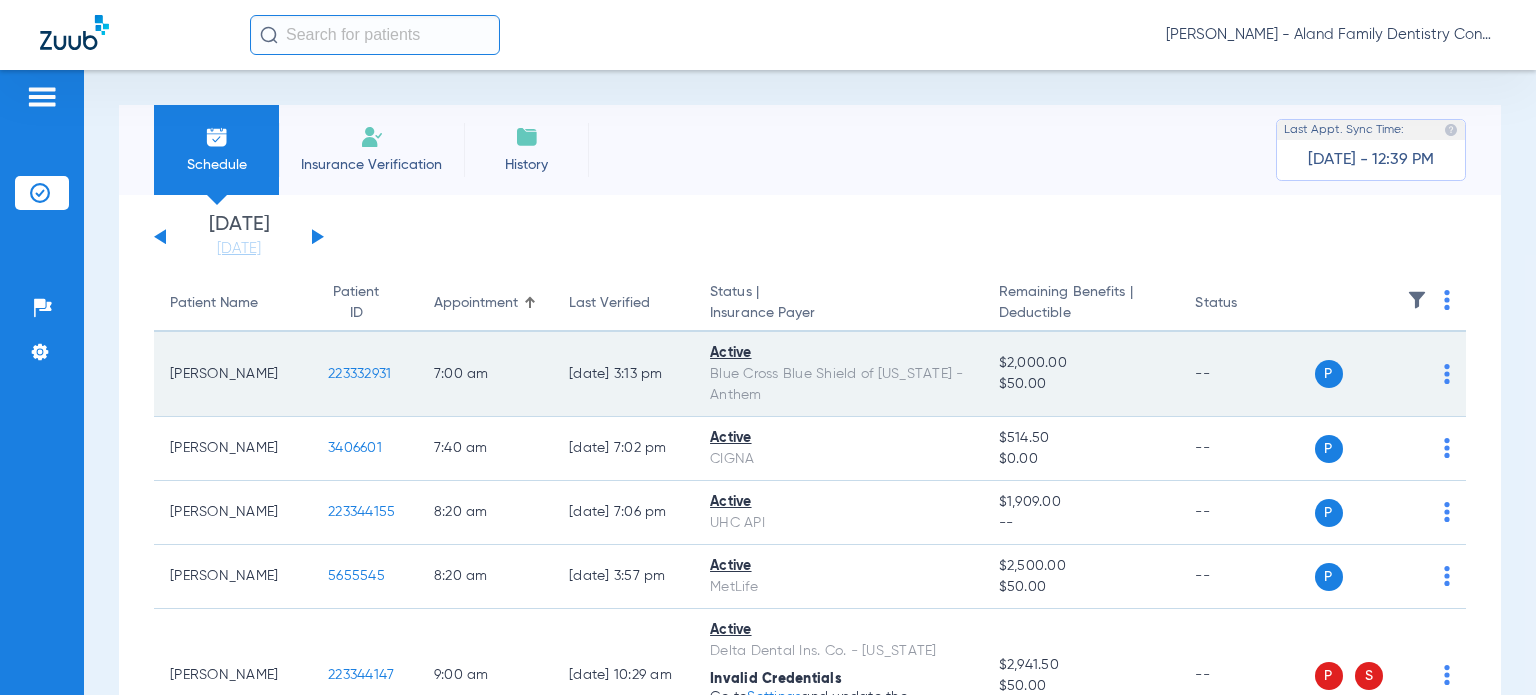 click 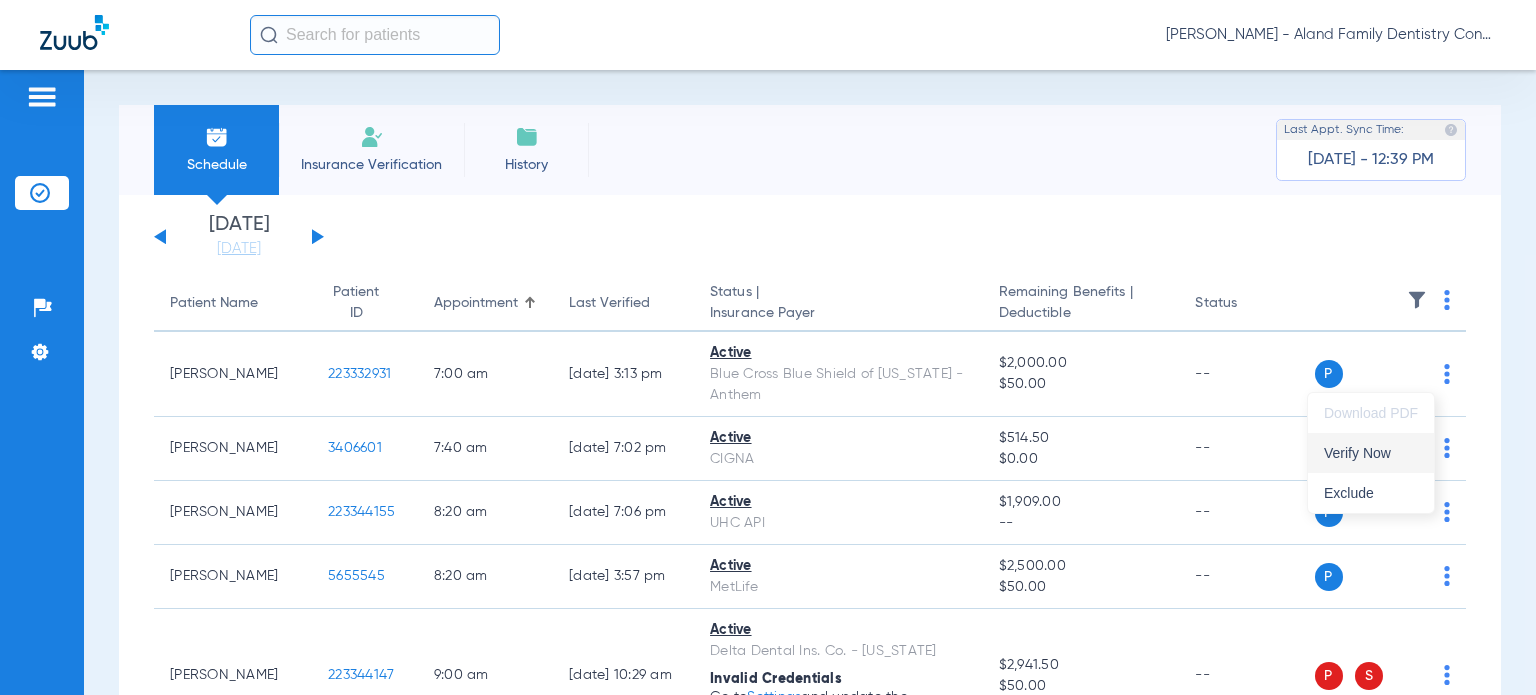 click on "Verify Now" at bounding box center (1371, 453) 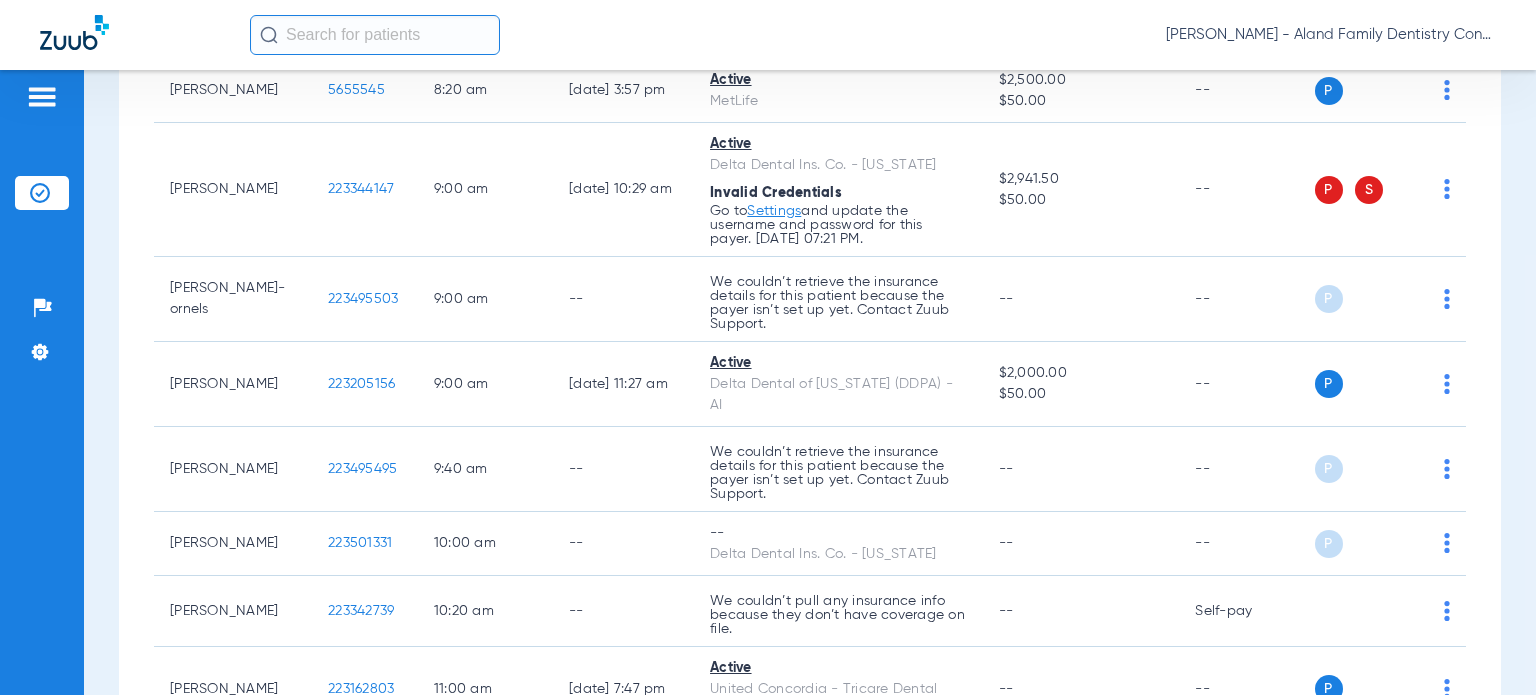 scroll, scrollTop: 0, scrollLeft: 0, axis: both 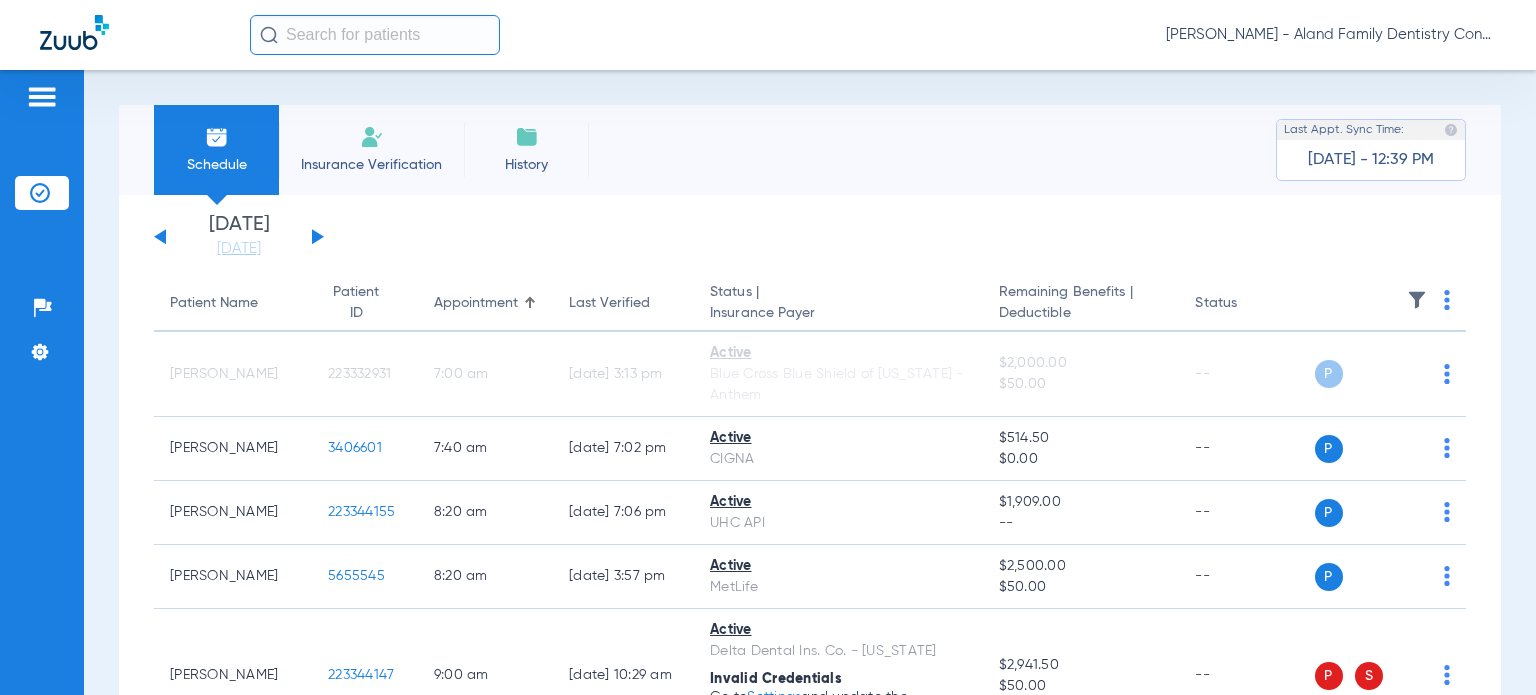 click 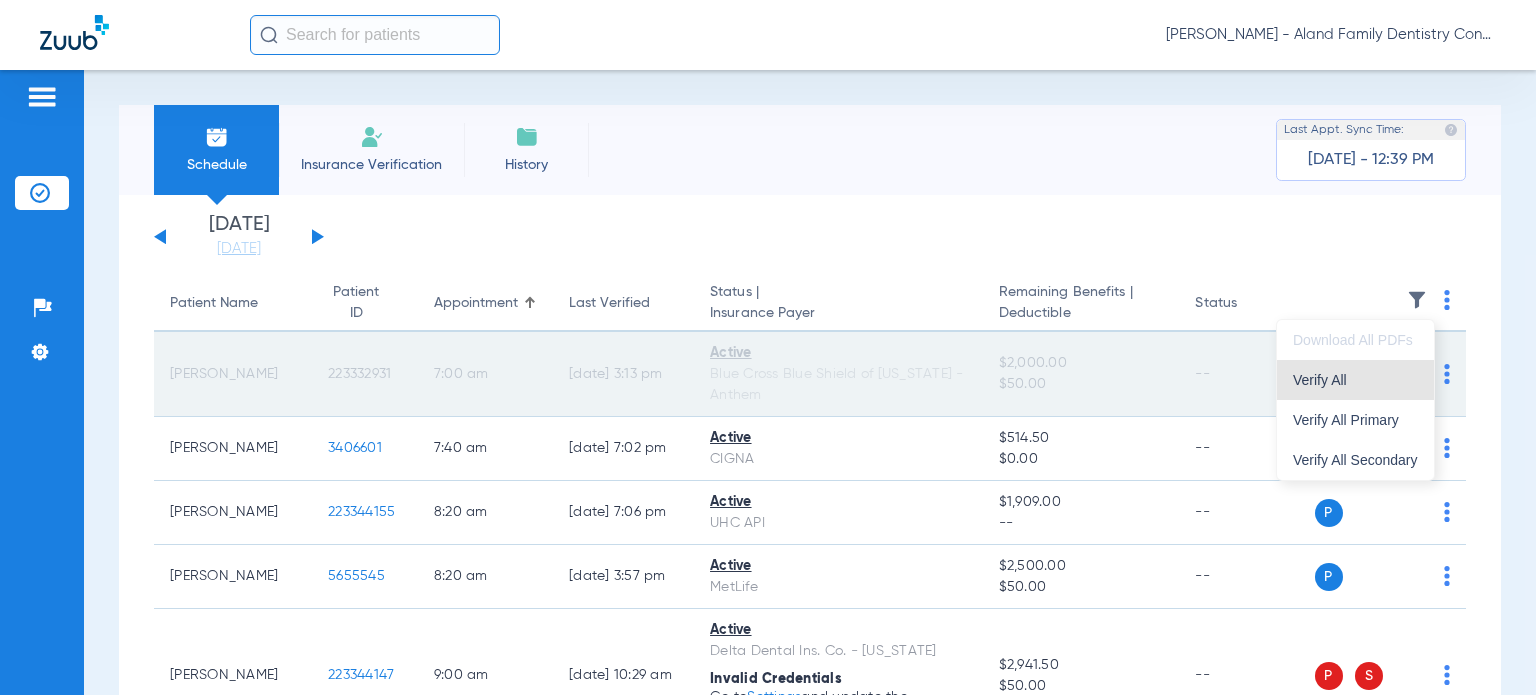 click on "Verify All" at bounding box center [1355, 380] 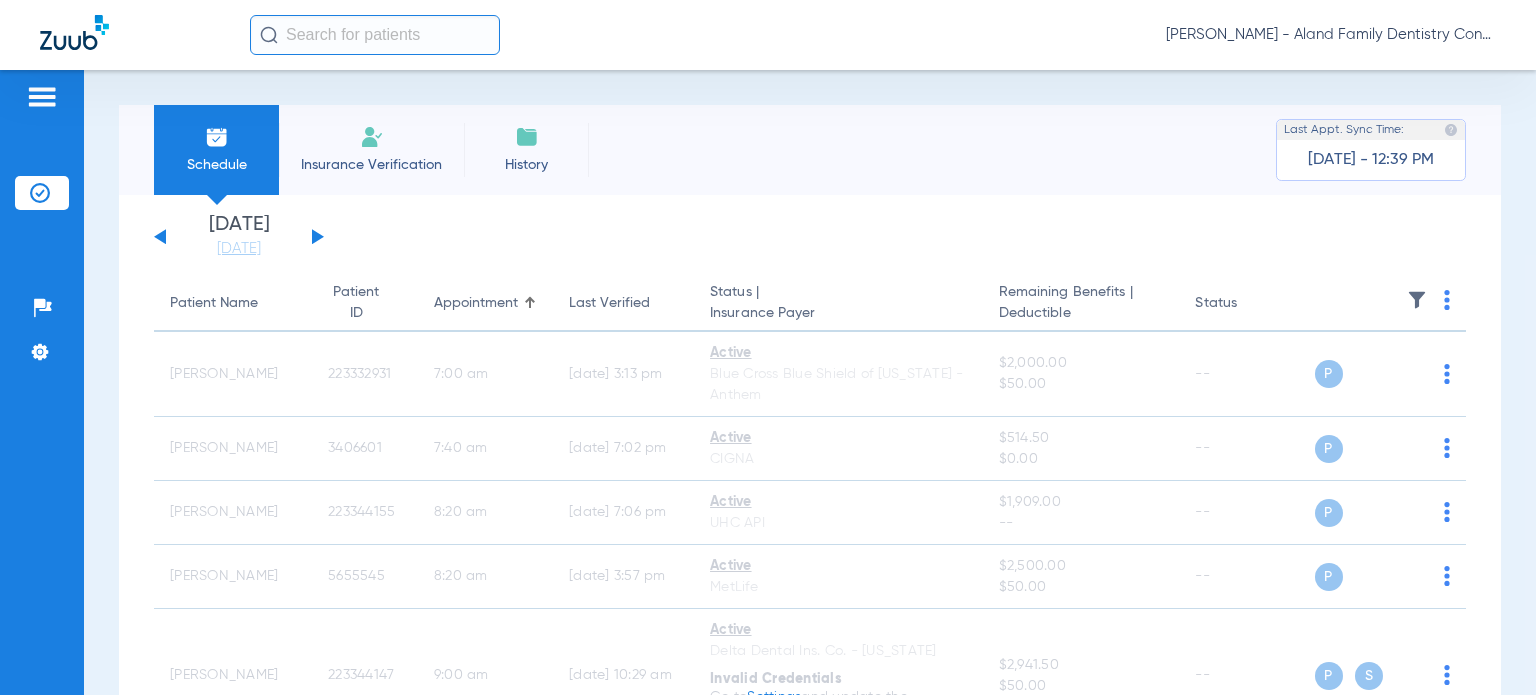 click 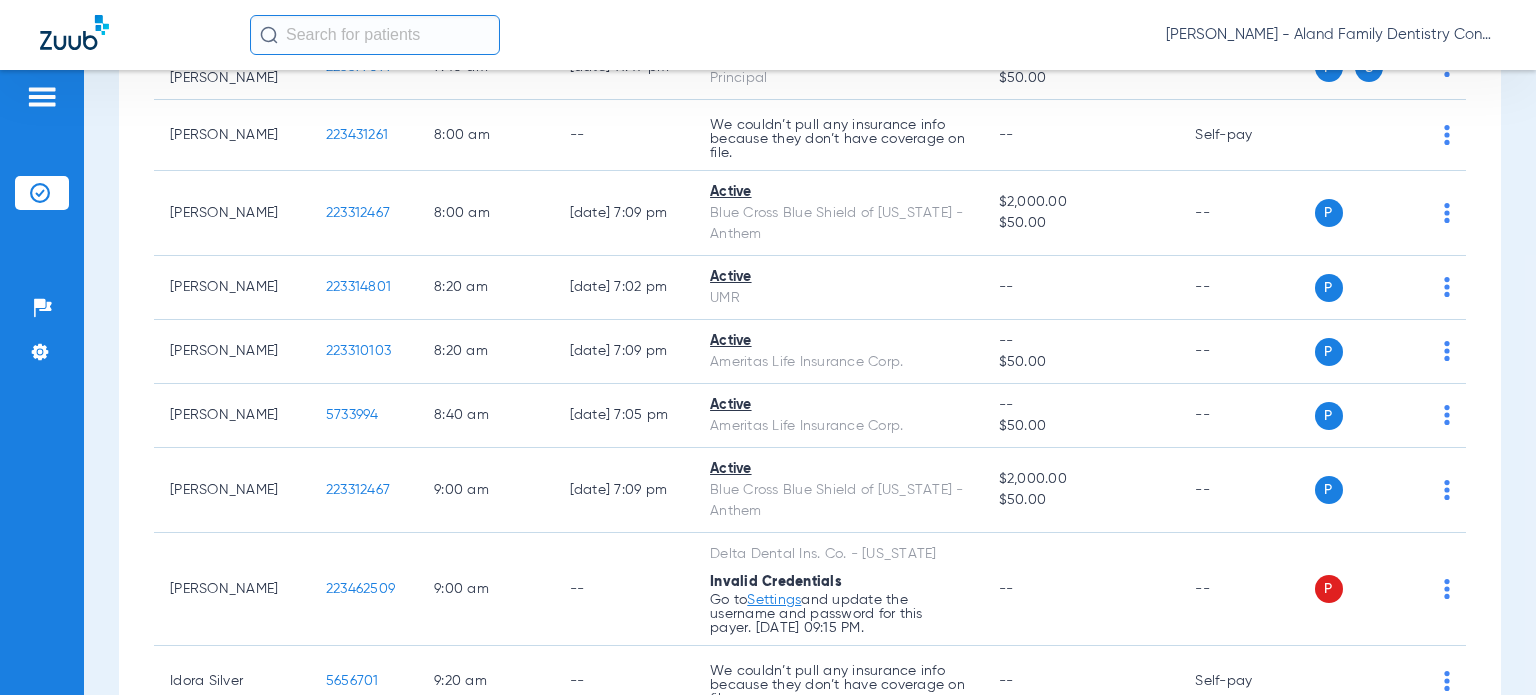scroll, scrollTop: 0, scrollLeft: 0, axis: both 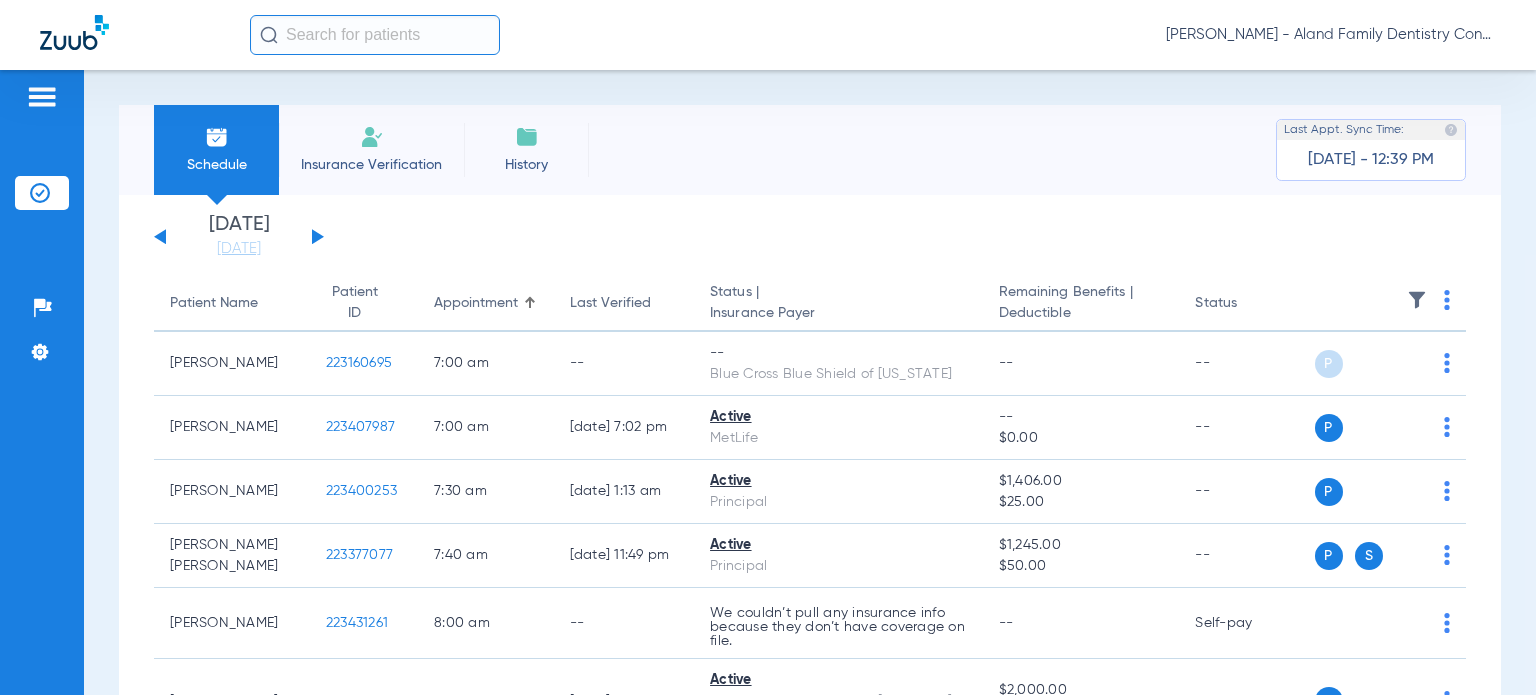 click 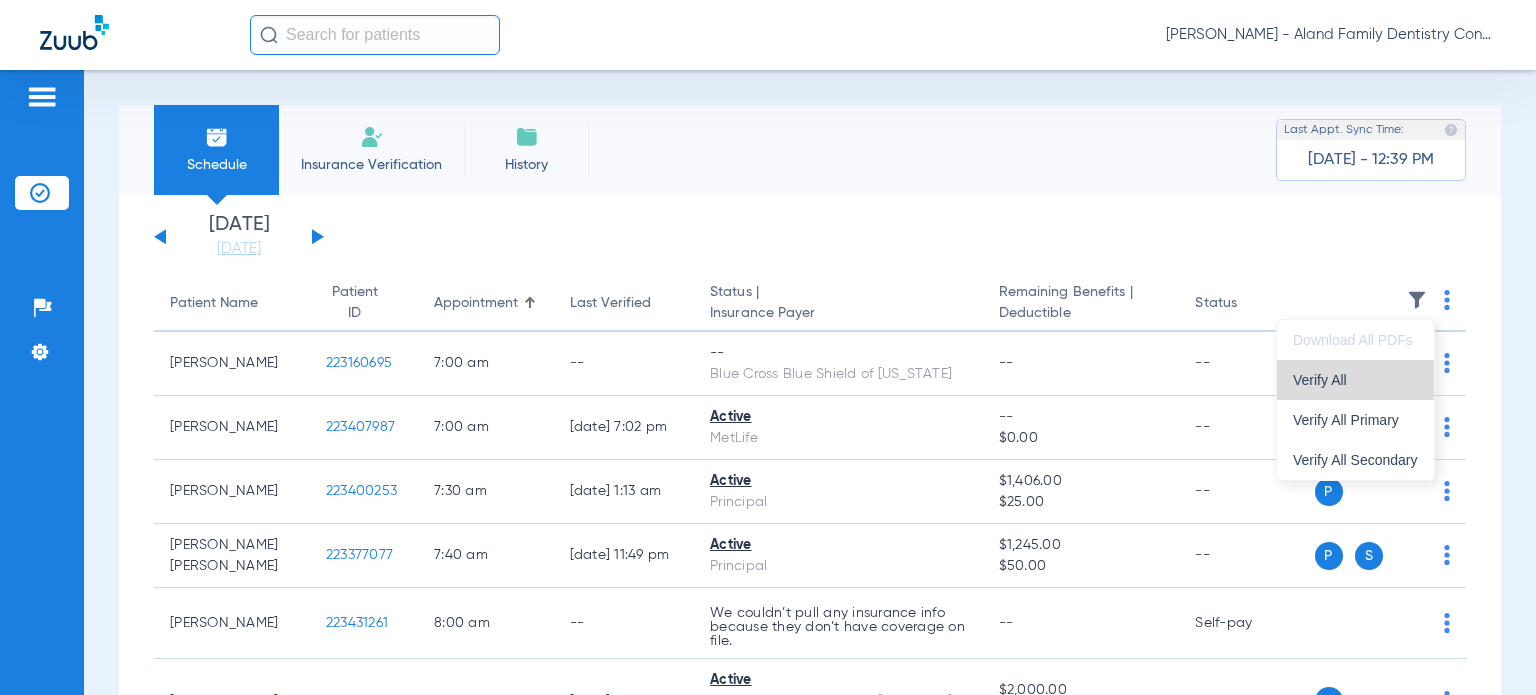 click on "Verify All" at bounding box center (1355, 380) 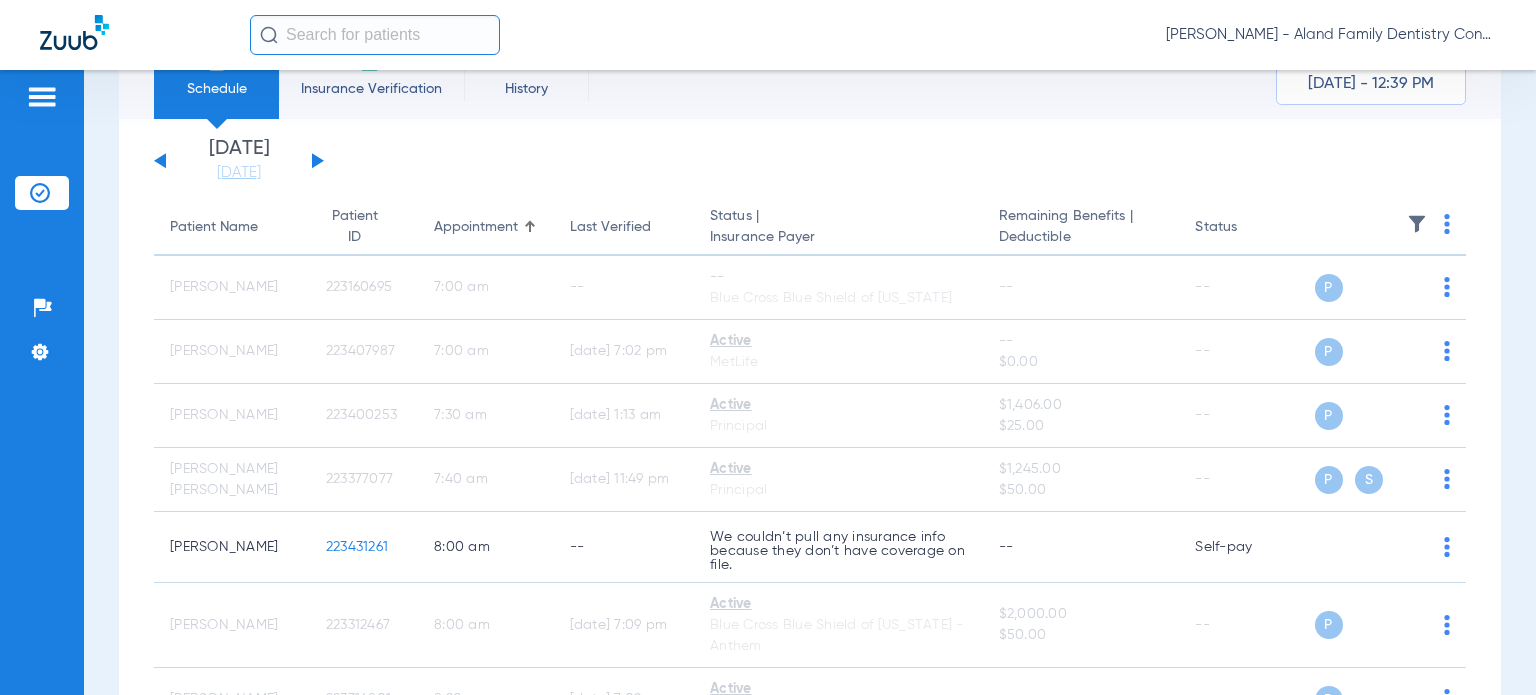scroll, scrollTop: 0, scrollLeft: 0, axis: both 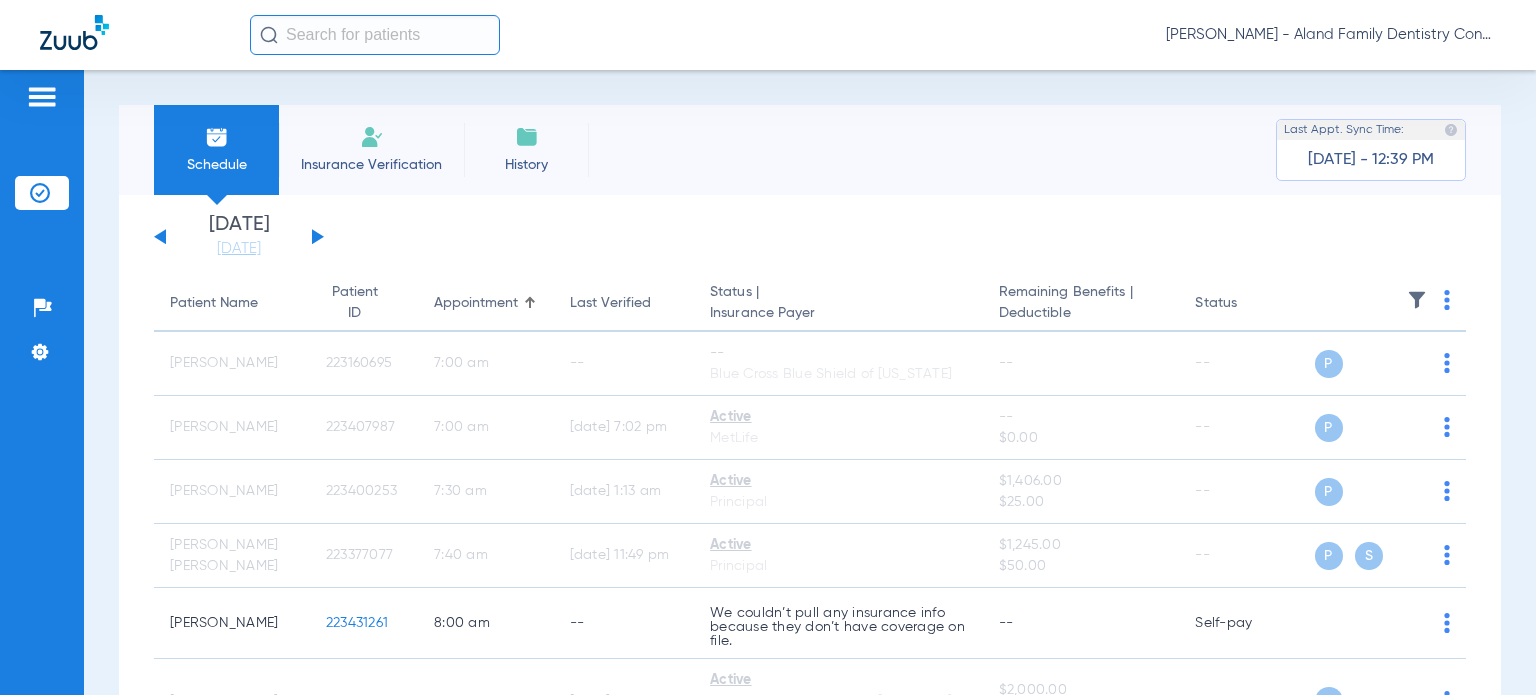 click 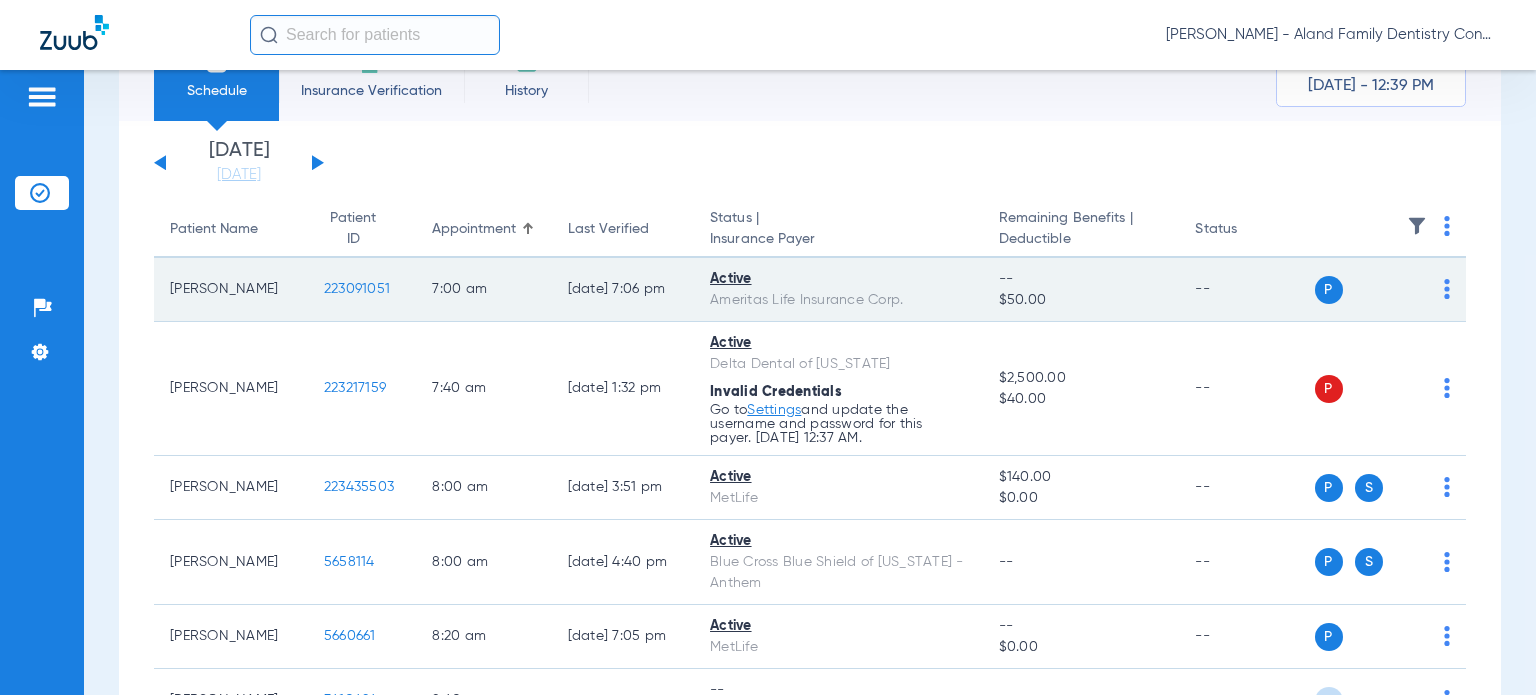 scroll, scrollTop: 0, scrollLeft: 0, axis: both 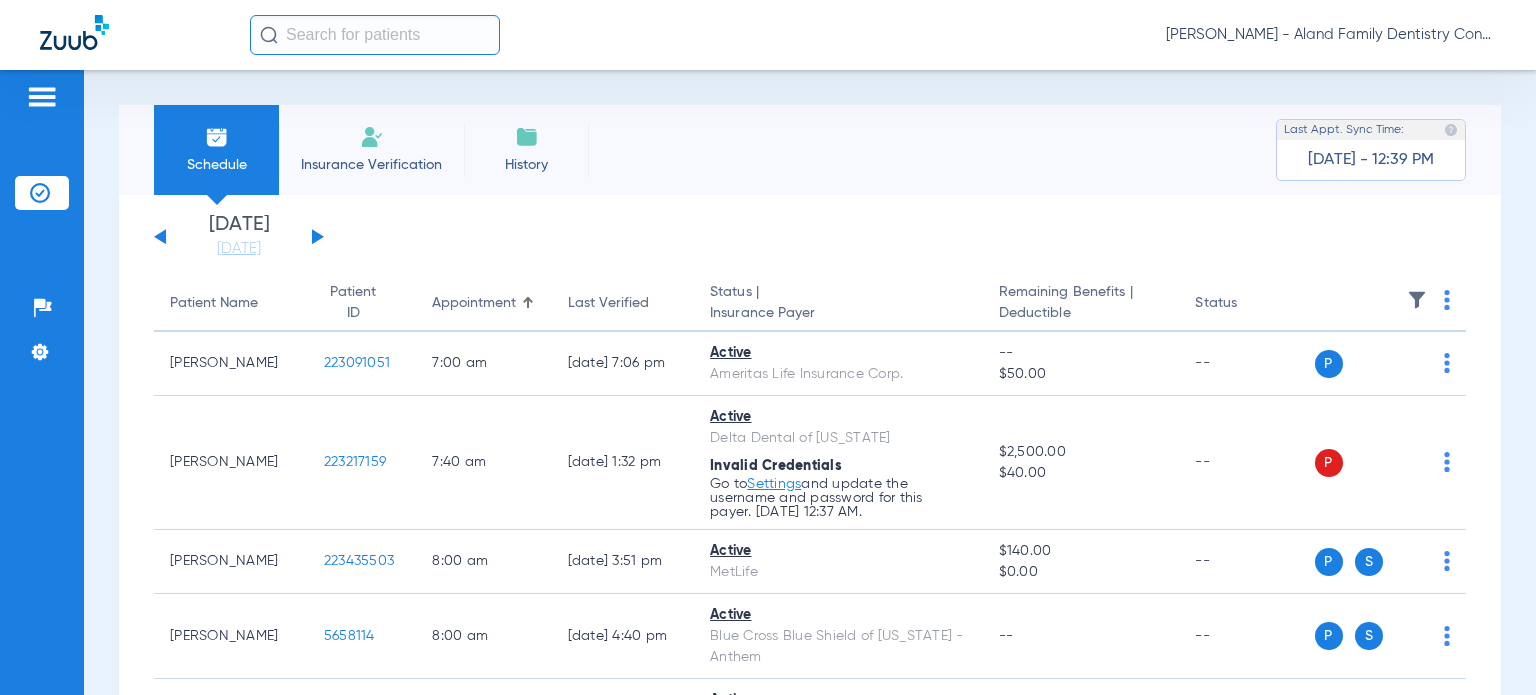 click 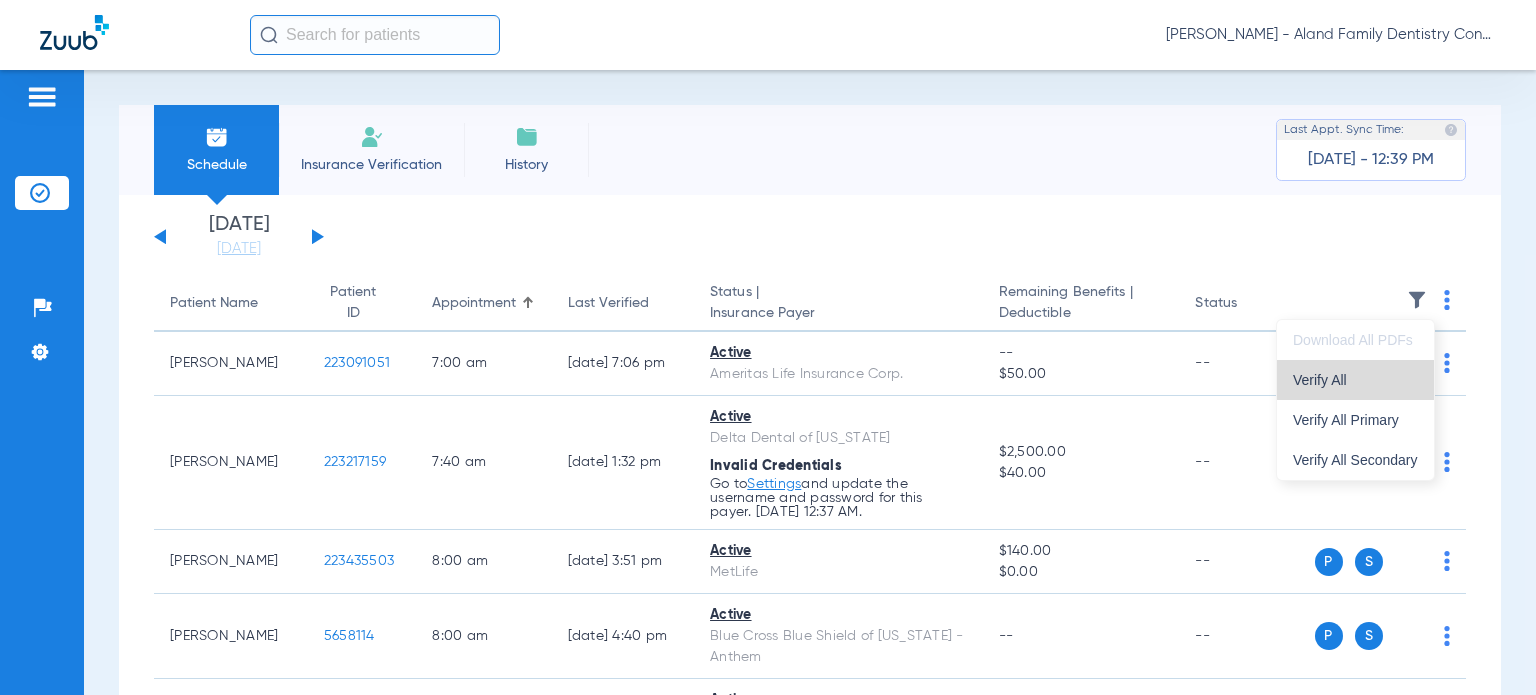 click on "Verify All" at bounding box center (1355, 380) 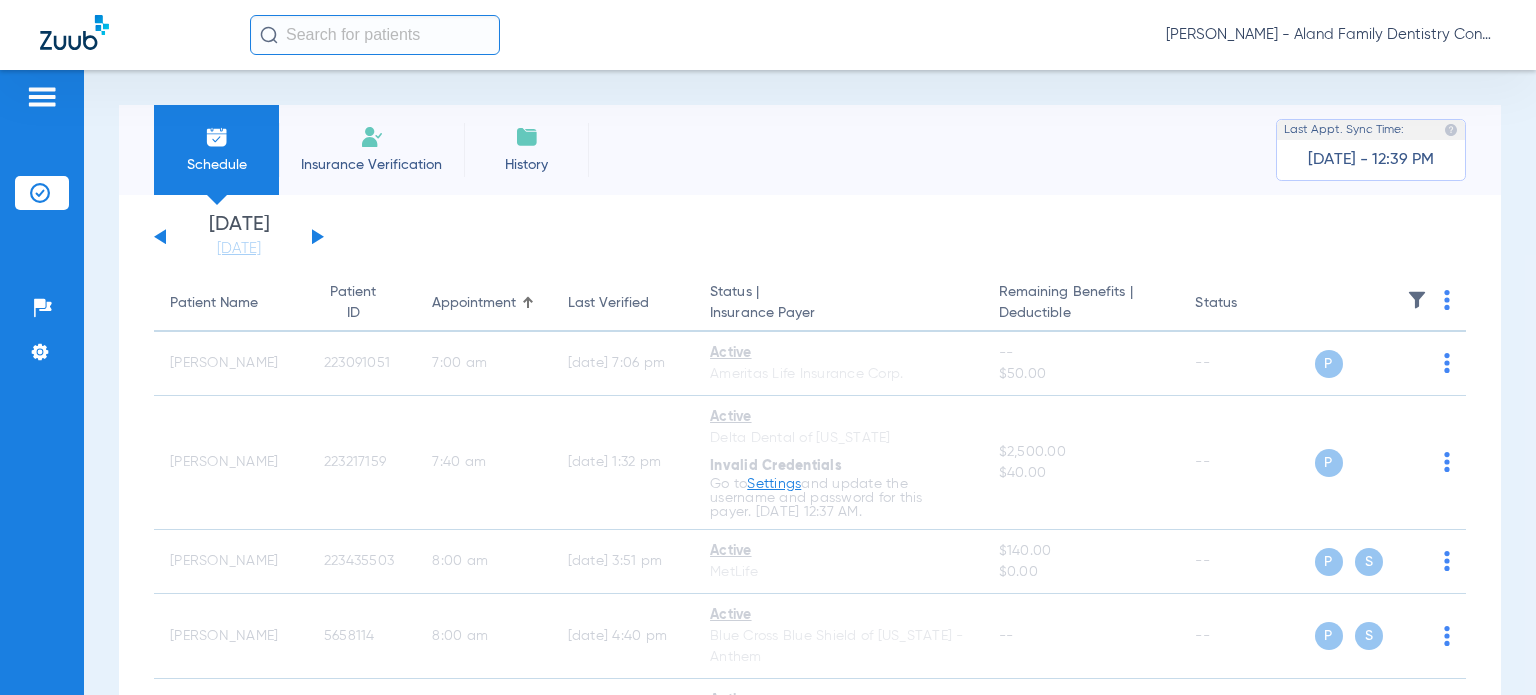 click 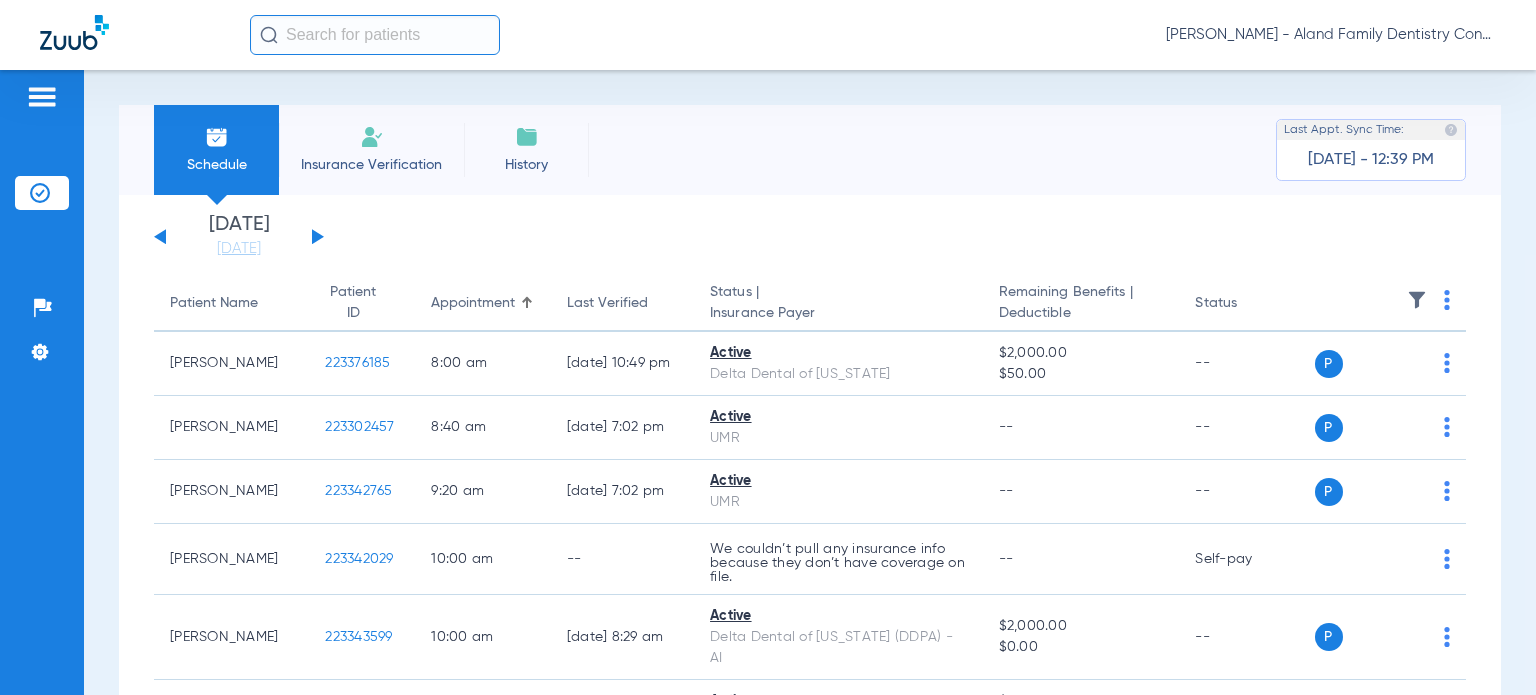 click 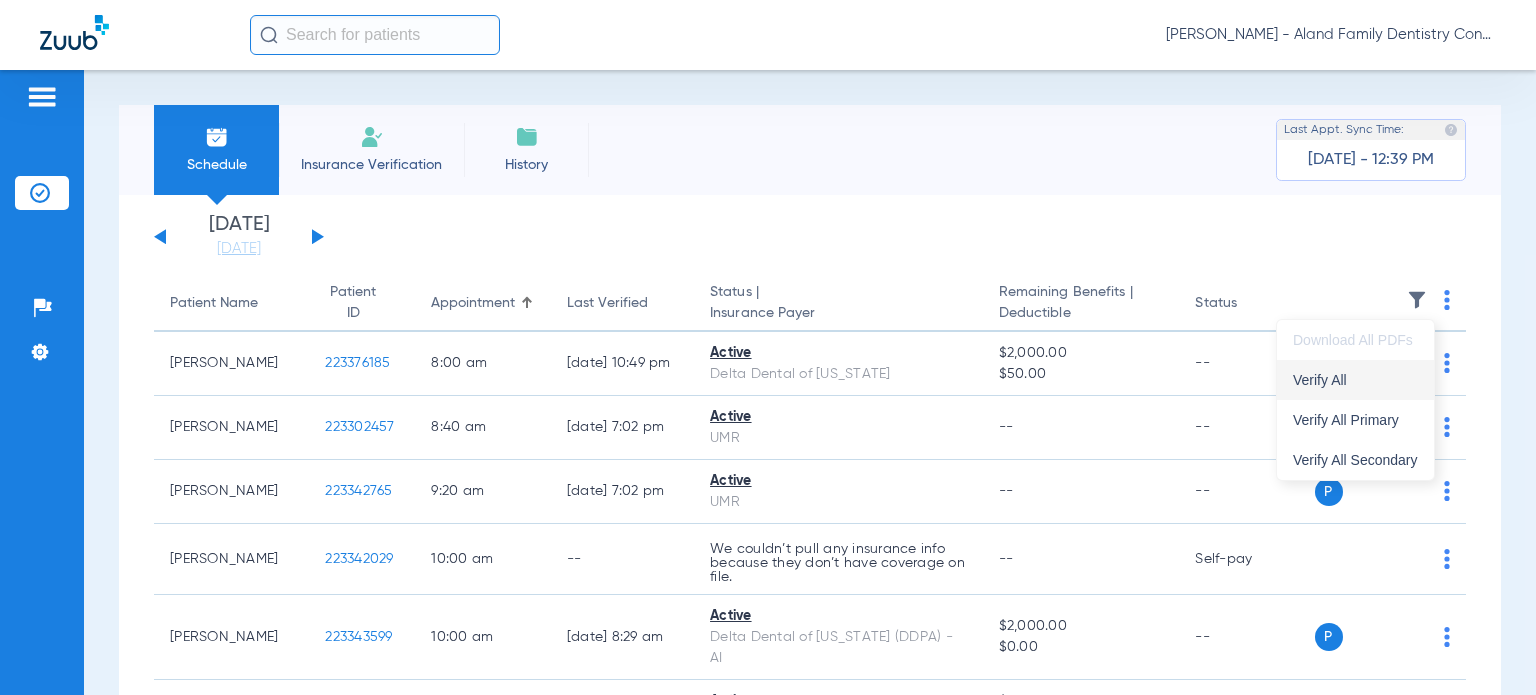 click on "Verify All" at bounding box center [1355, 380] 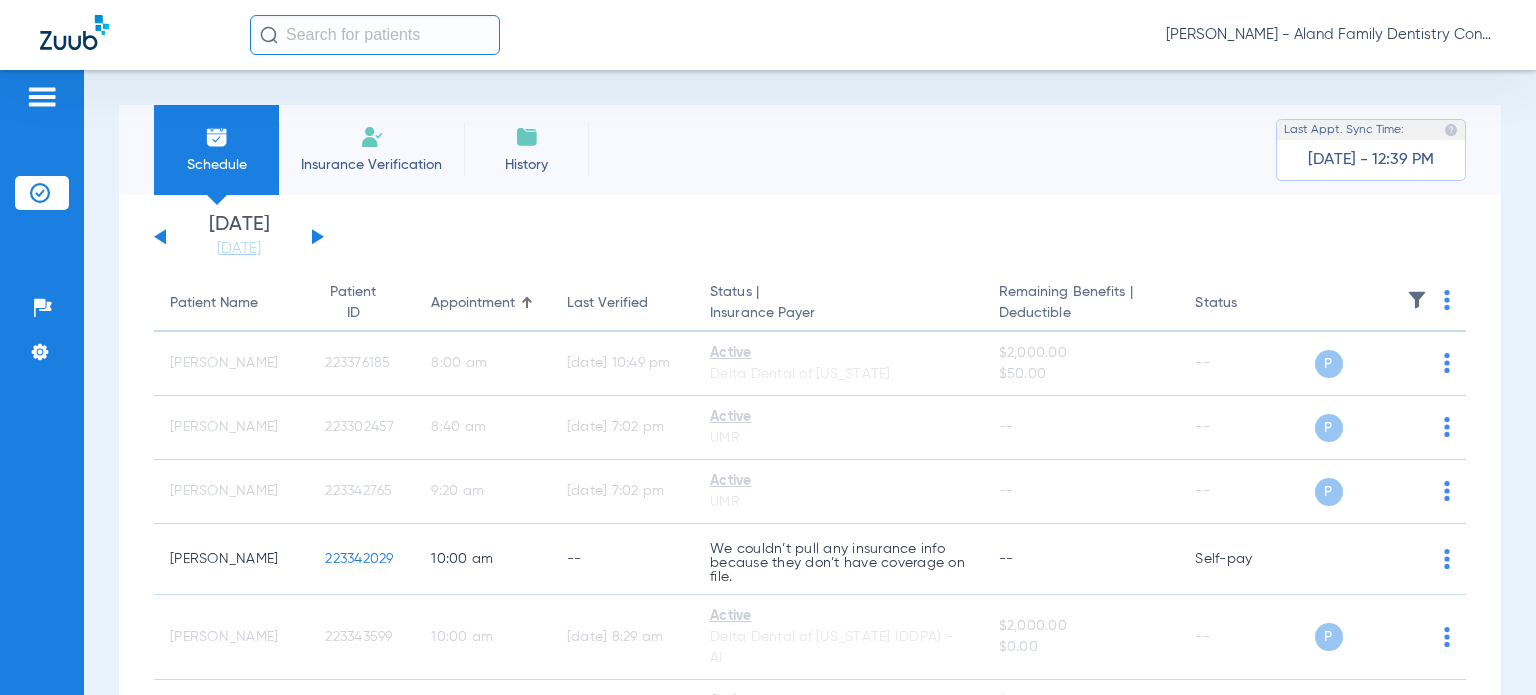 click 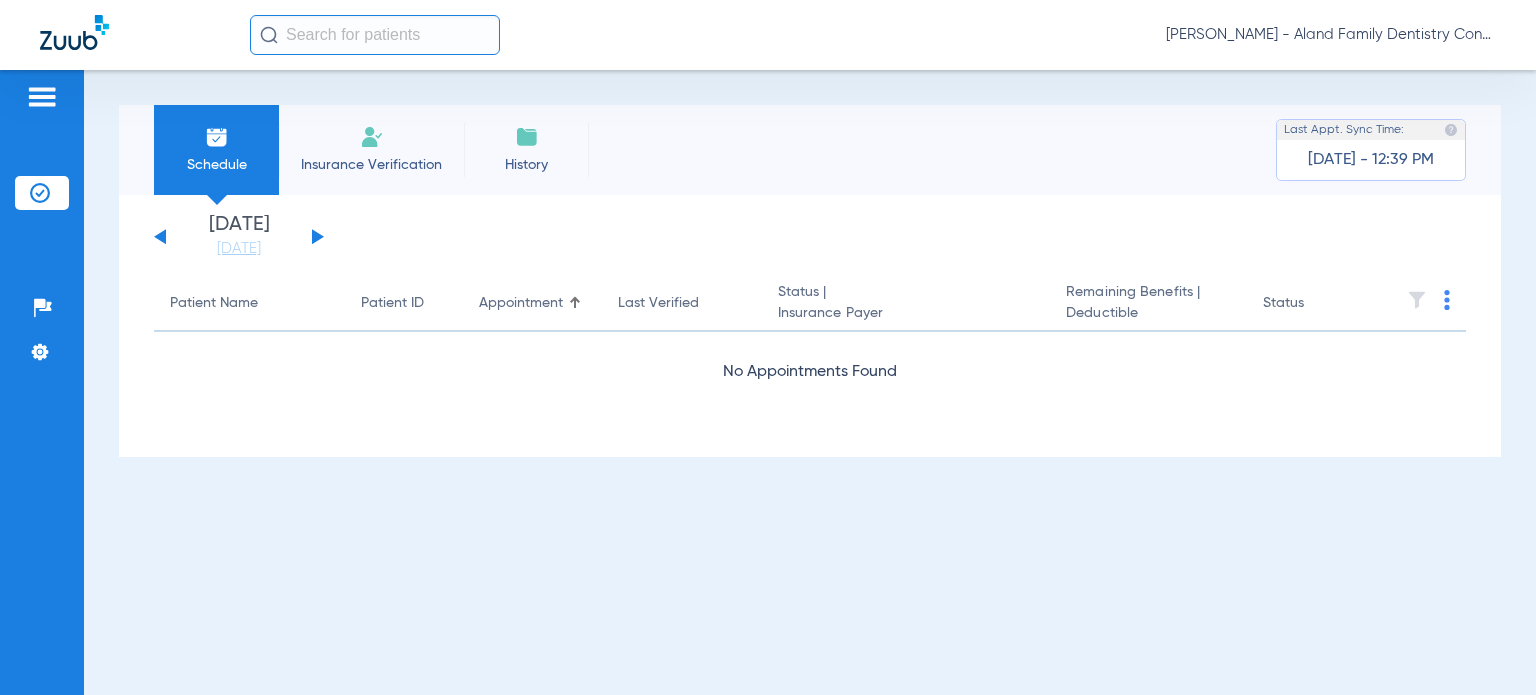 click 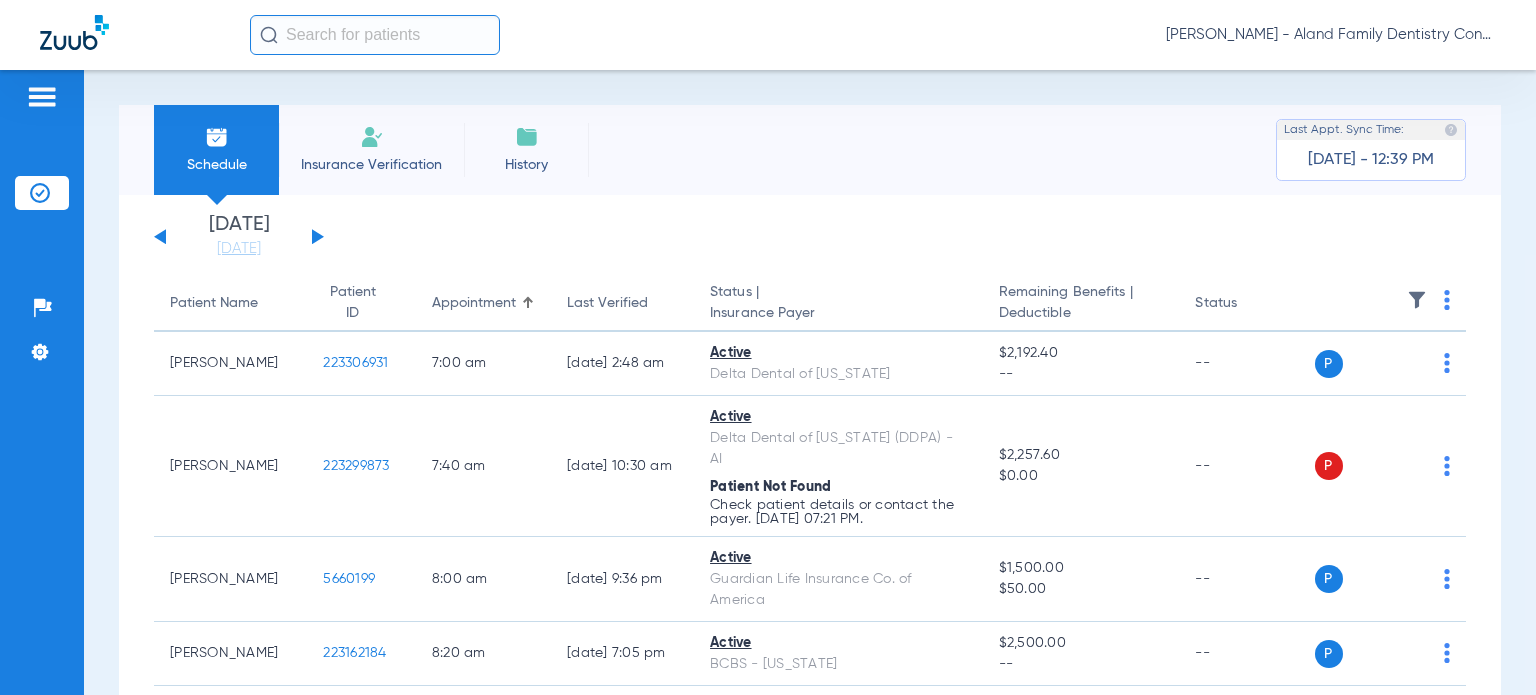 click 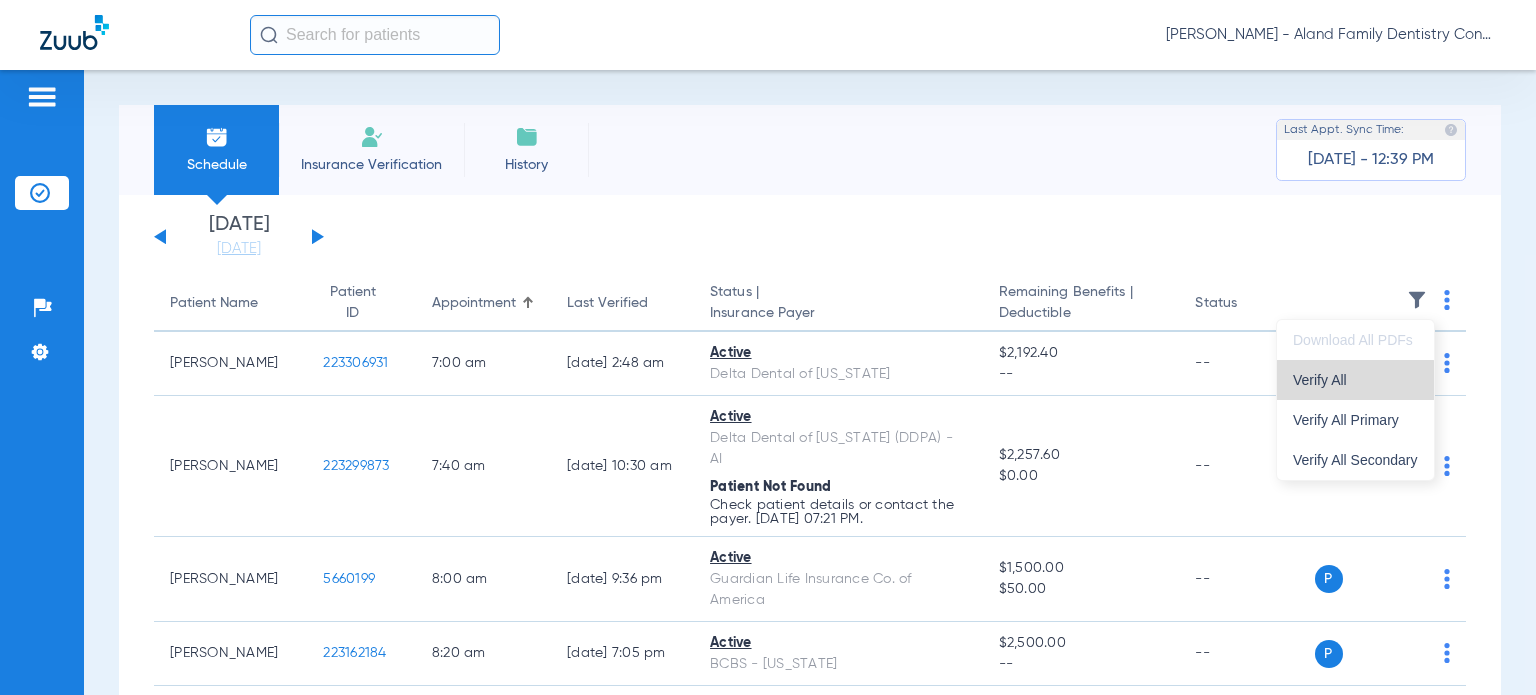 click on "Verify All" at bounding box center (1355, 380) 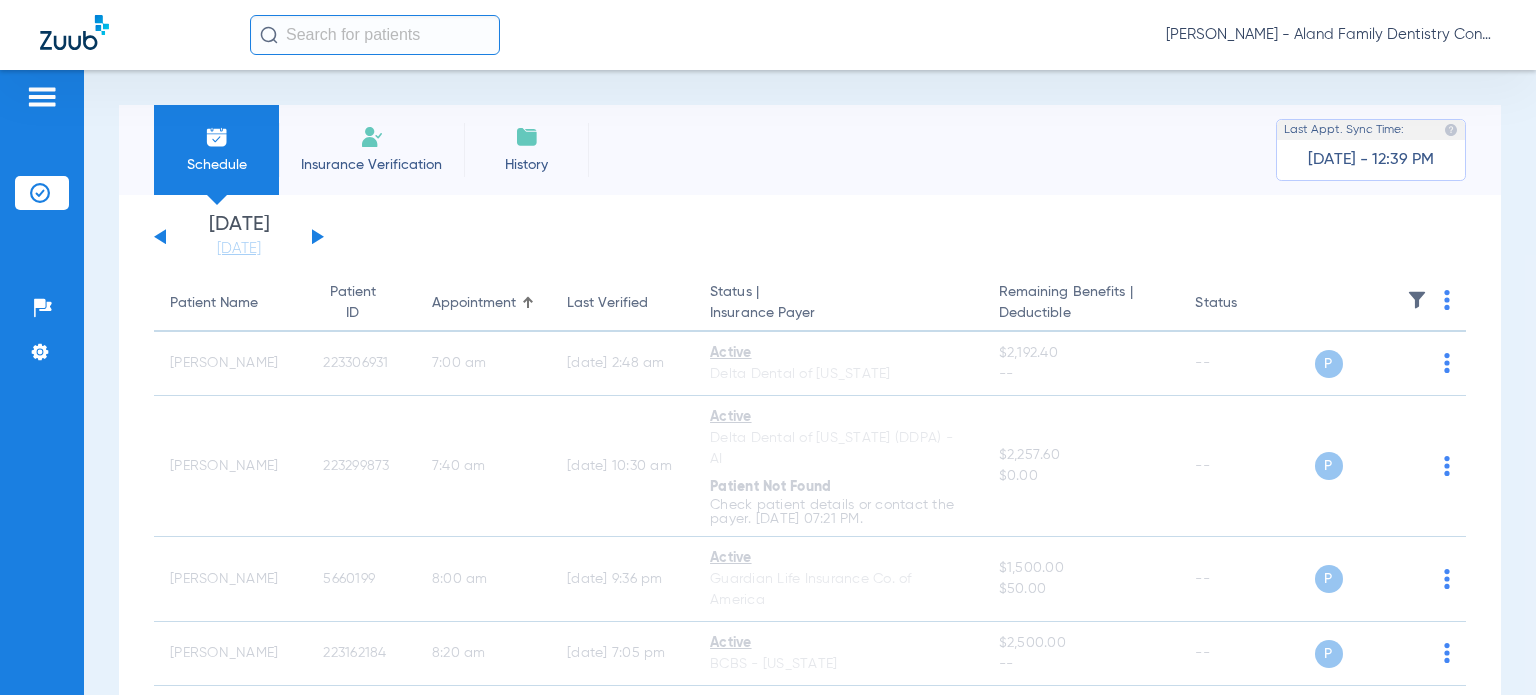 click 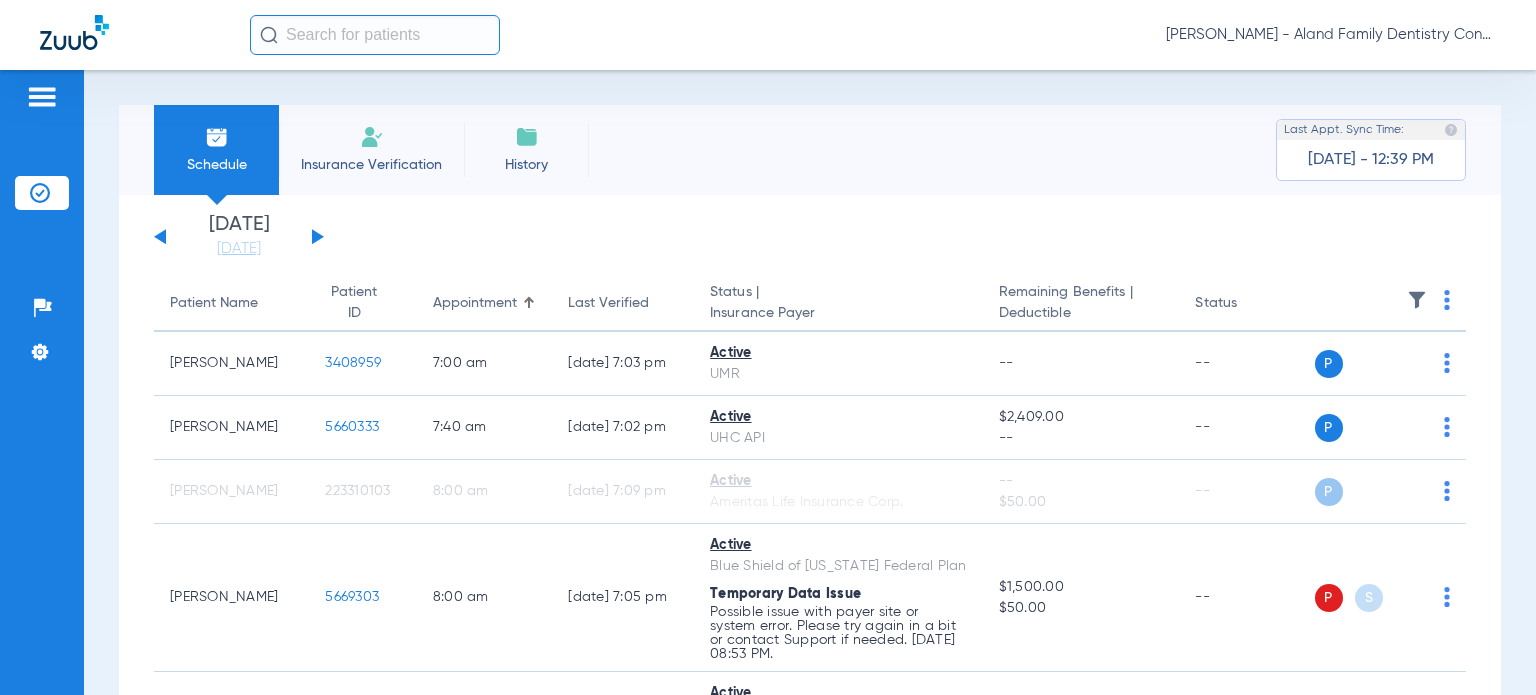 click 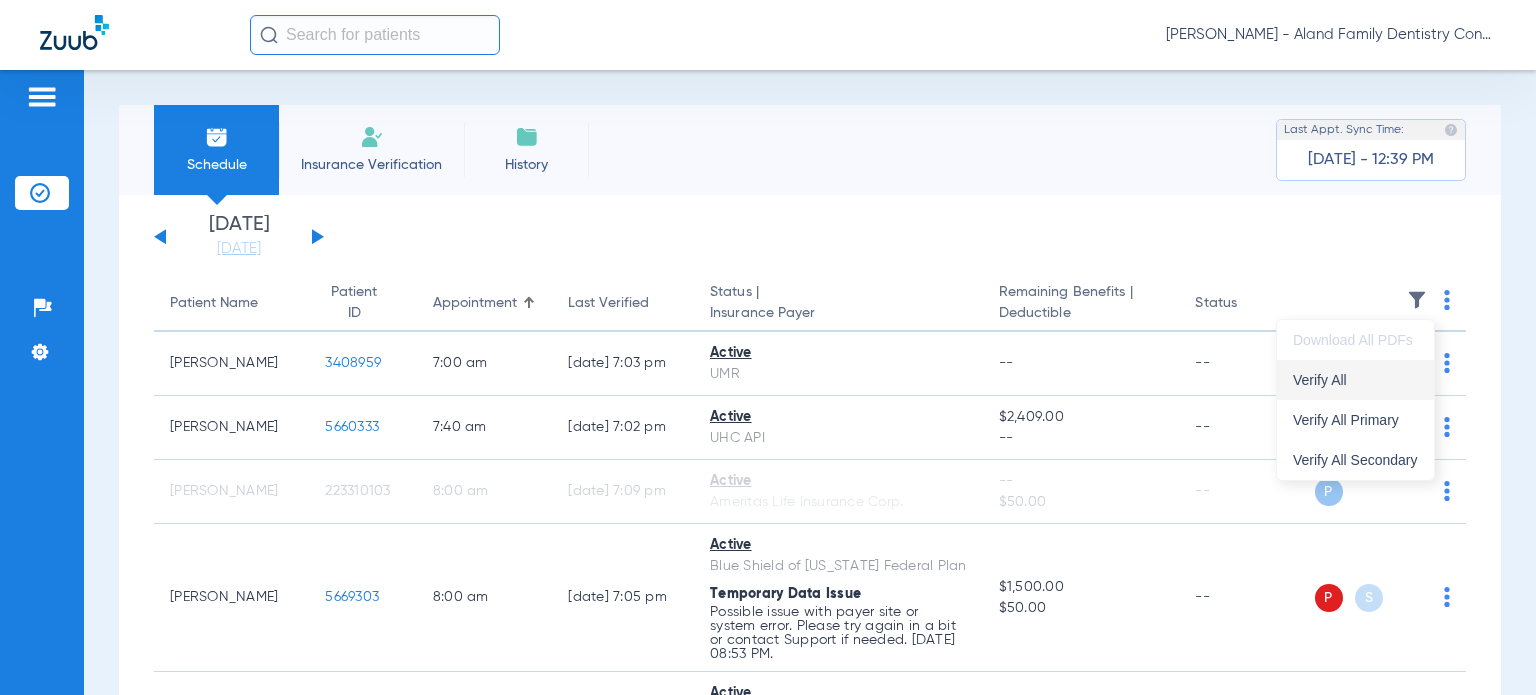 click on "Verify All" at bounding box center (1355, 380) 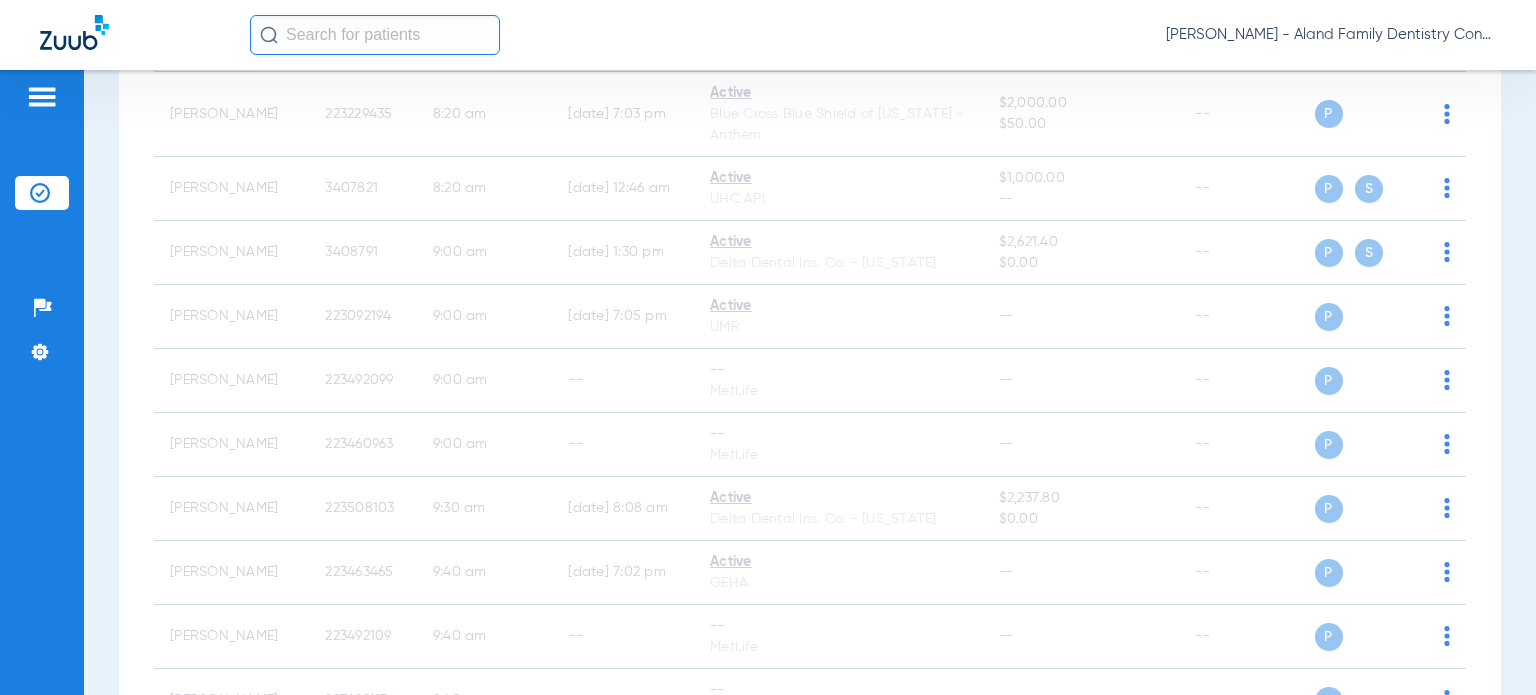 scroll, scrollTop: 0, scrollLeft: 0, axis: both 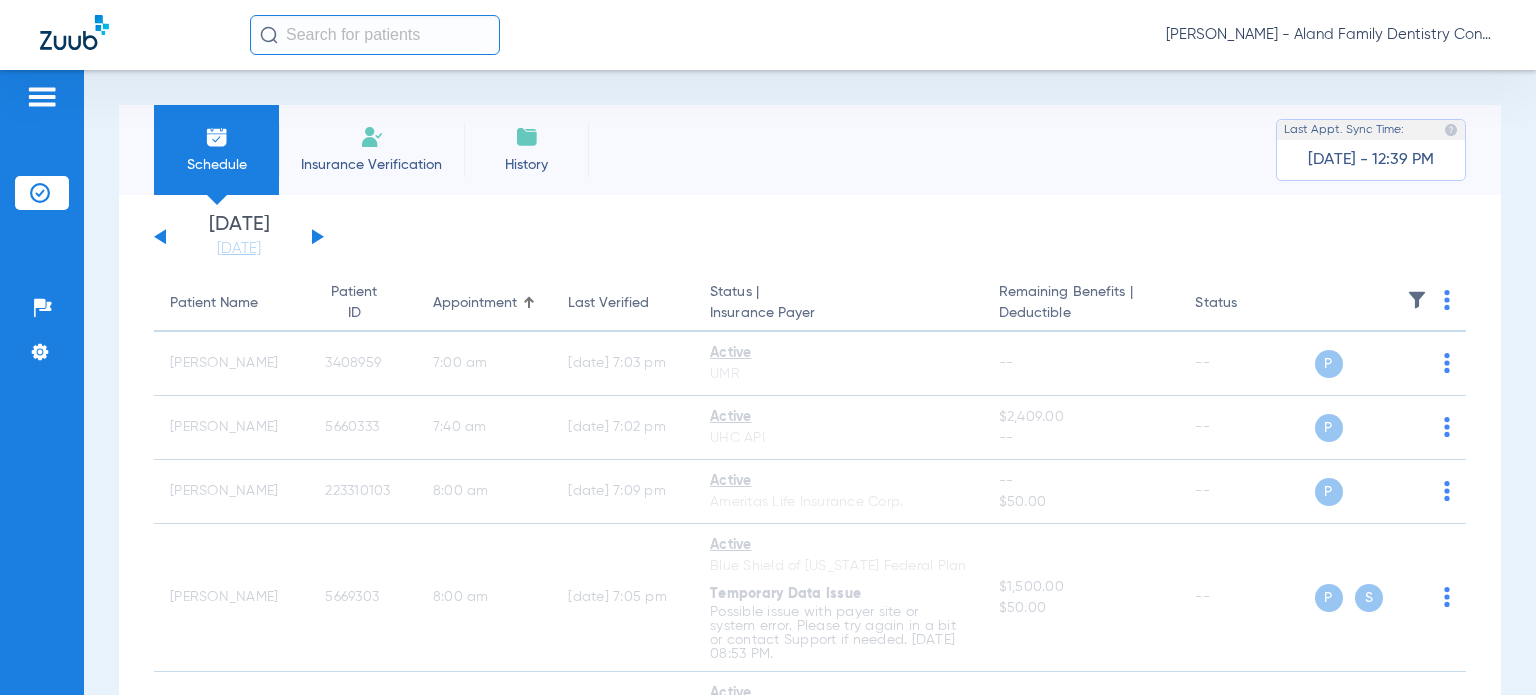 click on "[DATE]   [DATE]   [DATE]   [DATE]   [DATE]   [DATE]   [DATE]   [DATE]   [DATE]   [DATE]   [DATE]   [DATE]   [DATE]   [DATE]   [DATE]   [DATE]   [DATE]   [DATE]   [DATE]   [DATE]   [DATE]   [DATE]   [DATE]   [DATE]   [DATE]   [DATE]   [DATE]   [DATE]   [DATE]   [DATE]   [DATE]   [DATE]   [DATE]   [DATE]   [DATE]   [DATE]   [DATE]   [DATE]   [DATE]   [DATE]   [DATE]   [DATE]   [DATE]   [DATE]" 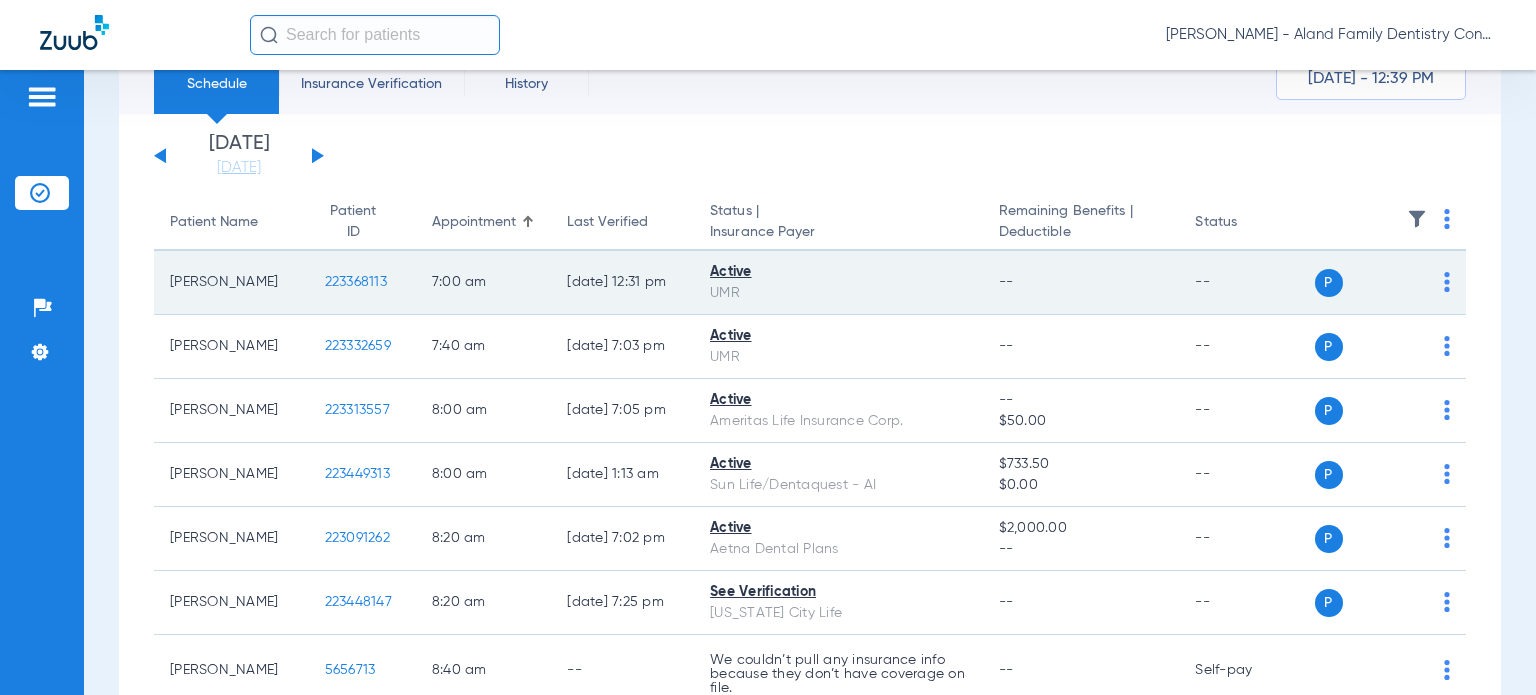 scroll, scrollTop: 0, scrollLeft: 0, axis: both 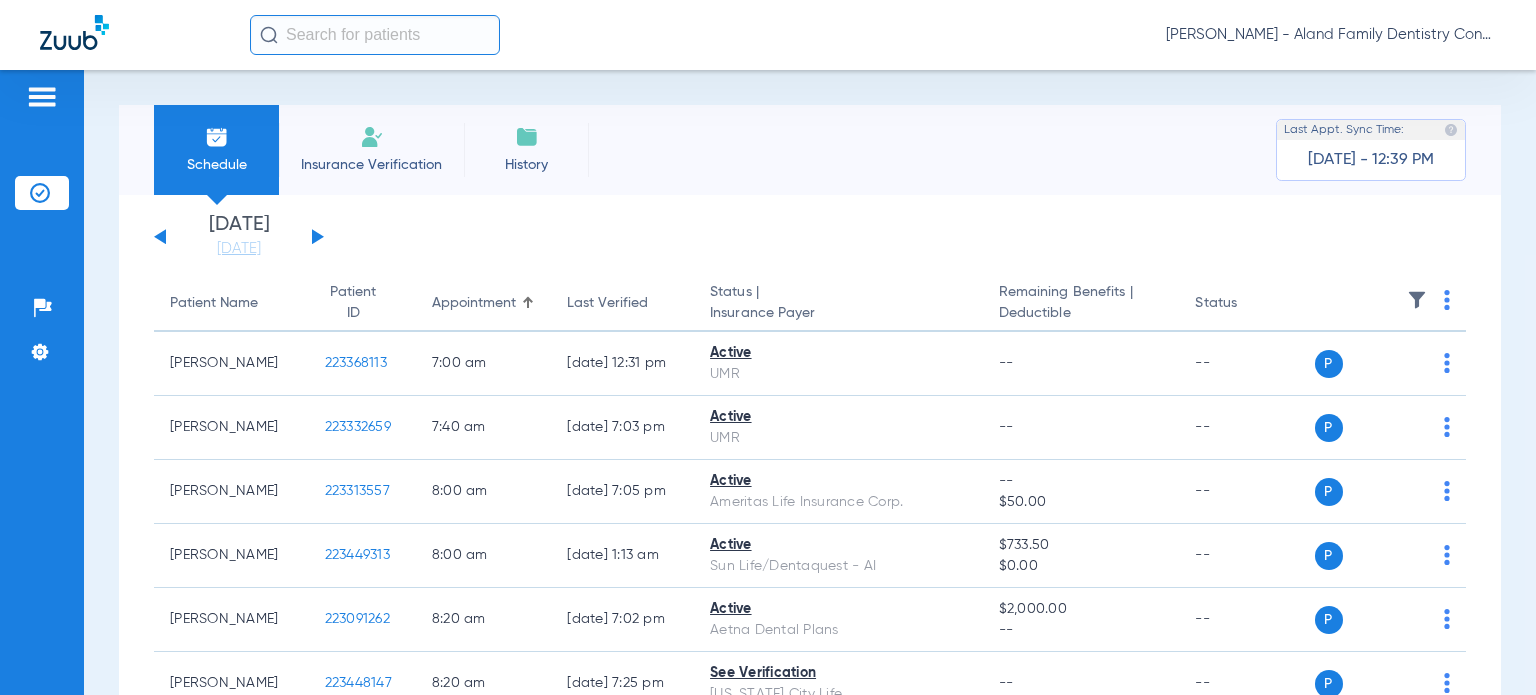 click 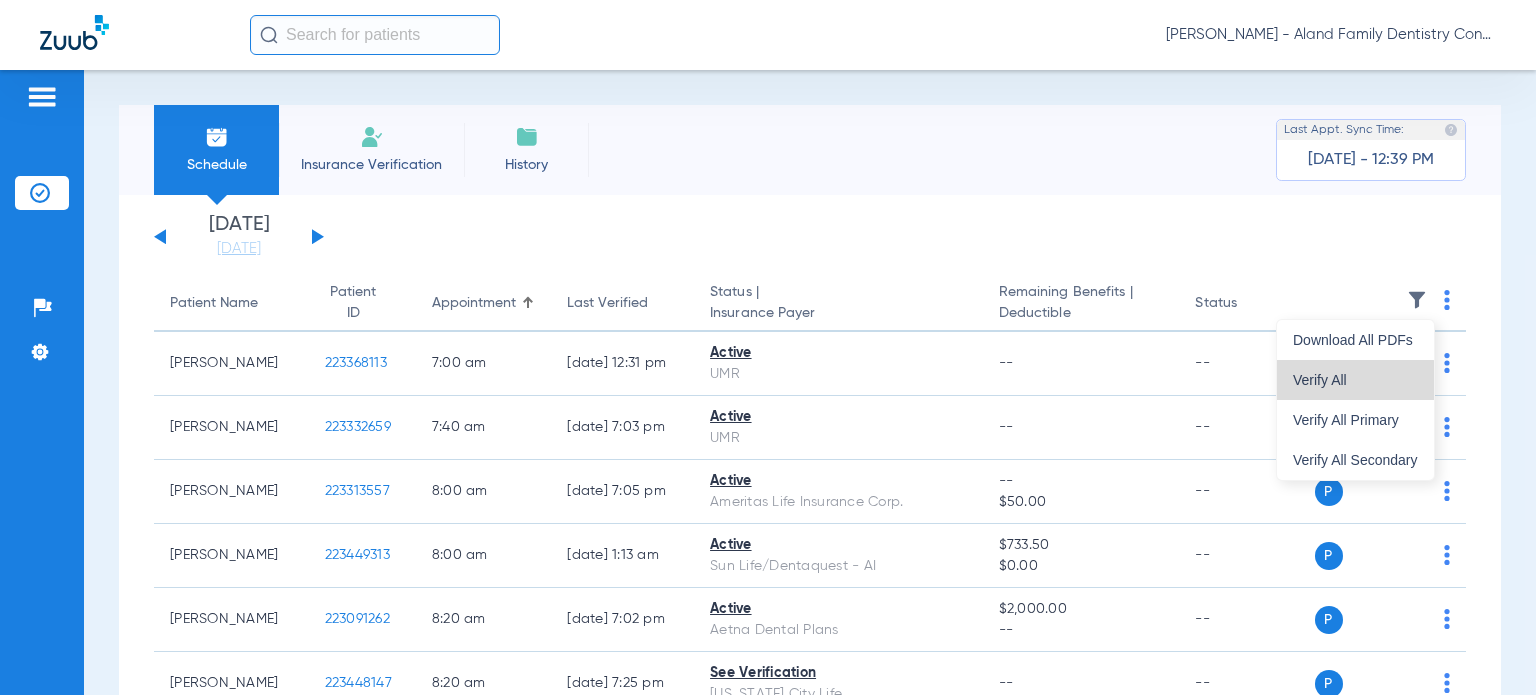 click on "Verify All" at bounding box center [1355, 380] 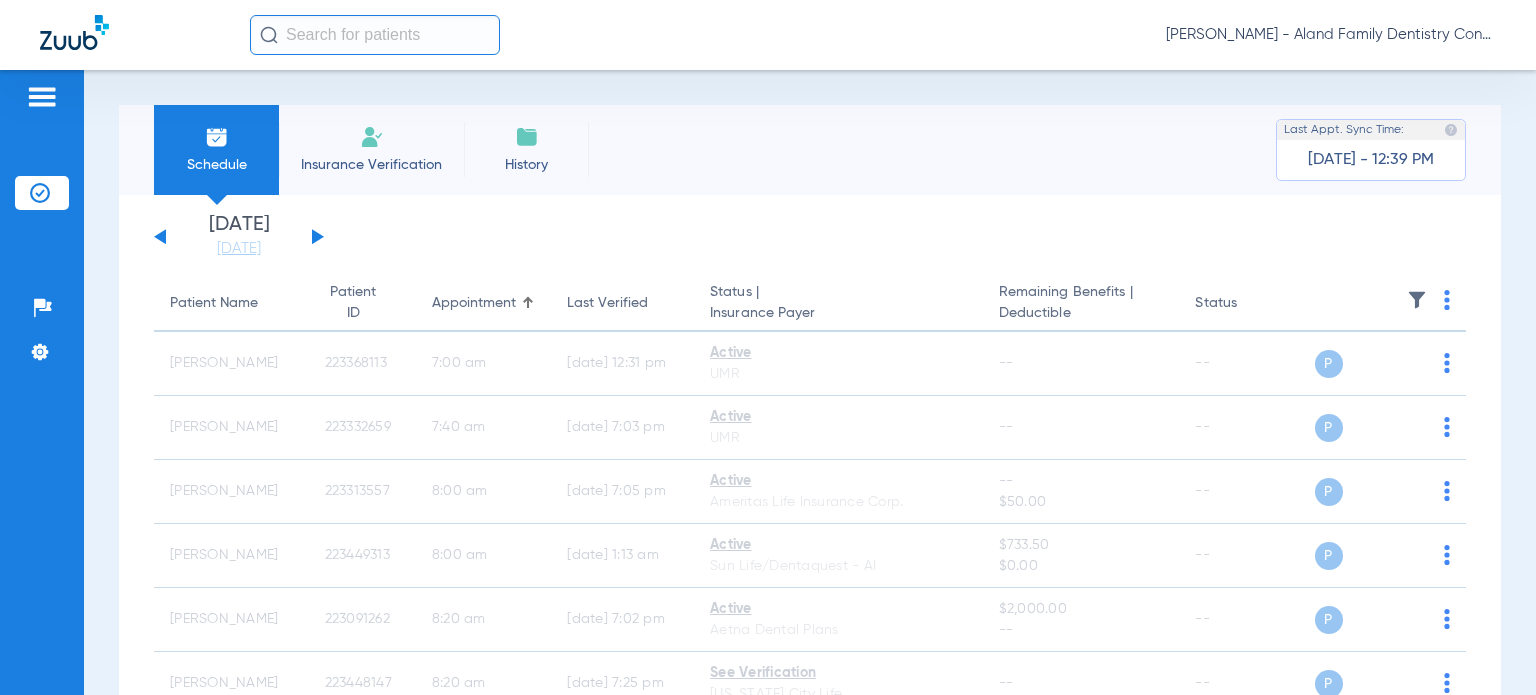 click 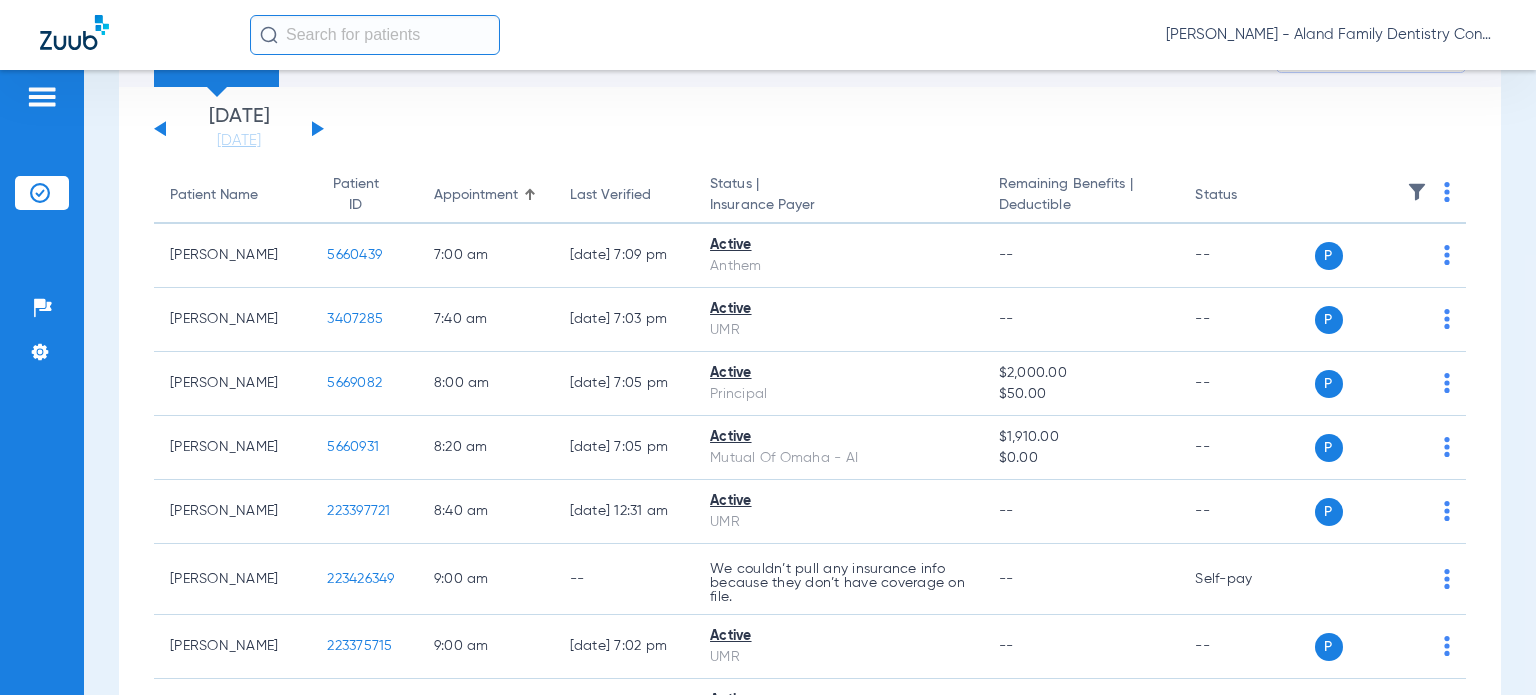 scroll, scrollTop: 0, scrollLeft: 0, axis: both 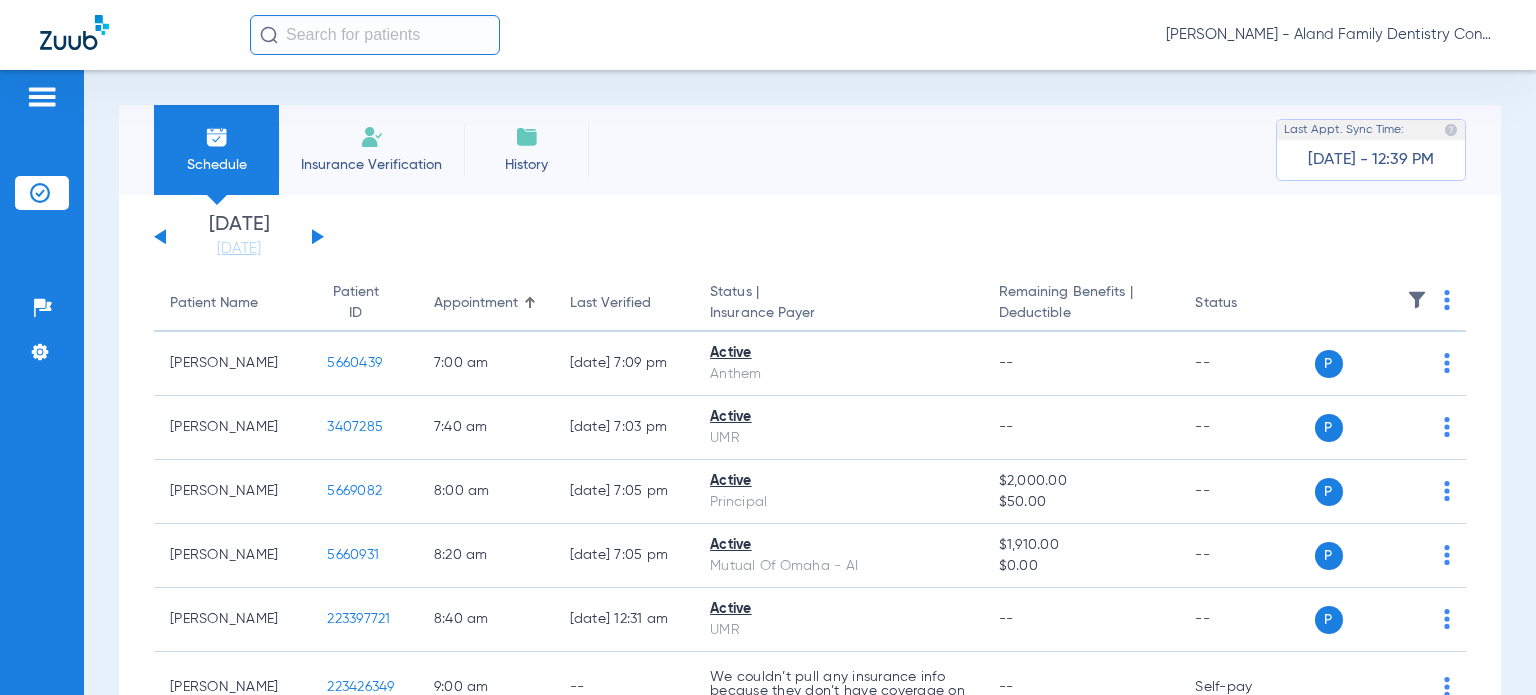 click 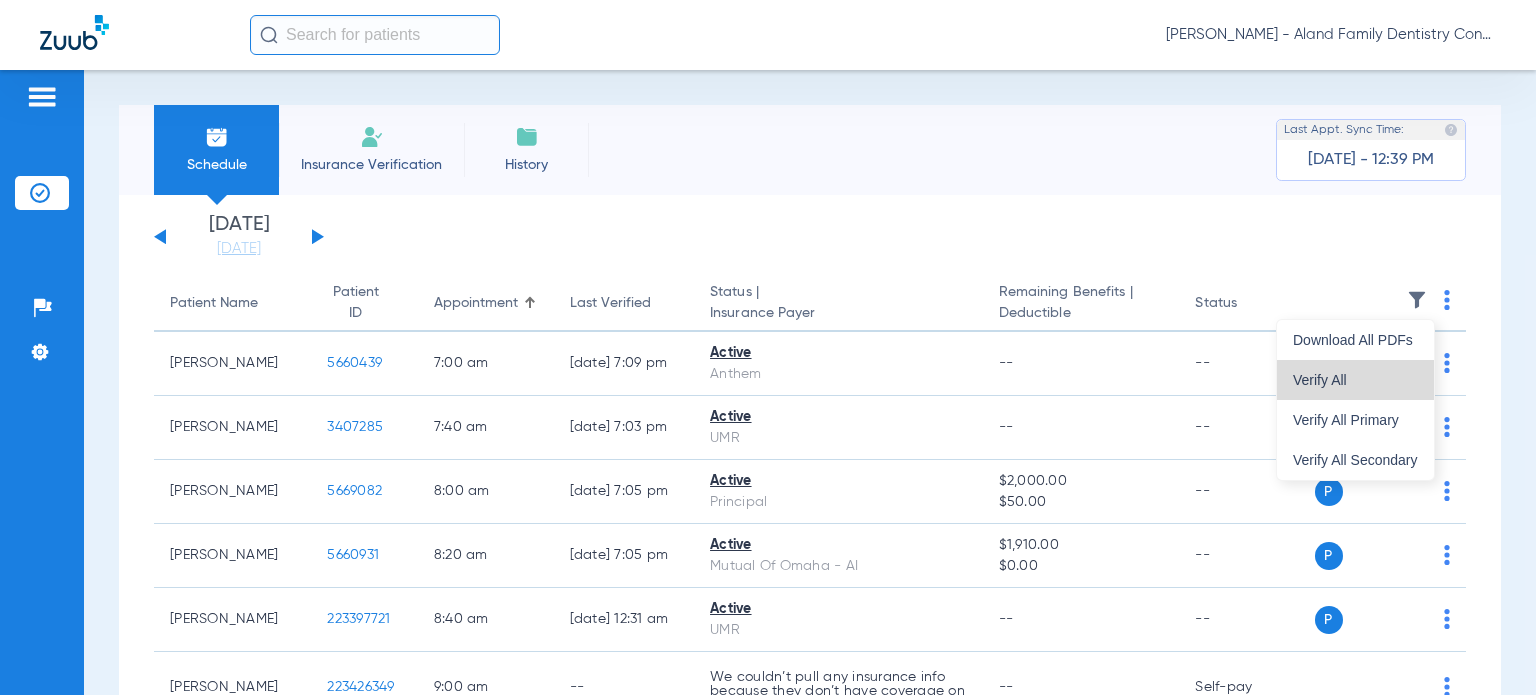 click on "Verify All" at bounding box center [1355, 380] 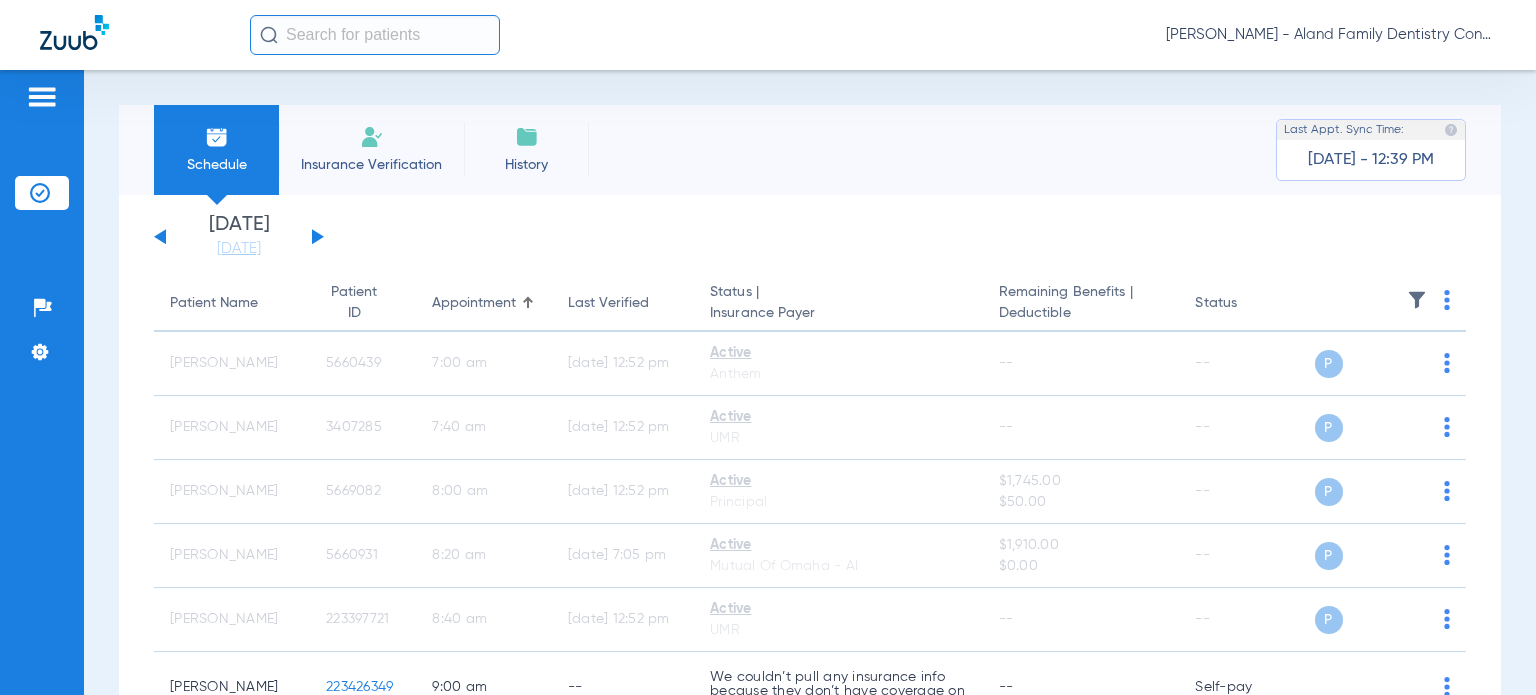 click on "[DATE]" 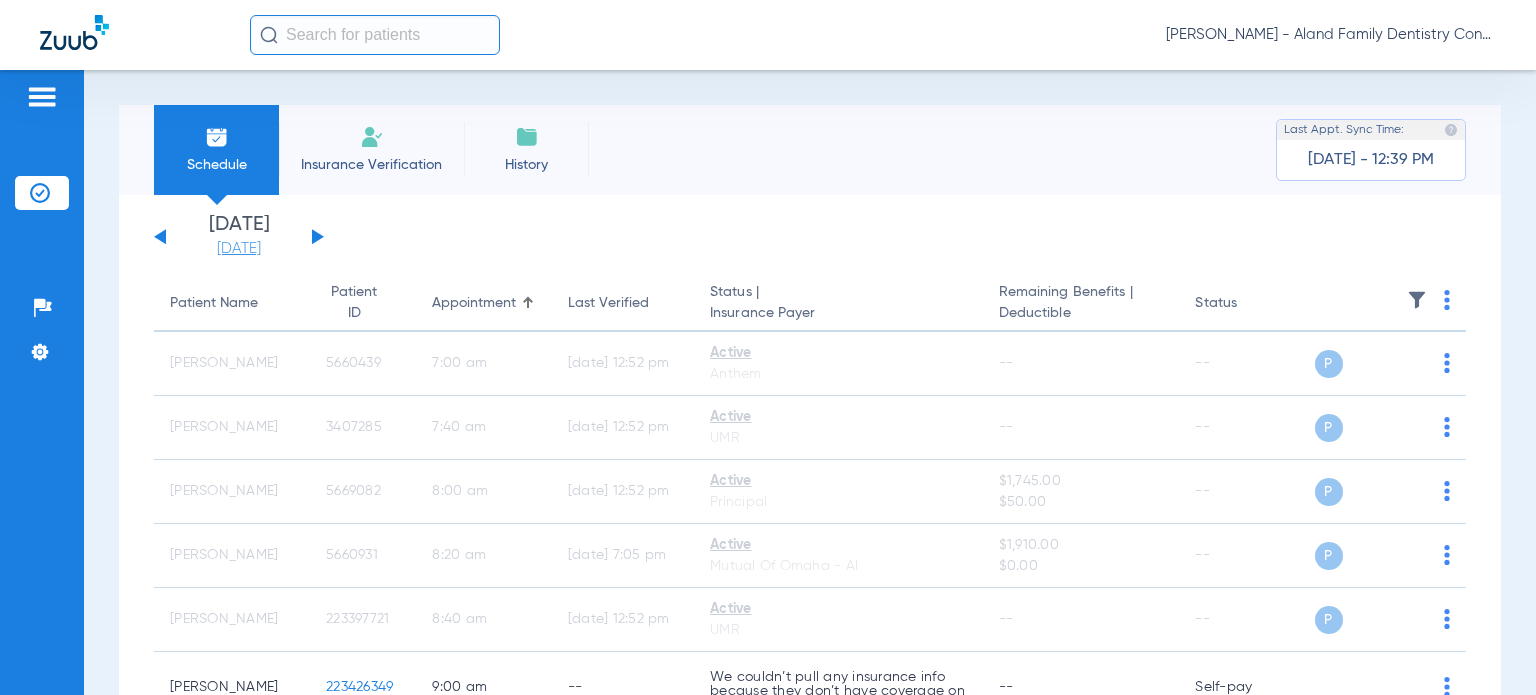 click on "[DATE]" 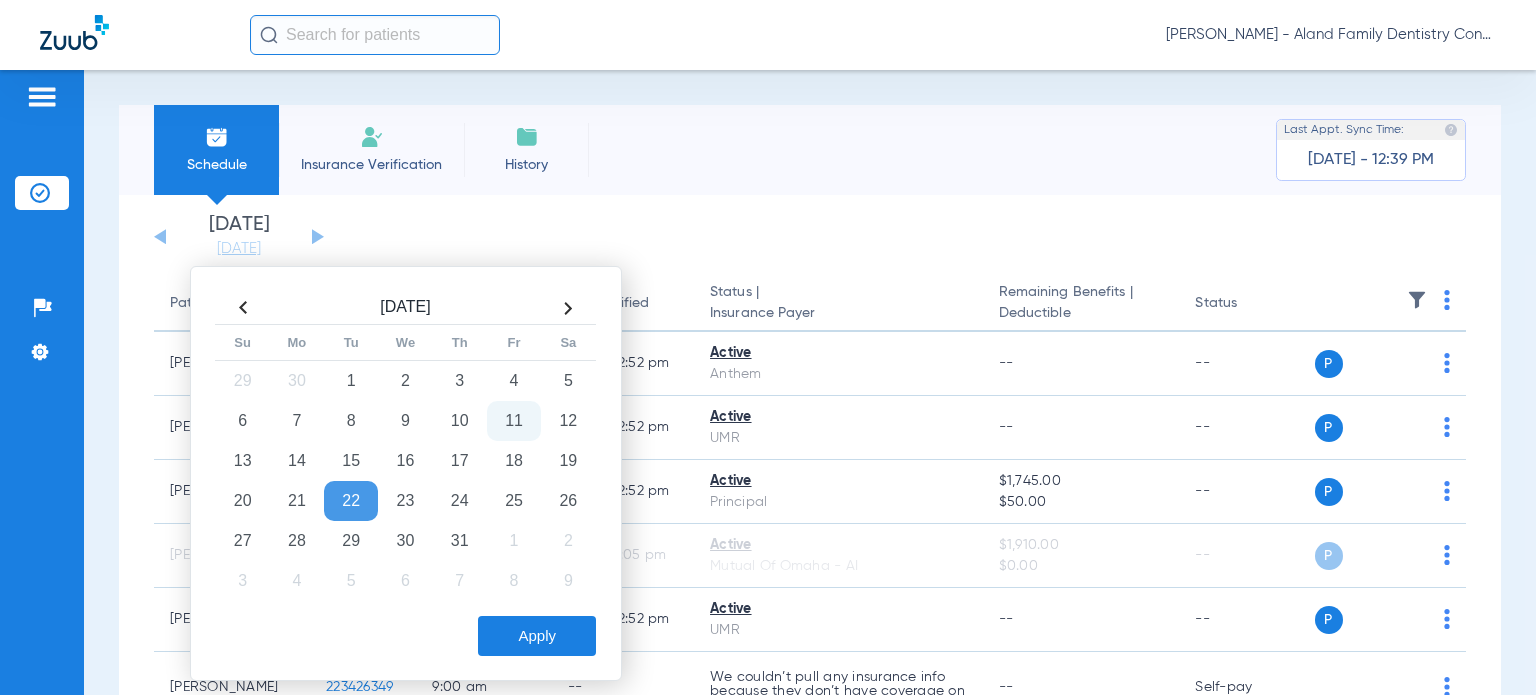 click on "22" 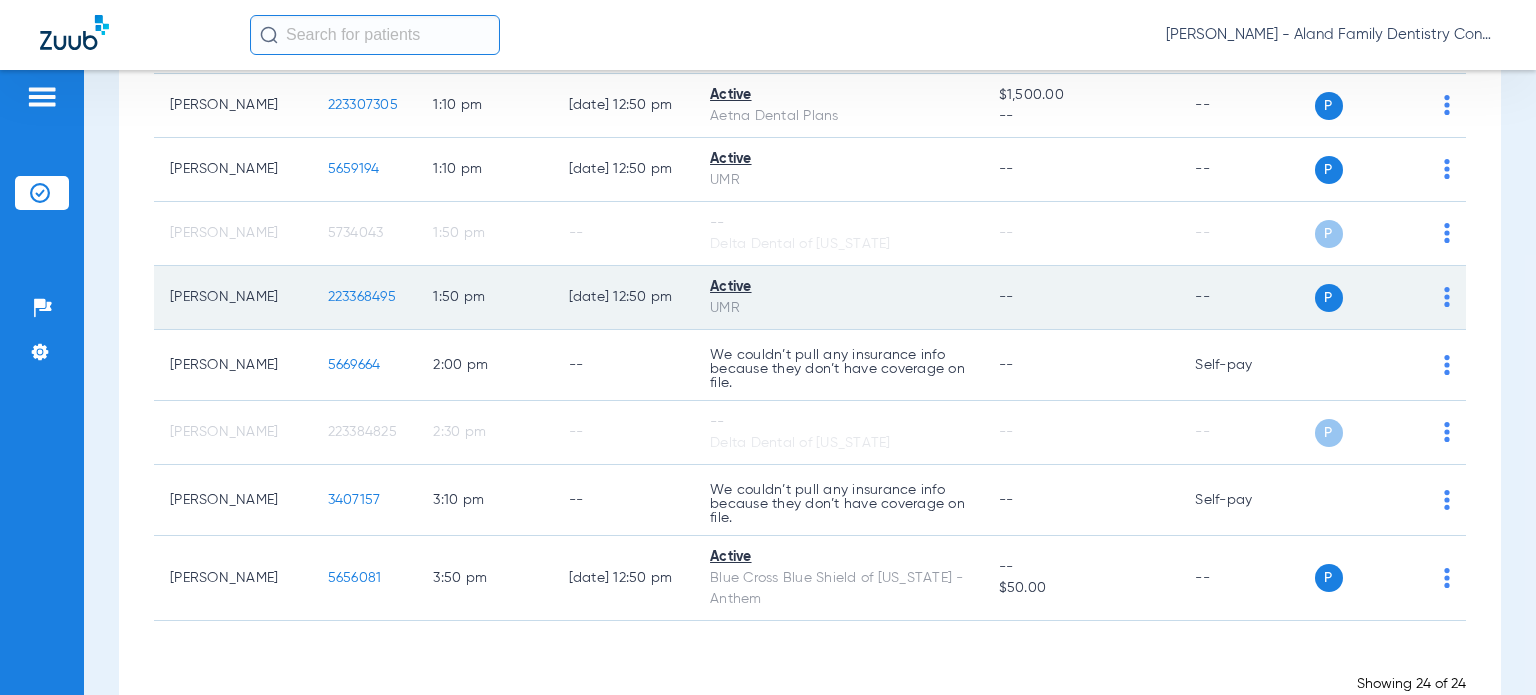 scroll, scrollTop: 1736, scrollLeft: 0, axis: vertical 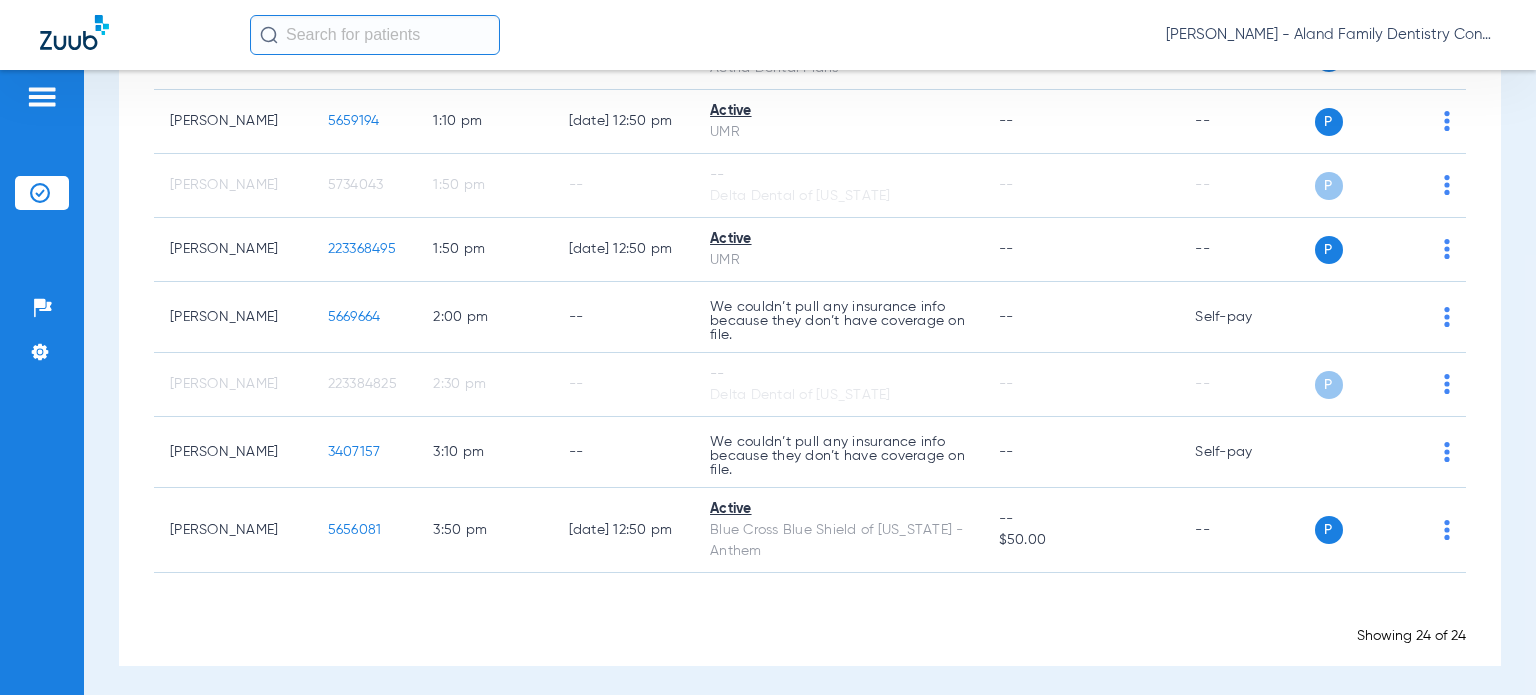 click on "[PERSON_NAME] - Aland Family Dentistry Continental" 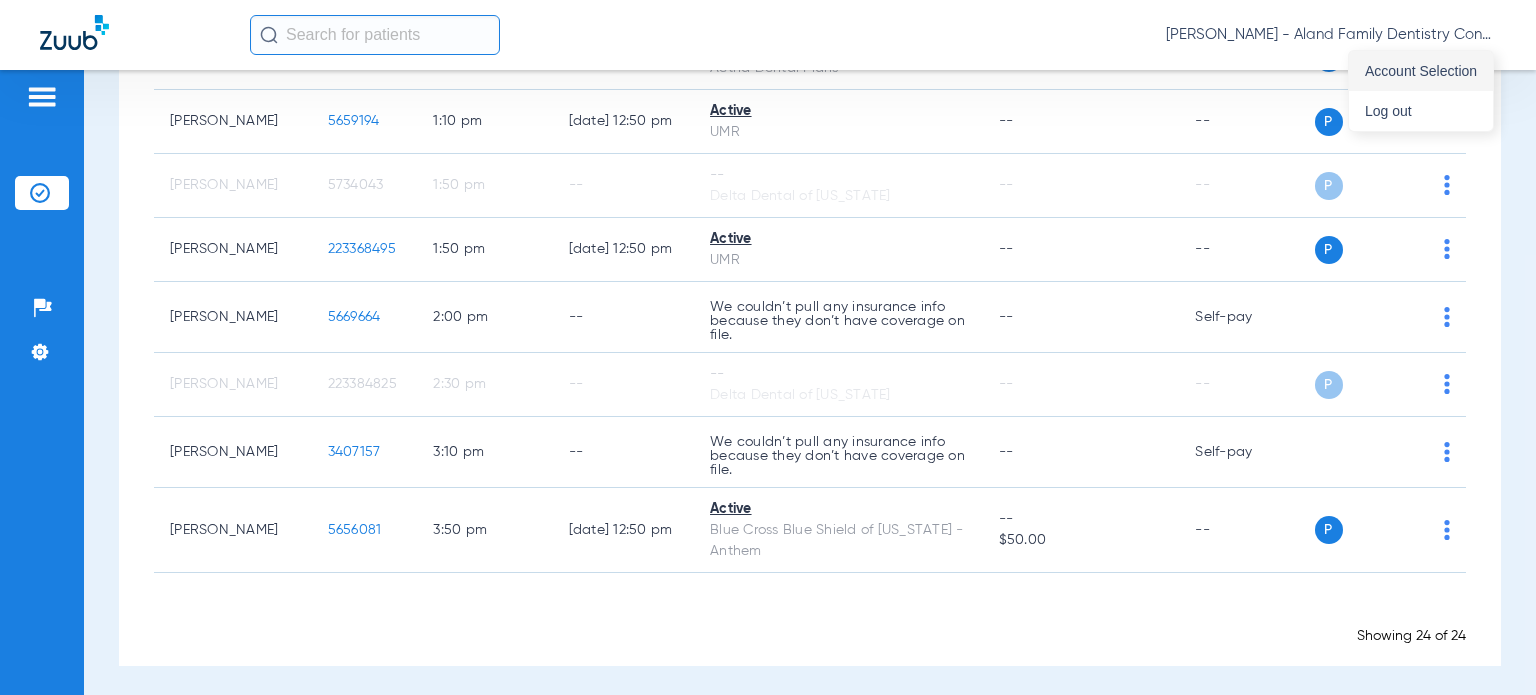 click on "Account Selection" at bounding box center (1421, 71) 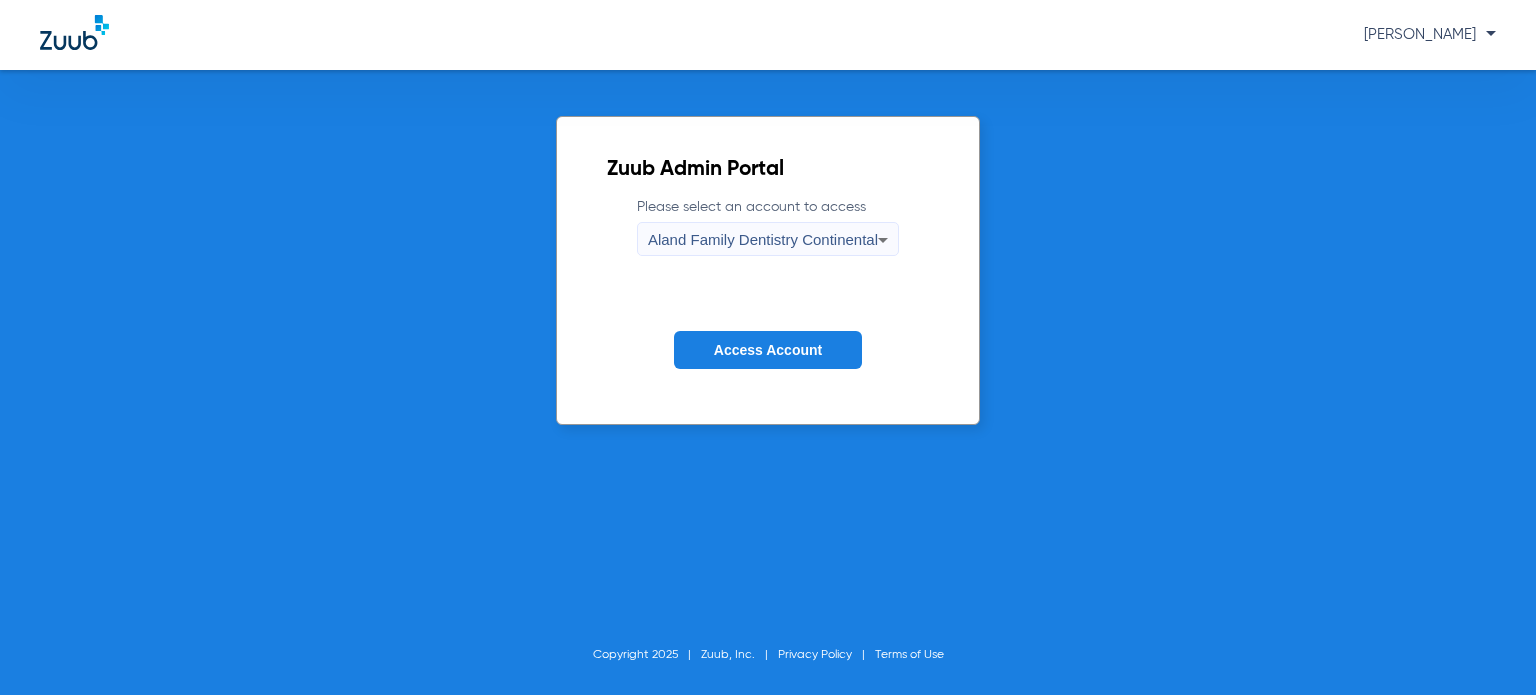 click on "Aland Family Dentistry Continental" at bounding box center (763, 240) 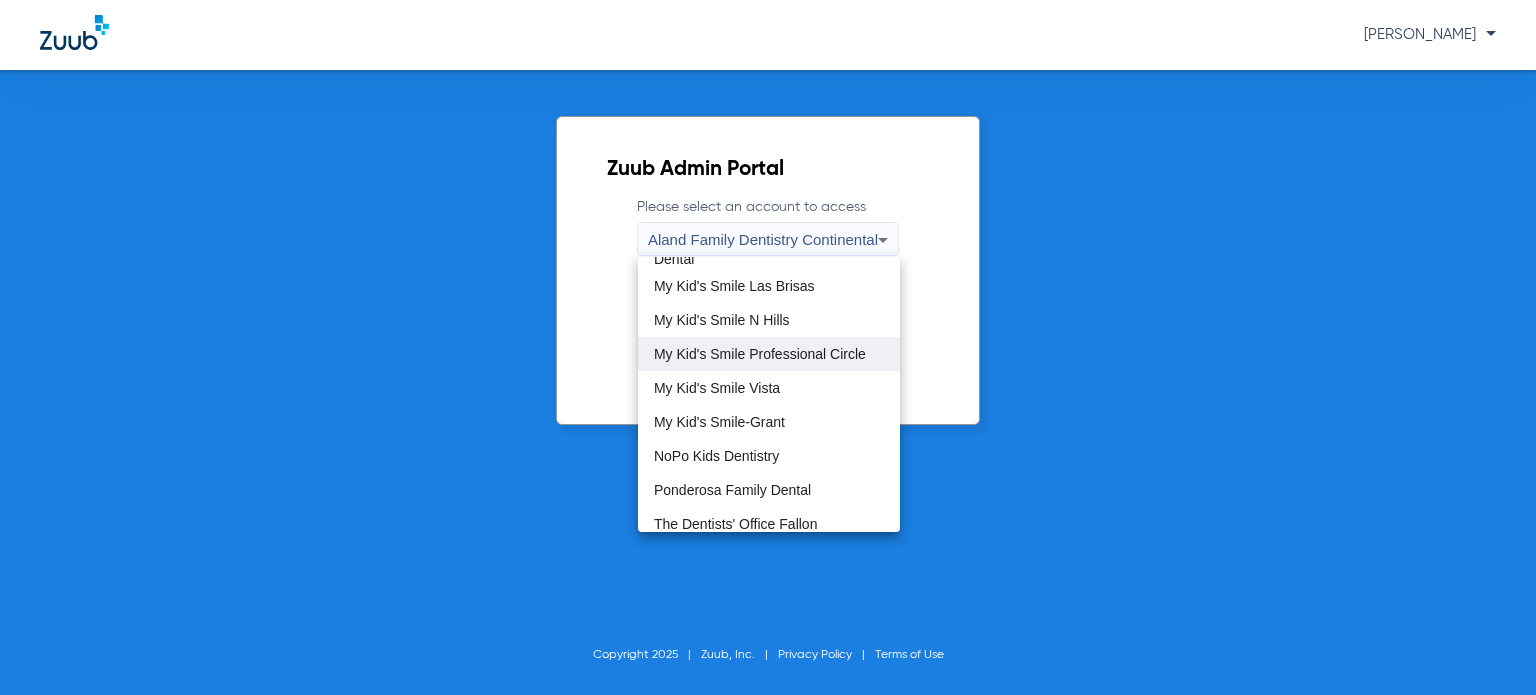scroll, scrollTop: 500, scrollLeft: 0, axis: vertical 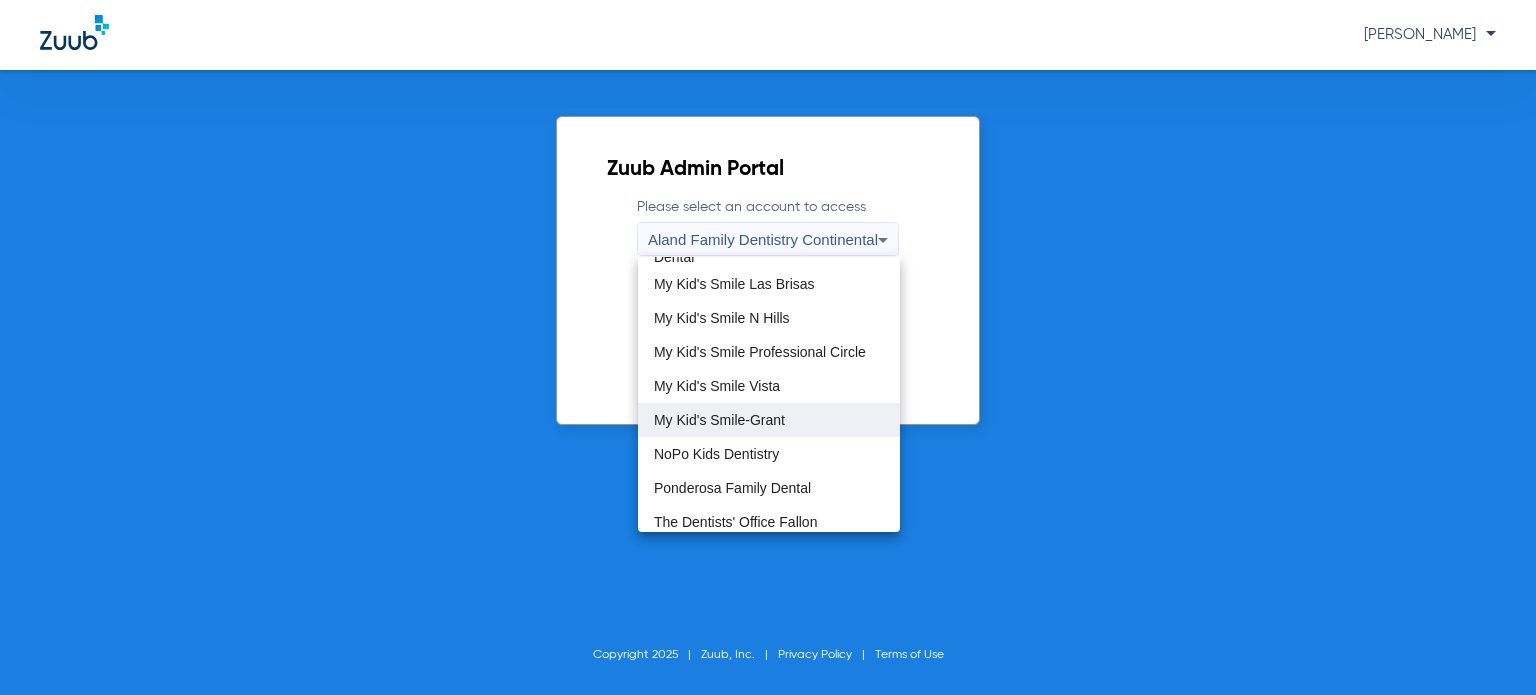 click on "My Kid's Smile-Grant" at bounding box center (719, 420) 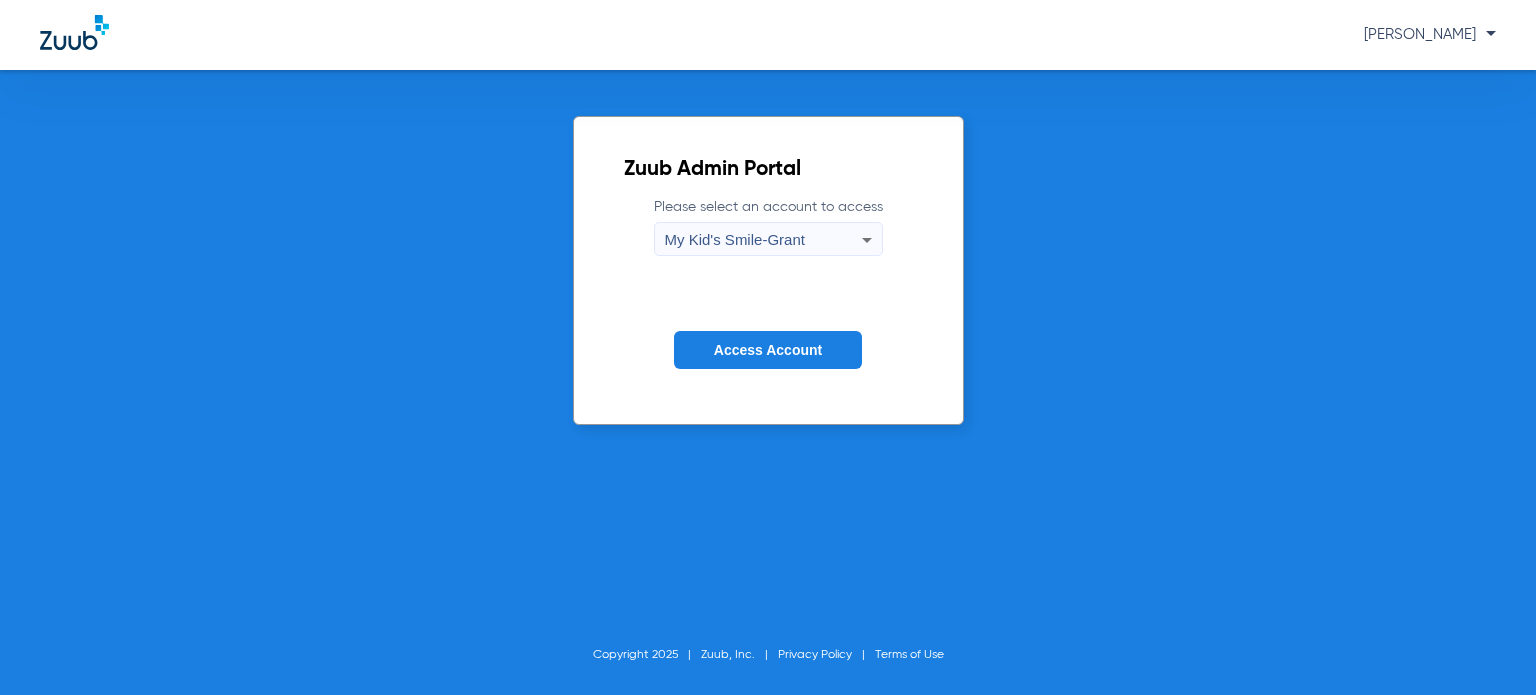click on "Access Account" 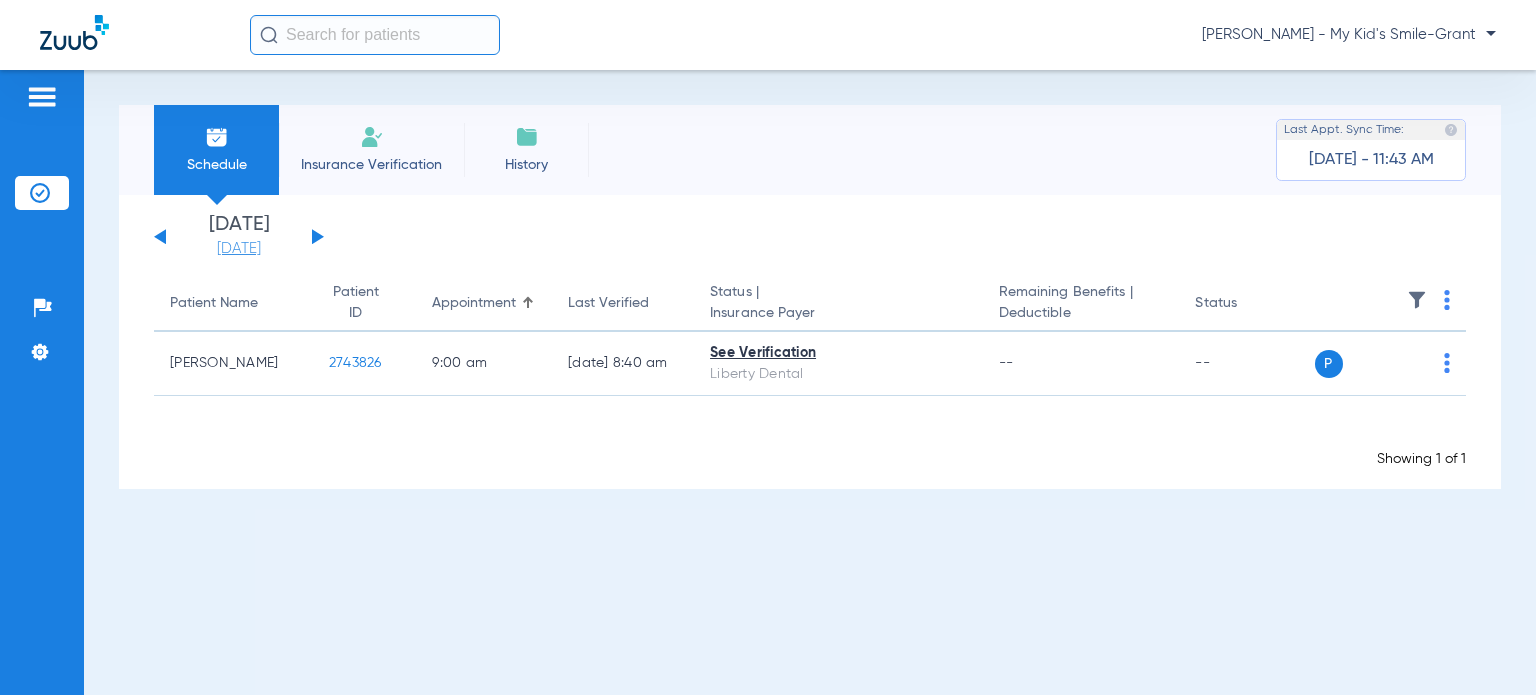 click on "[DATE]" 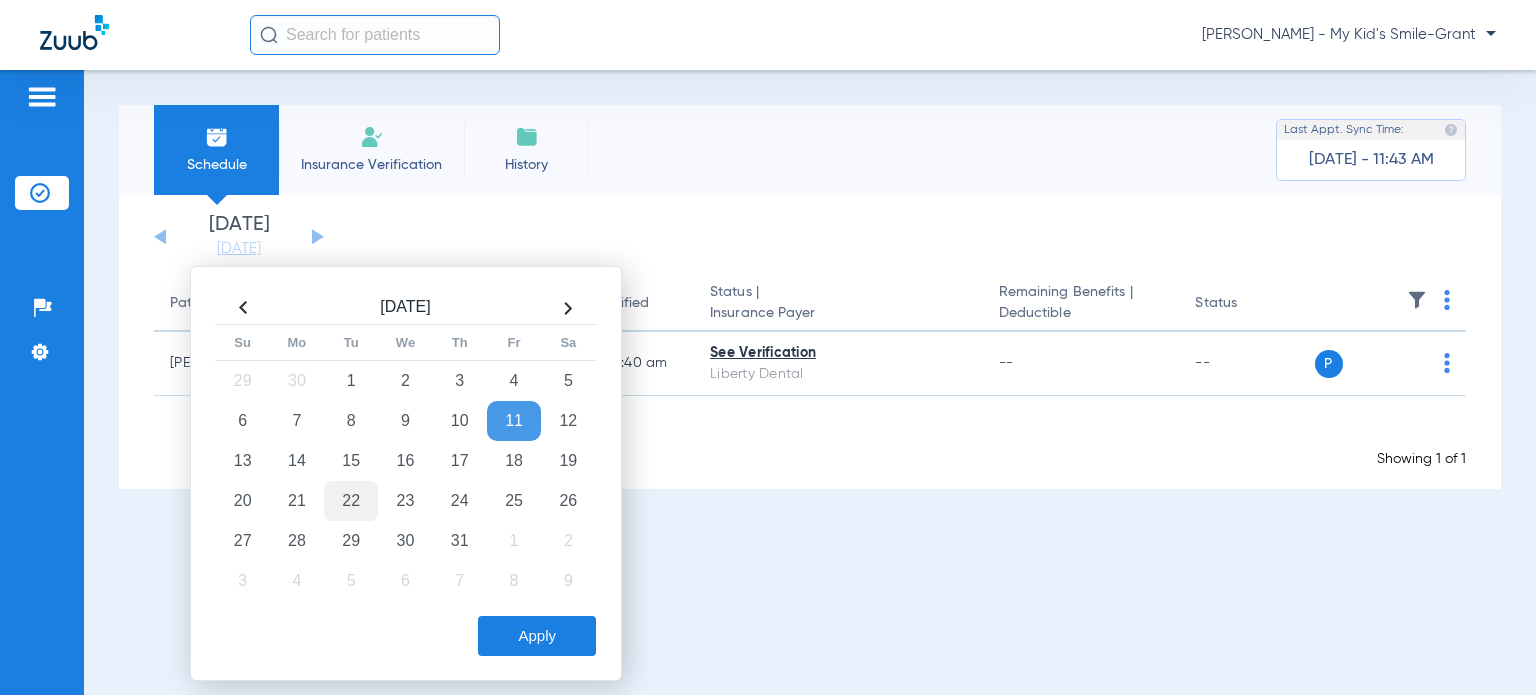 click on "22" 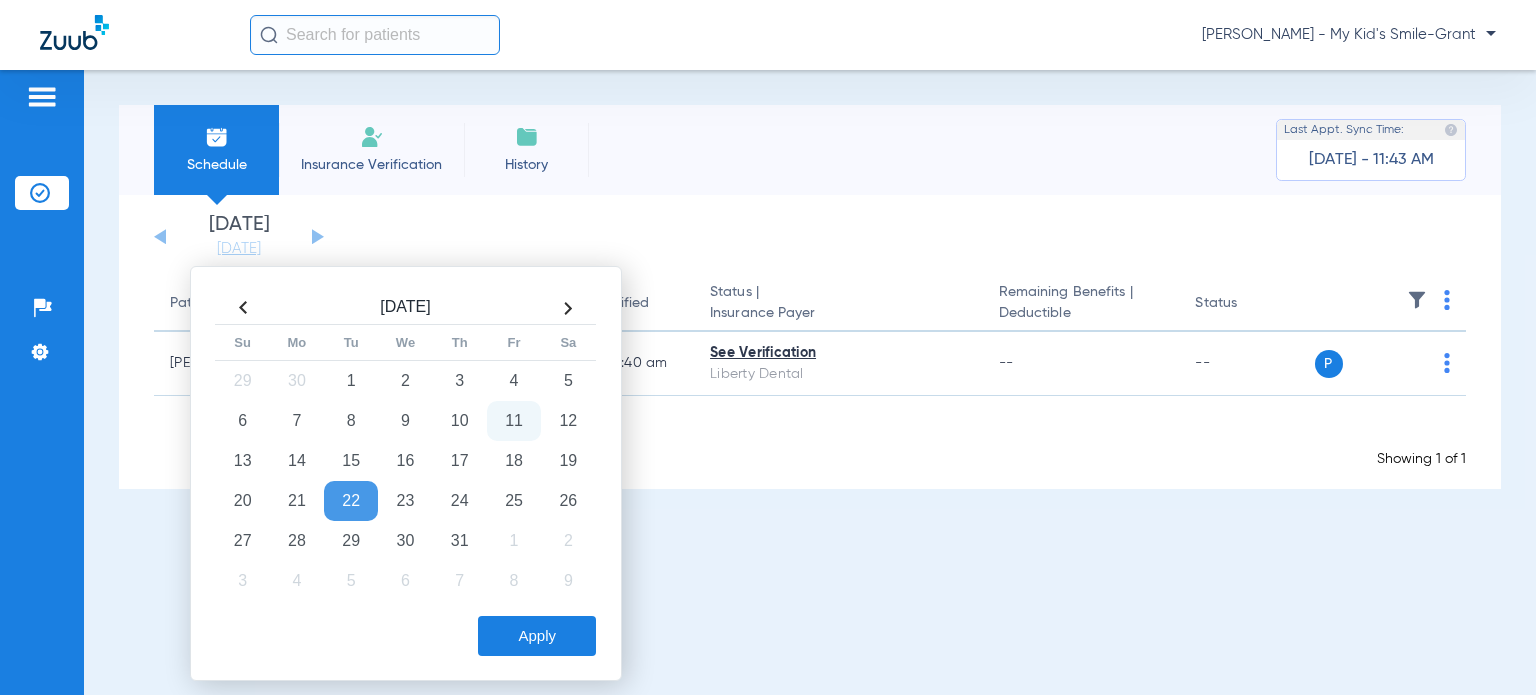 click on "Apply" 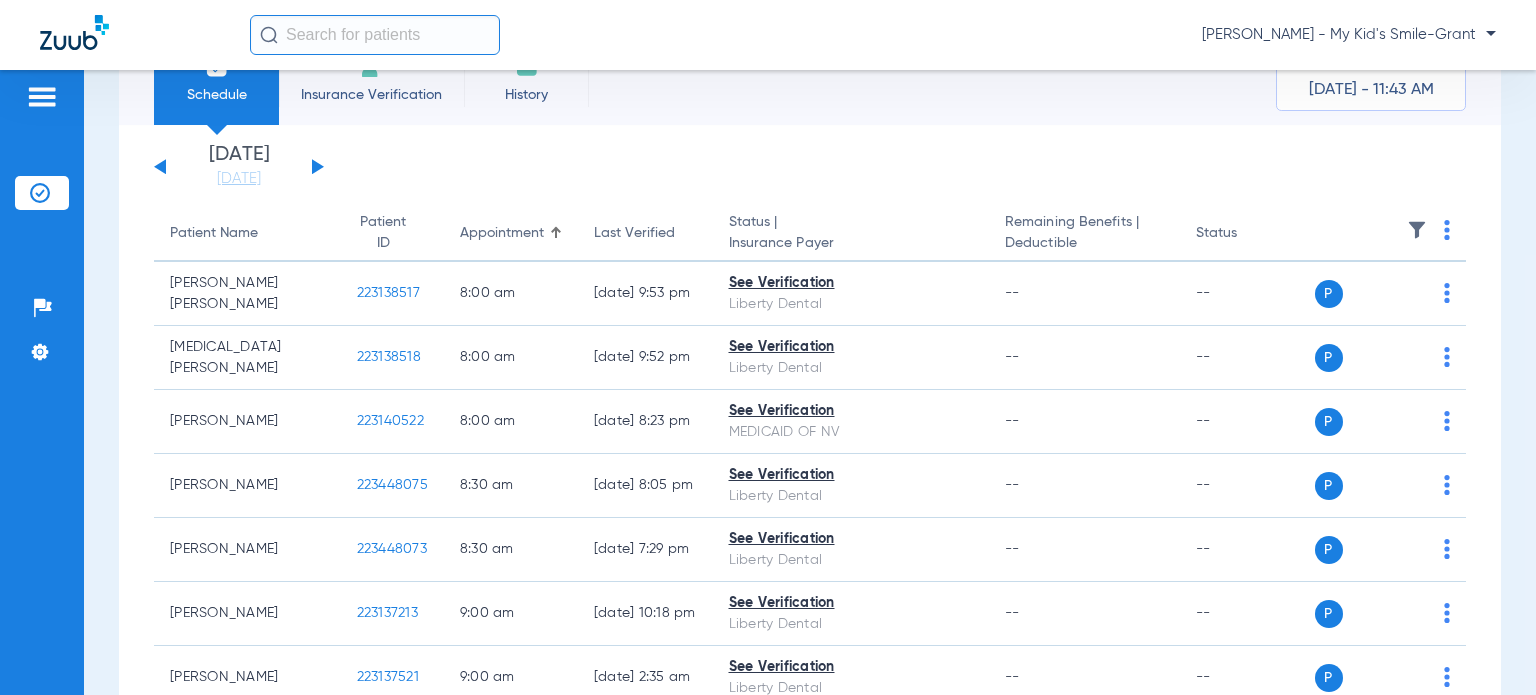 scroll, scrollTop: 0, scrollLeft: 0, axis: both 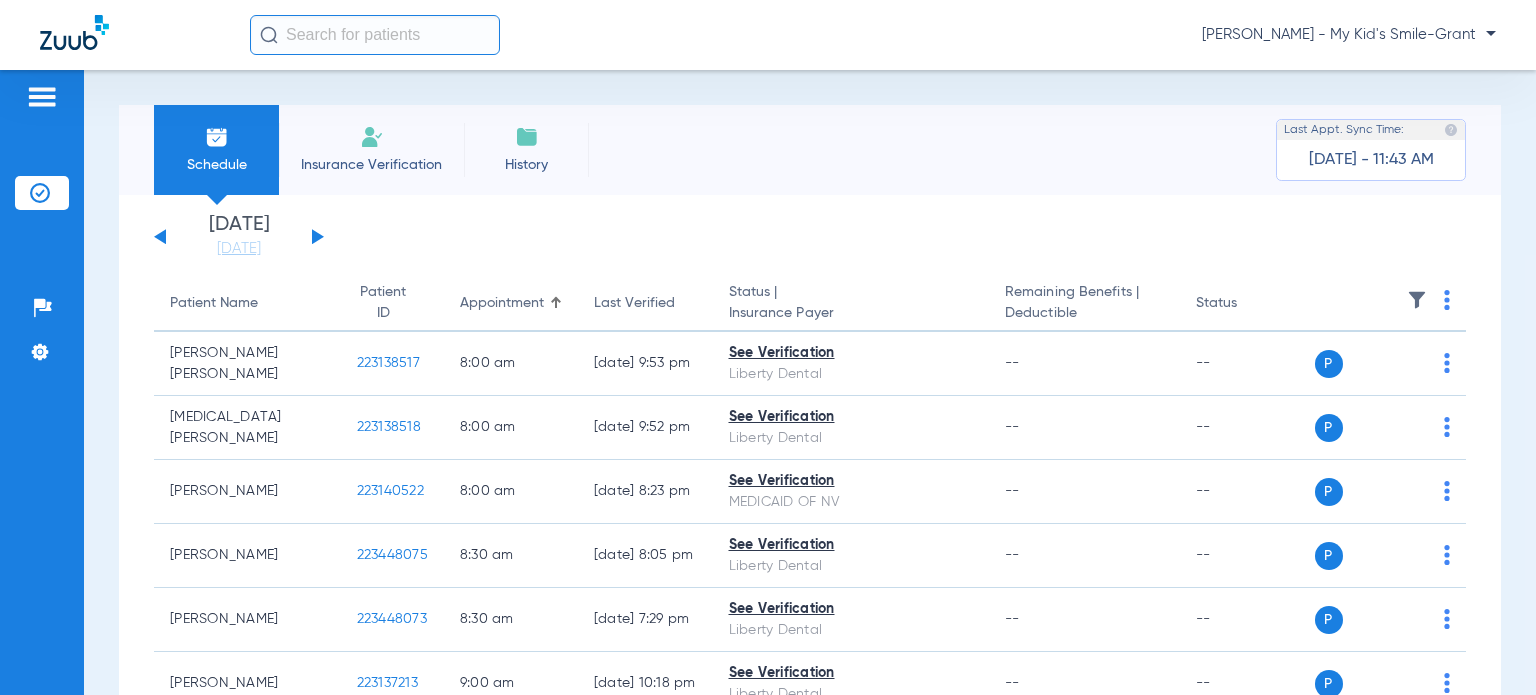 click 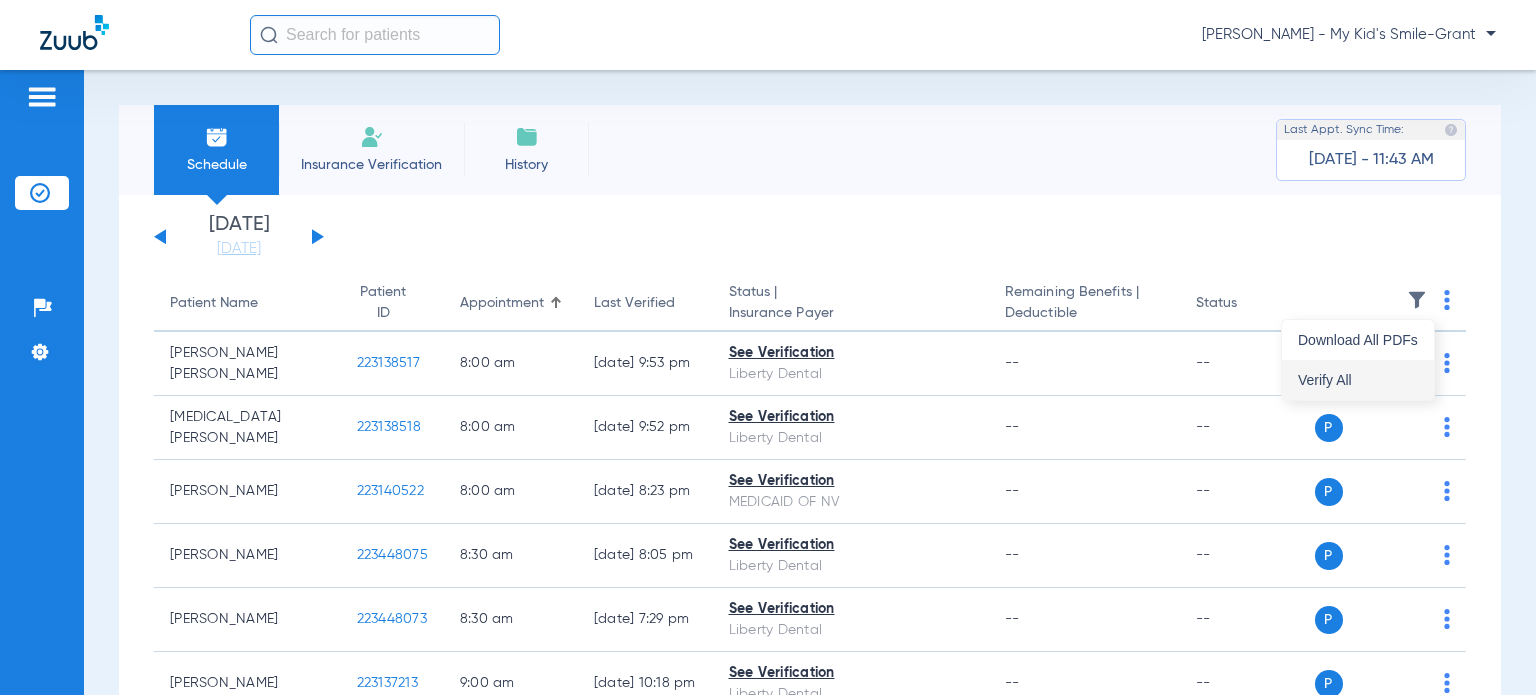drag, startPoint x: 1320, startPoint y: 356, endPoint x: 1320, endPoint y: 379, distance: 23 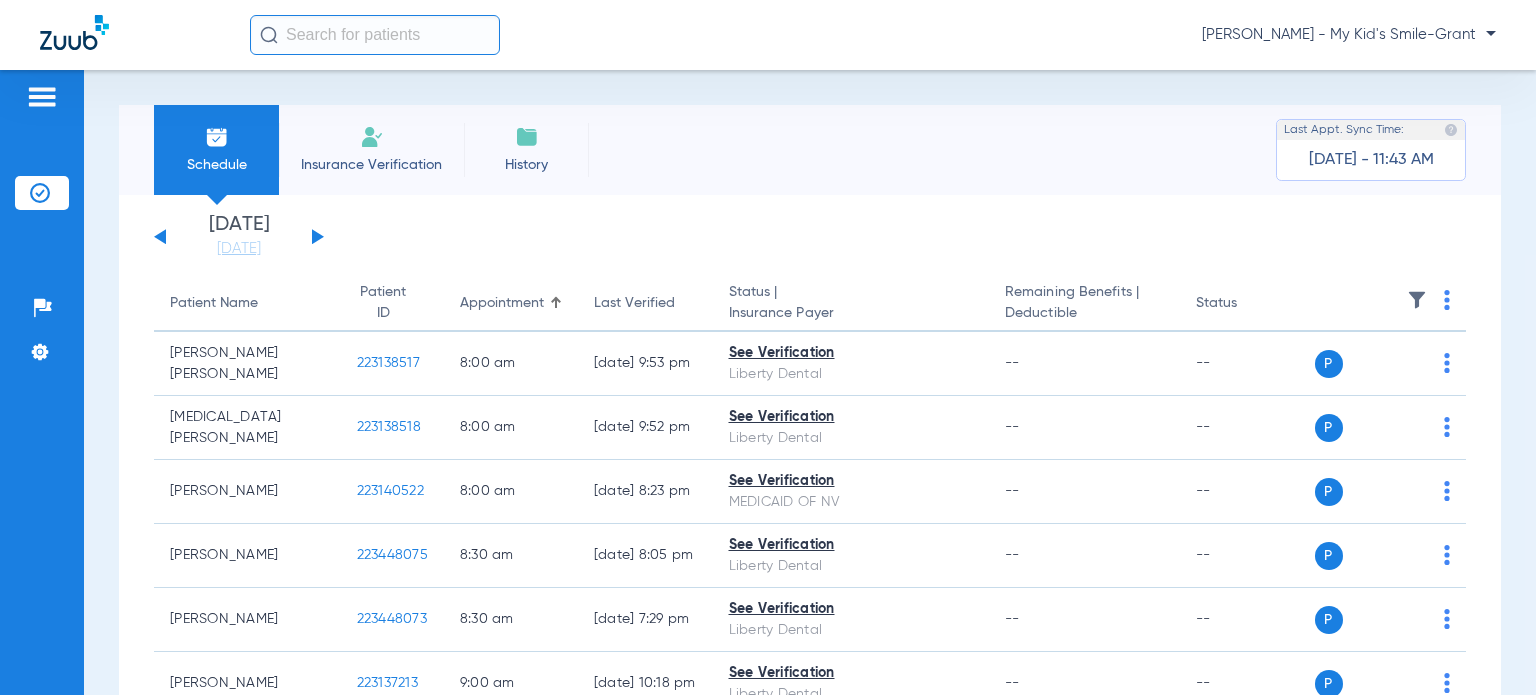 click 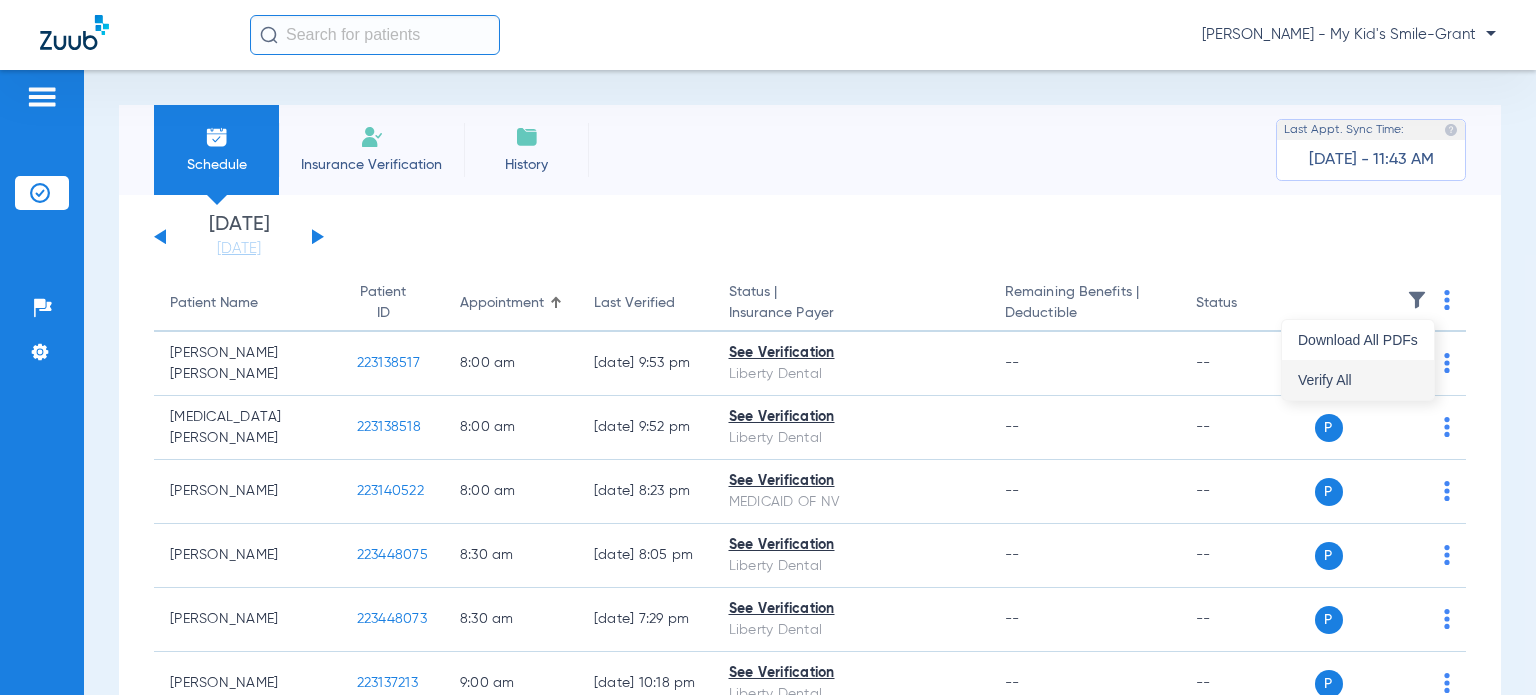 click on "Verify All" at bounding box center [1358, 380] 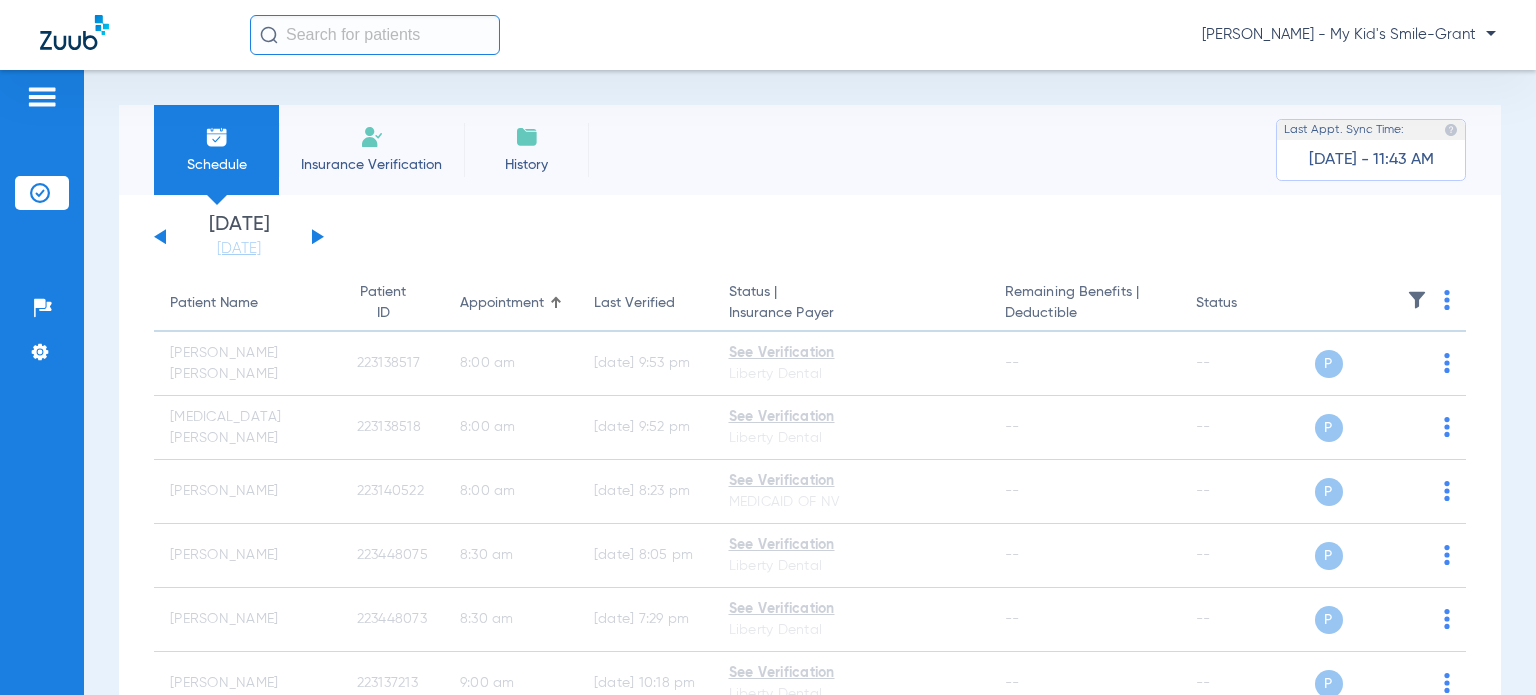 click 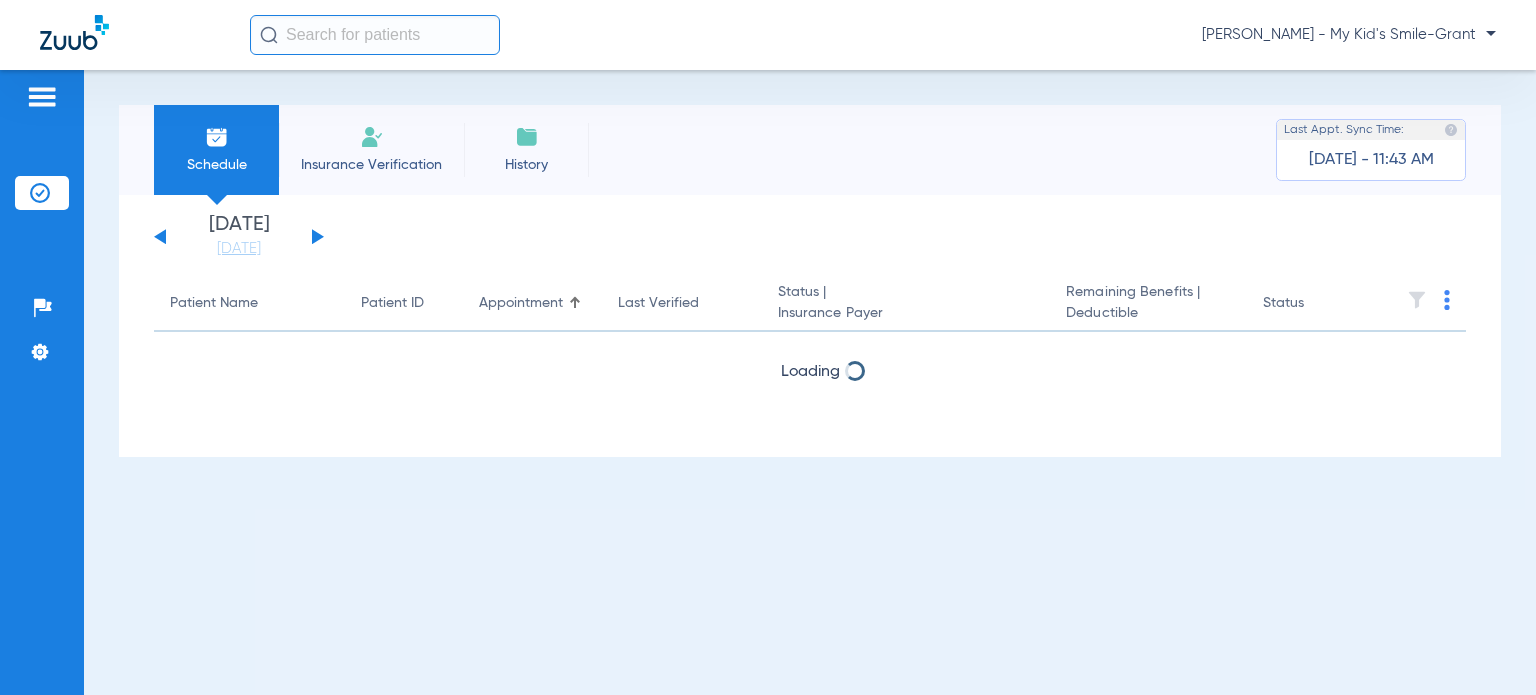 click 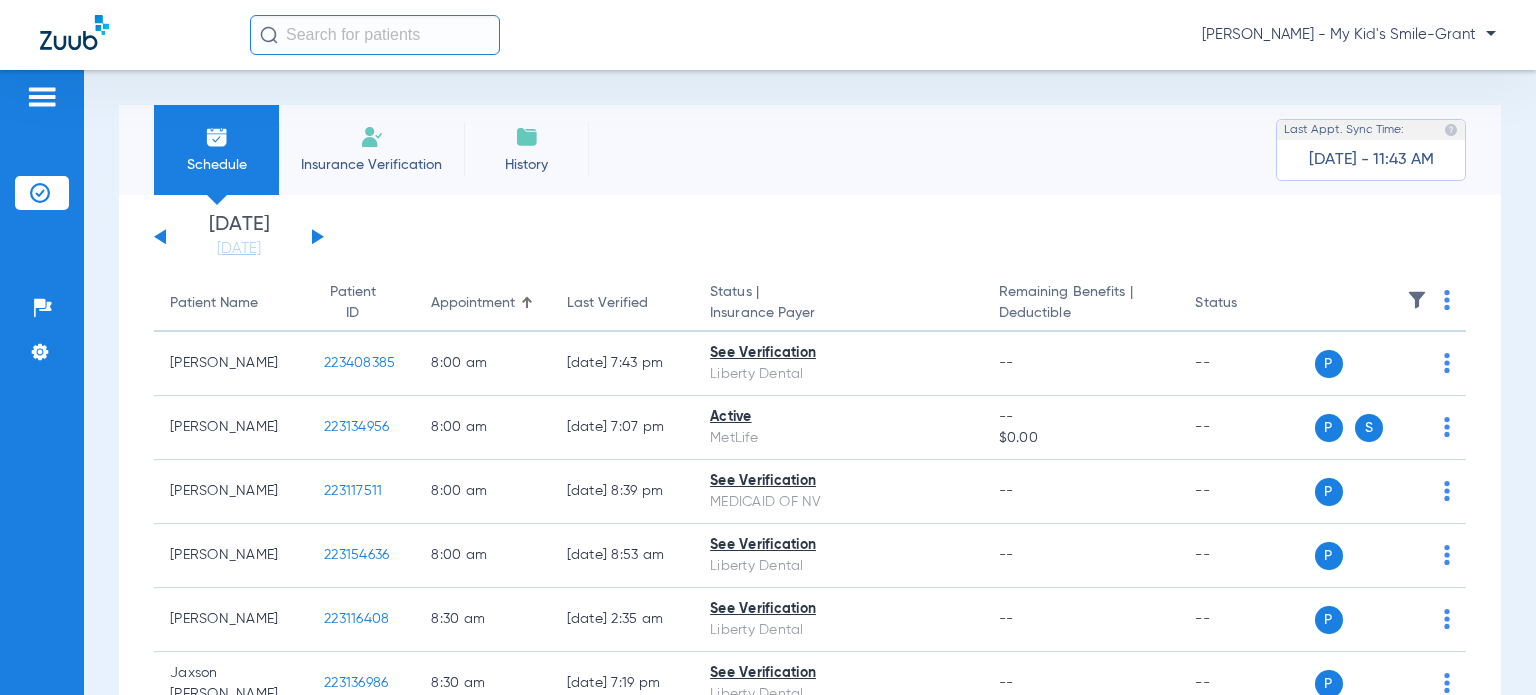 click 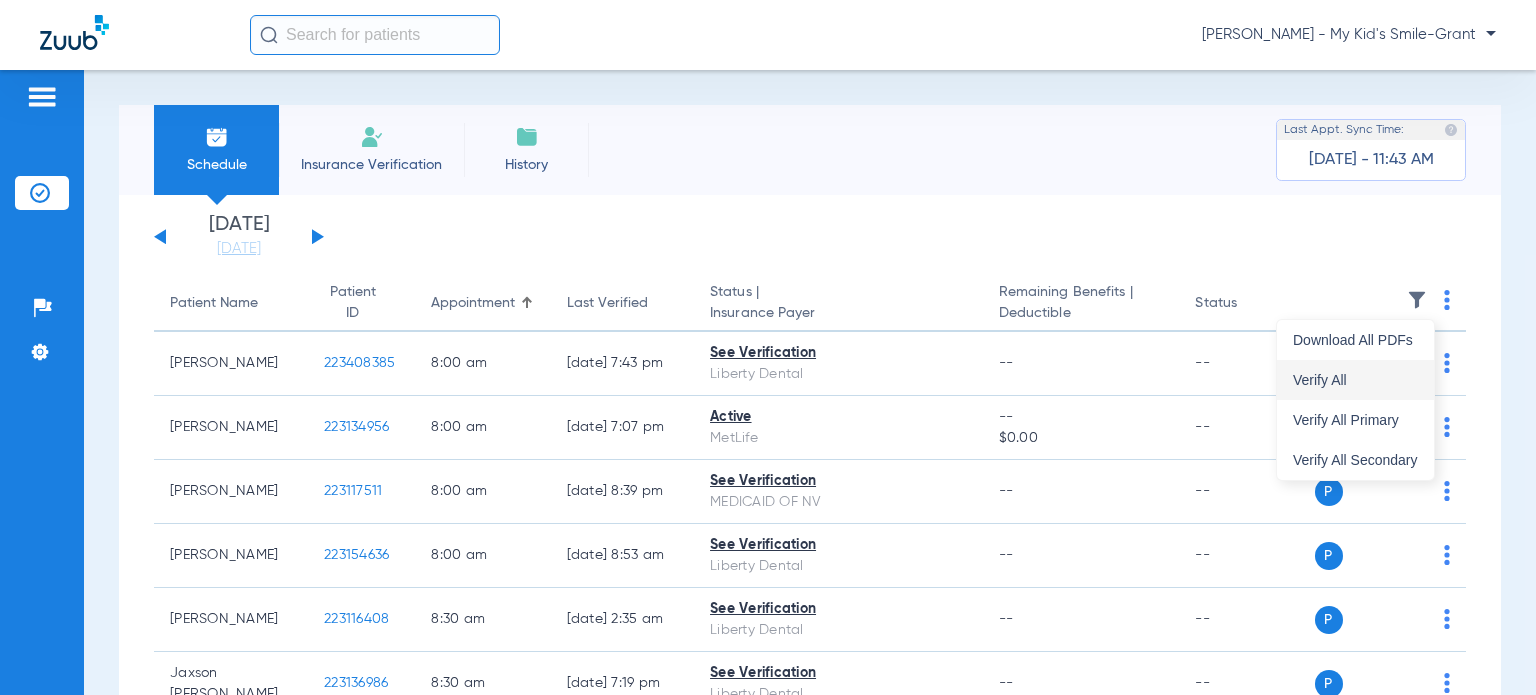 click on "Verify All" at bounding box center [1355, 380] 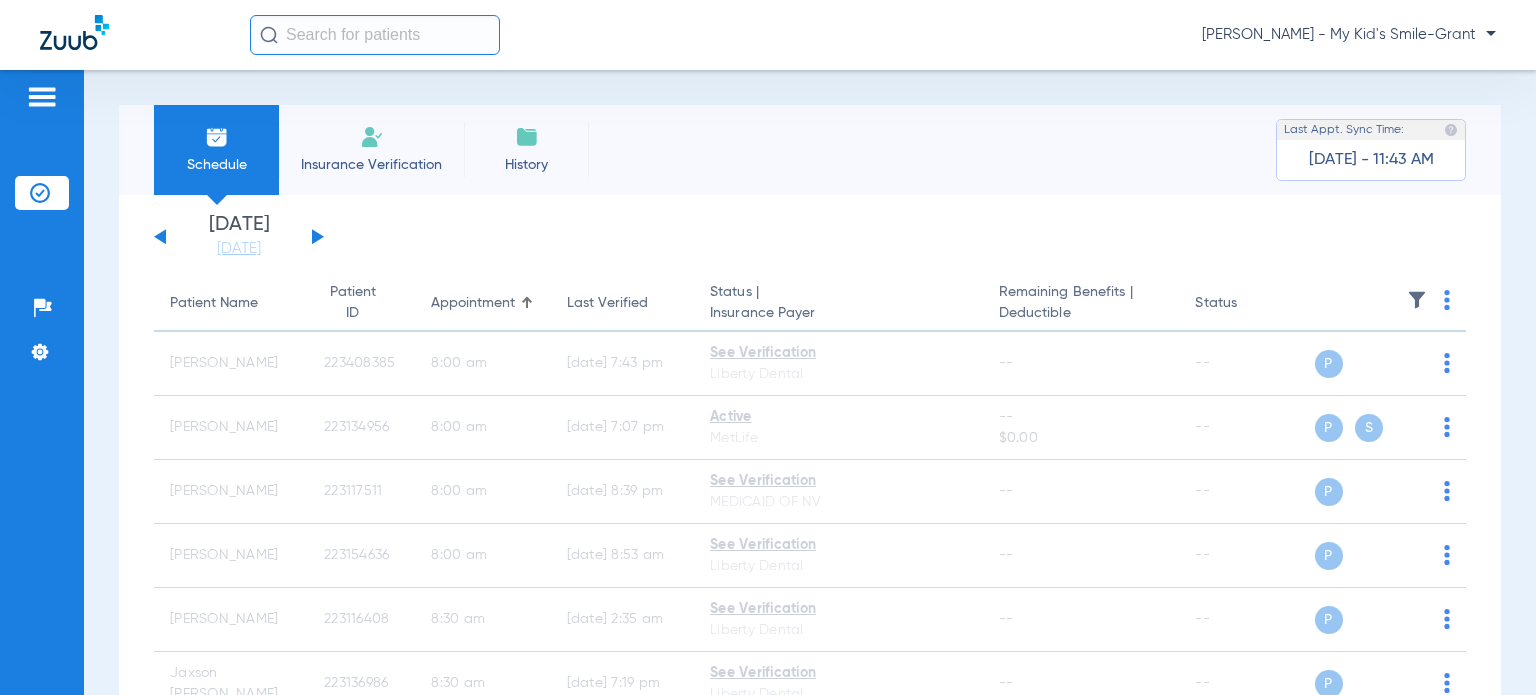 click on "[DATE]   [DATE]   [DATE]   [DATE]   [DATE]   [DATE]   [DATE]   [DATE]   [DATE]   [DATE]   [DATE]   [DATE]   [DATE]   [DATE]   [DATE]   [DATE]   [DATE]   [DATE]   [DATE]   [DATE]   [DATE]   [DATE]   [DATE]   [DATE]   [DATE]   [DATE]   [DATE]   [DATE]   [DATE]   [DATE]   [DATE]   [DATE]   [DATE]   [DATE]   [DATE]   [DATE]   [DATE]   [DATE]   [DATE]   [DATE]   [DATE]   [DATE]   [DATE]   [DATE]" 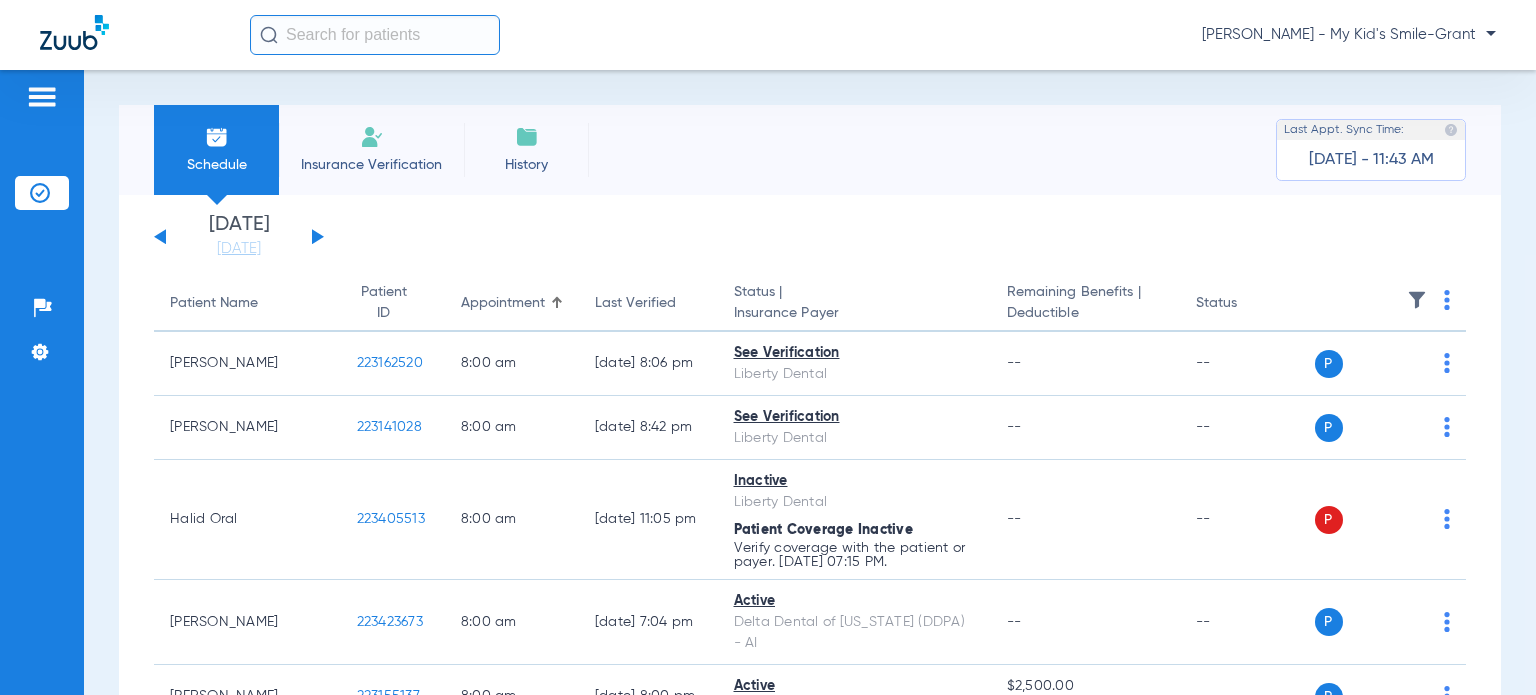 click 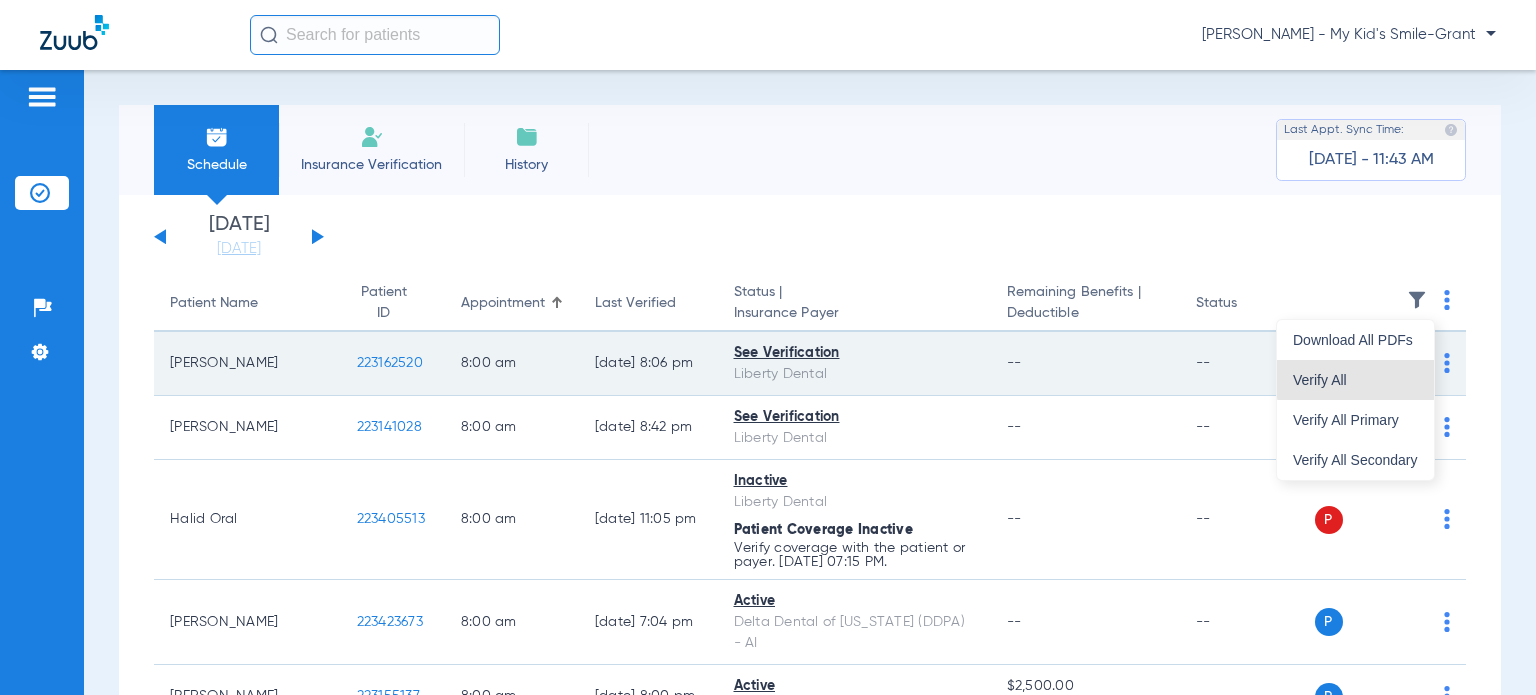 drag, startPoint x: 1406, startPoint y: 374, endPoint x: 495, endPoint y: 363, distance: 911.0664 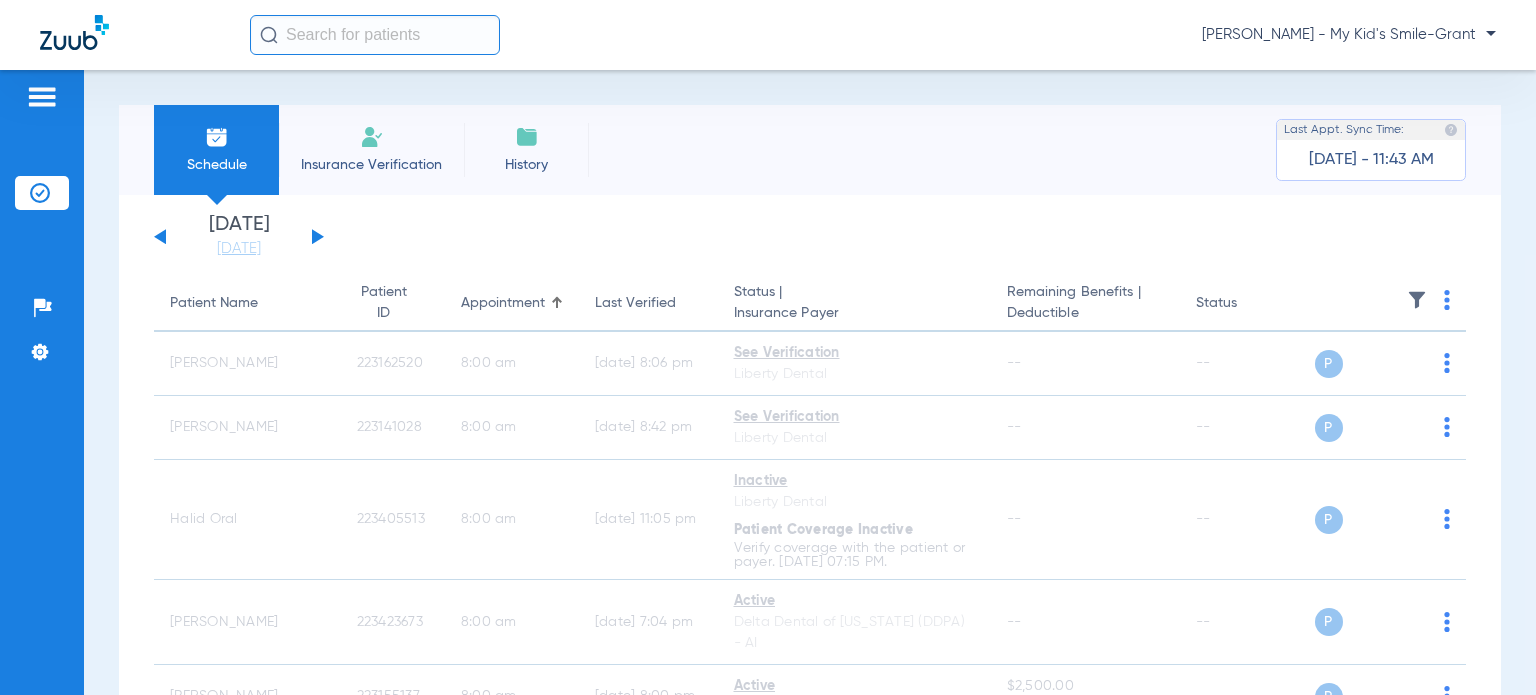click 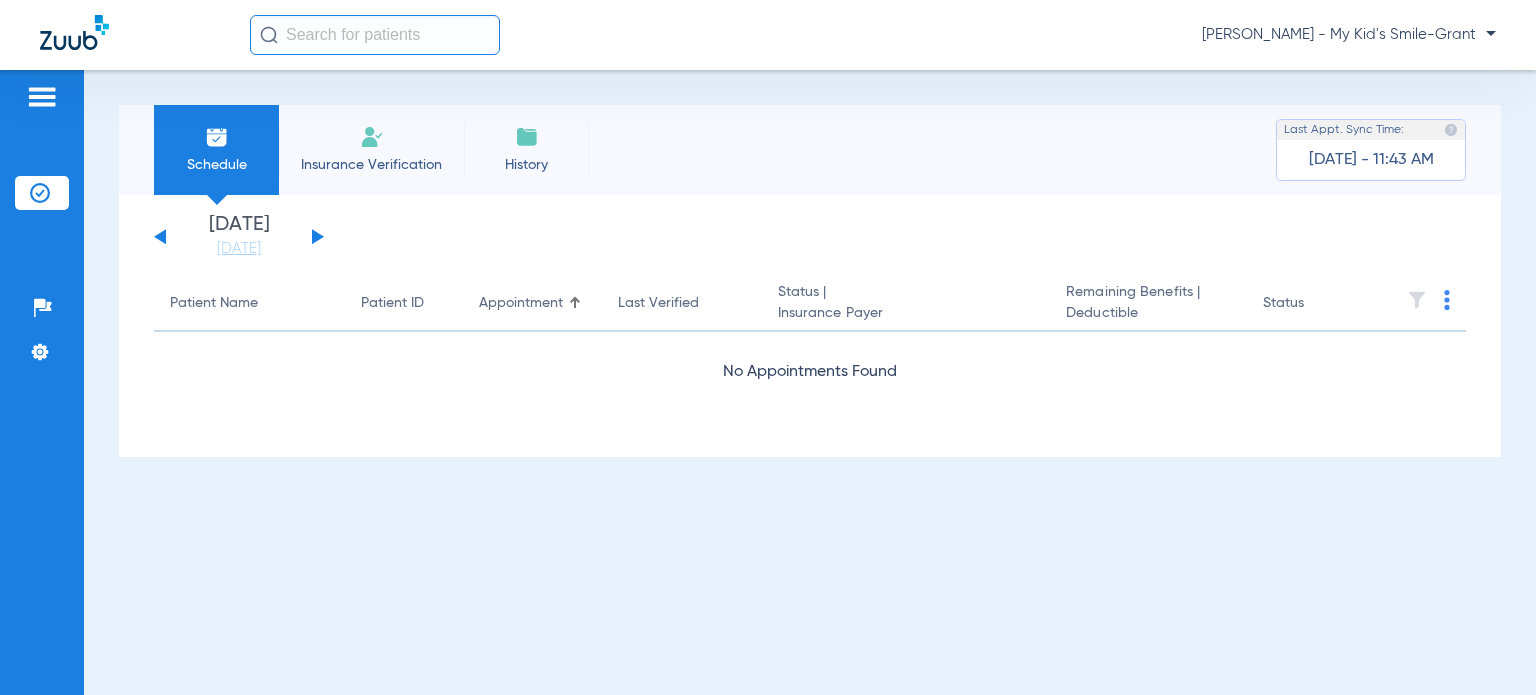 click 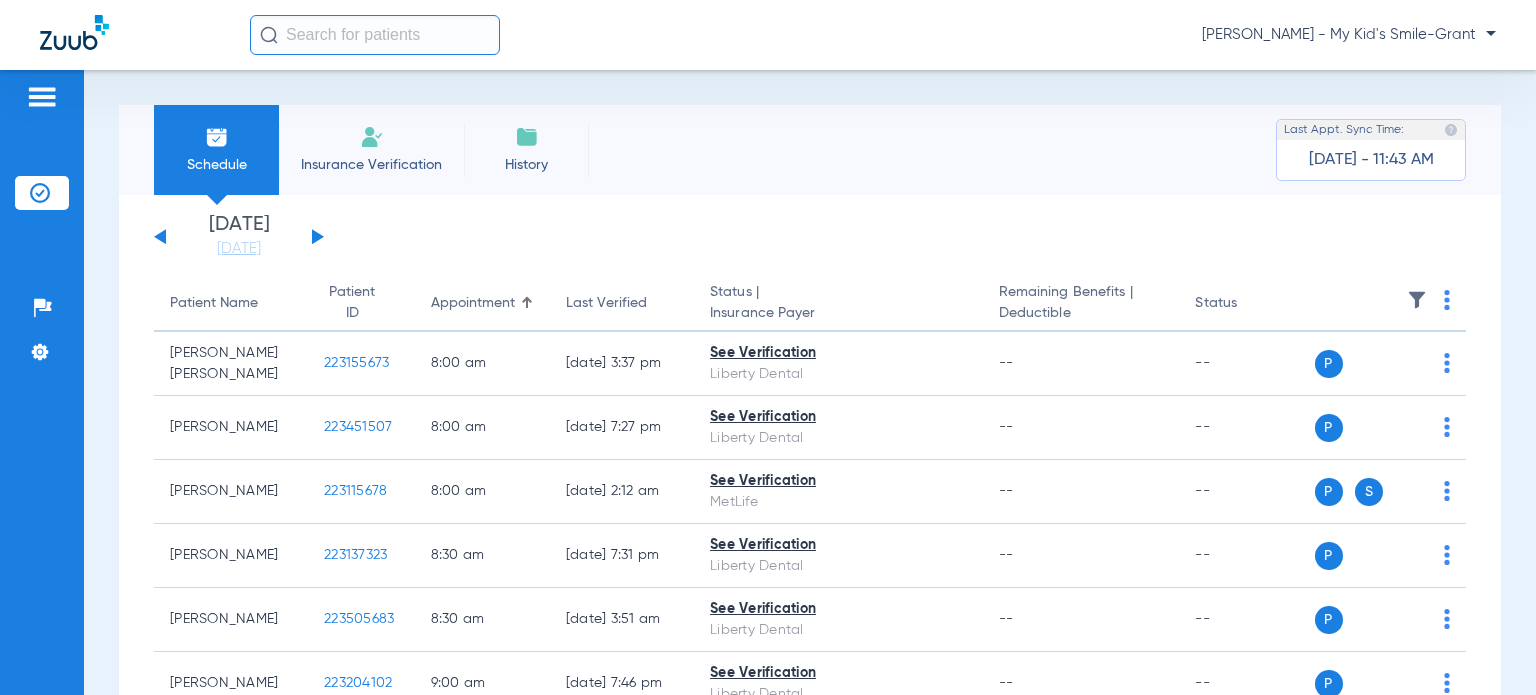 click 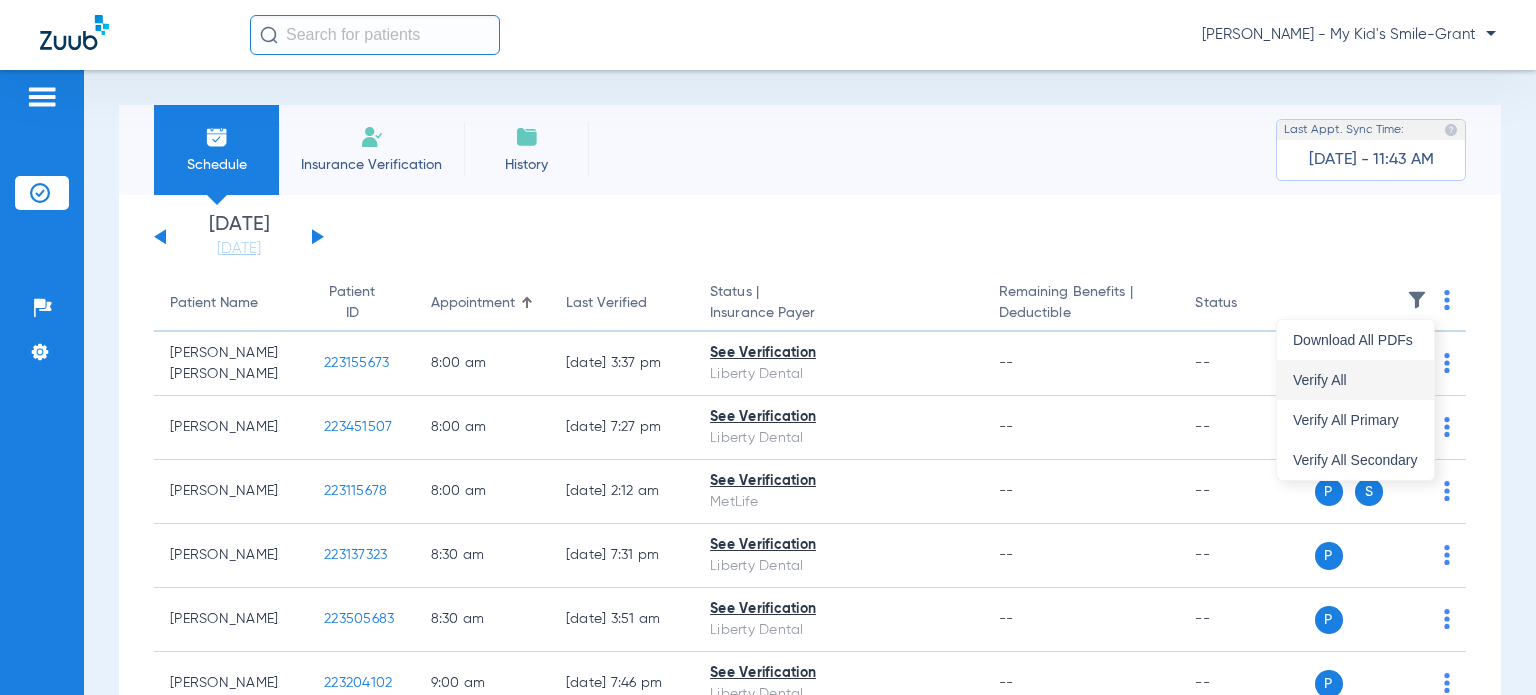 click on "Verify All" at bounding box center [1355, 380] 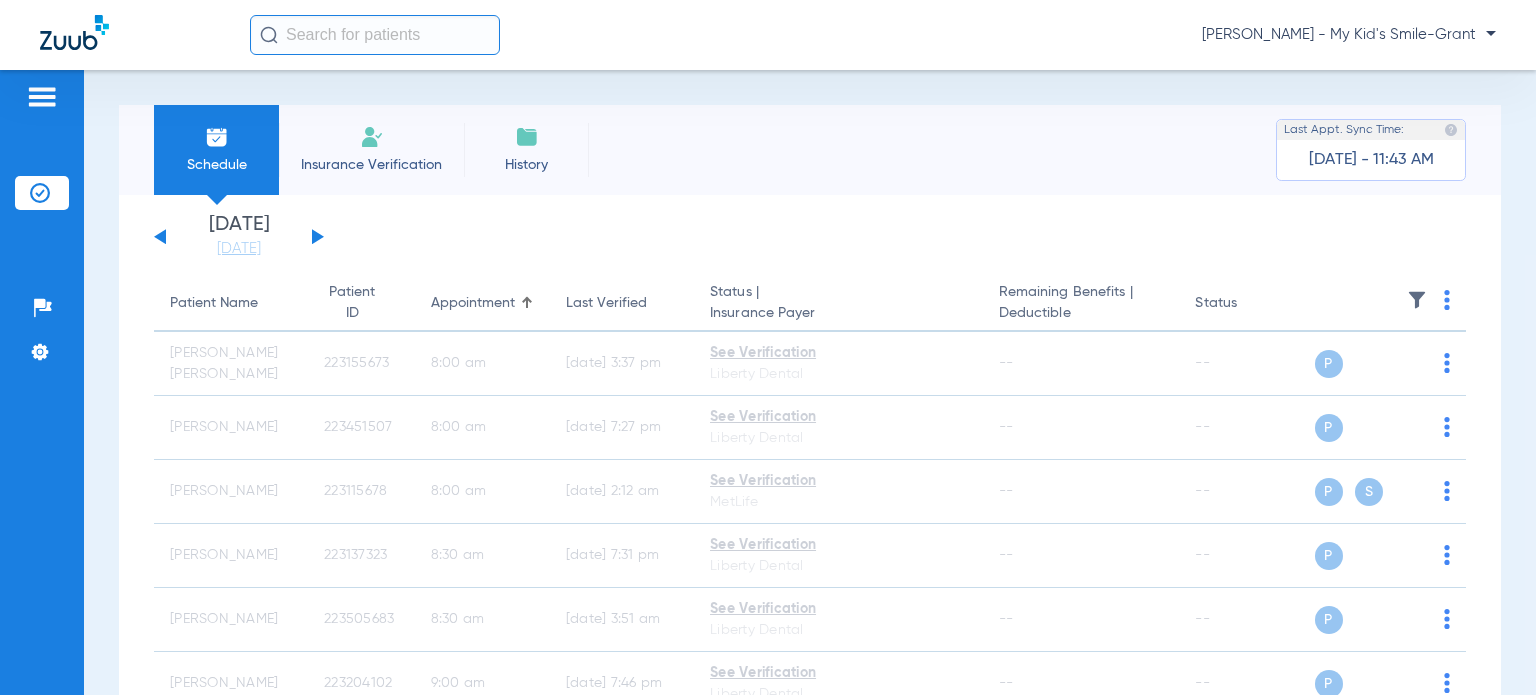 click 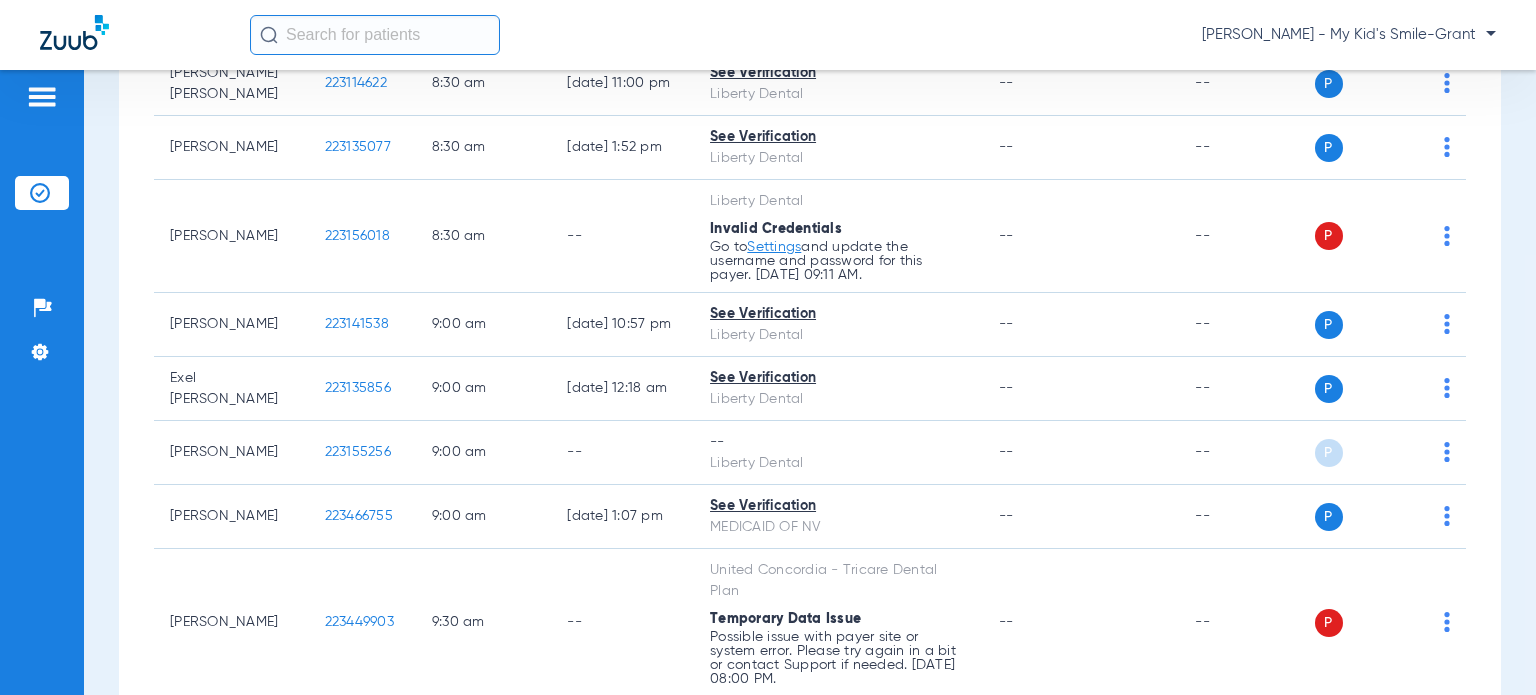 scroll, scrollTop: 0, scrollLeft: 0, axis: both 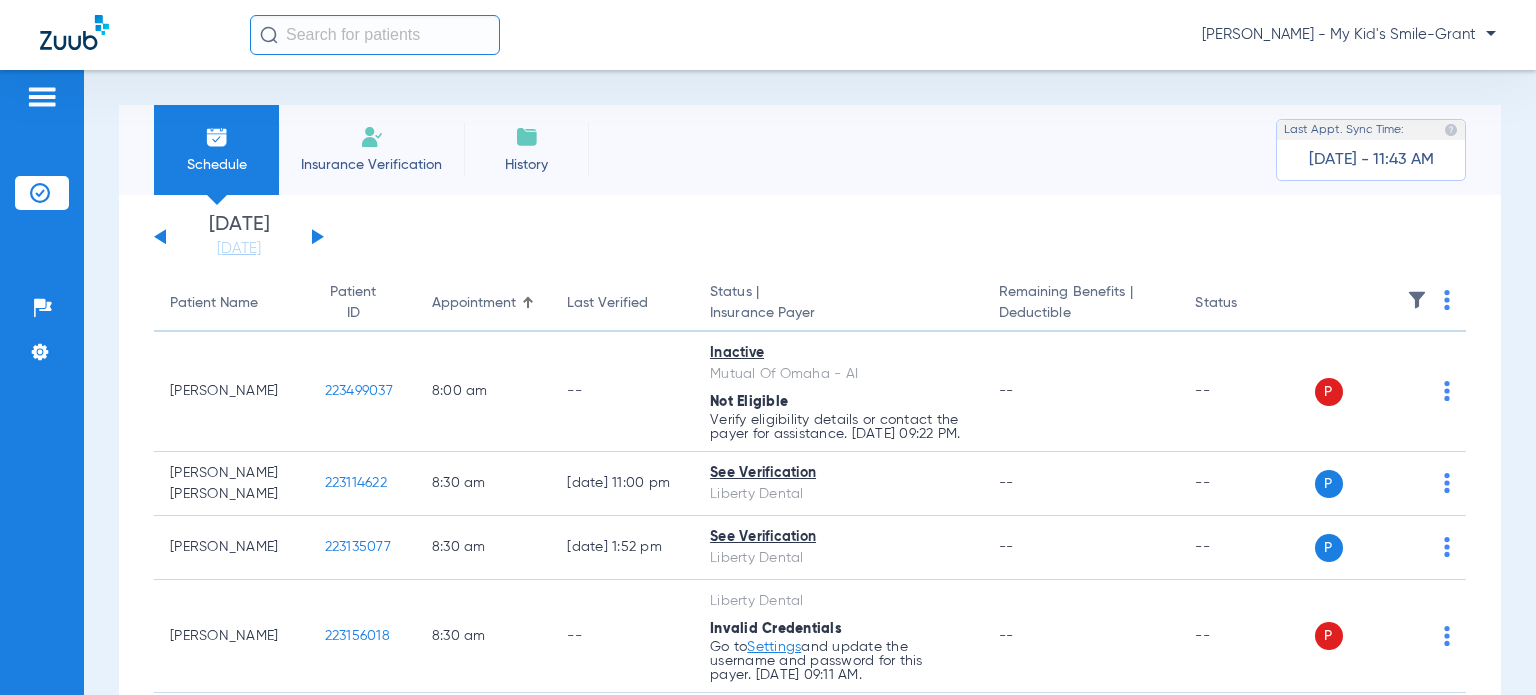 click 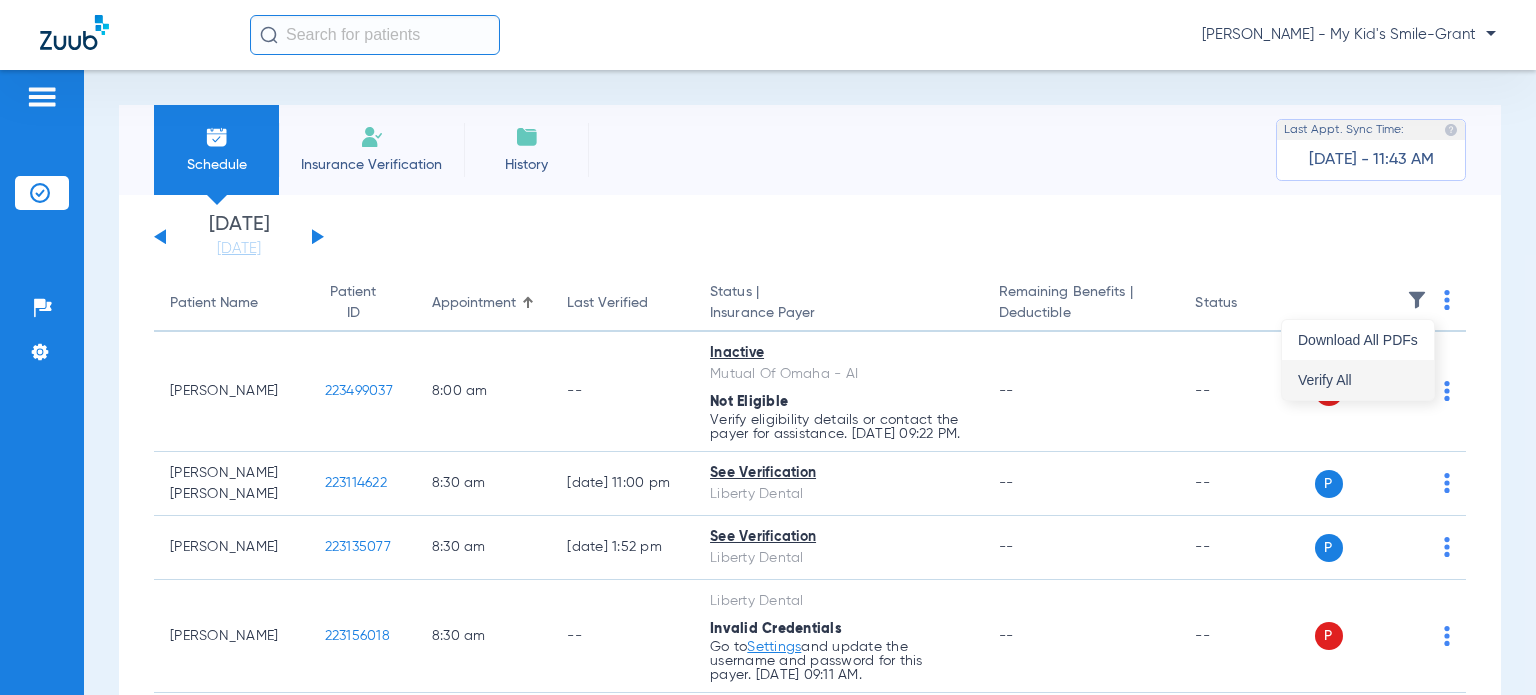 click on "Verify All" at bounding box center [1358, 380] 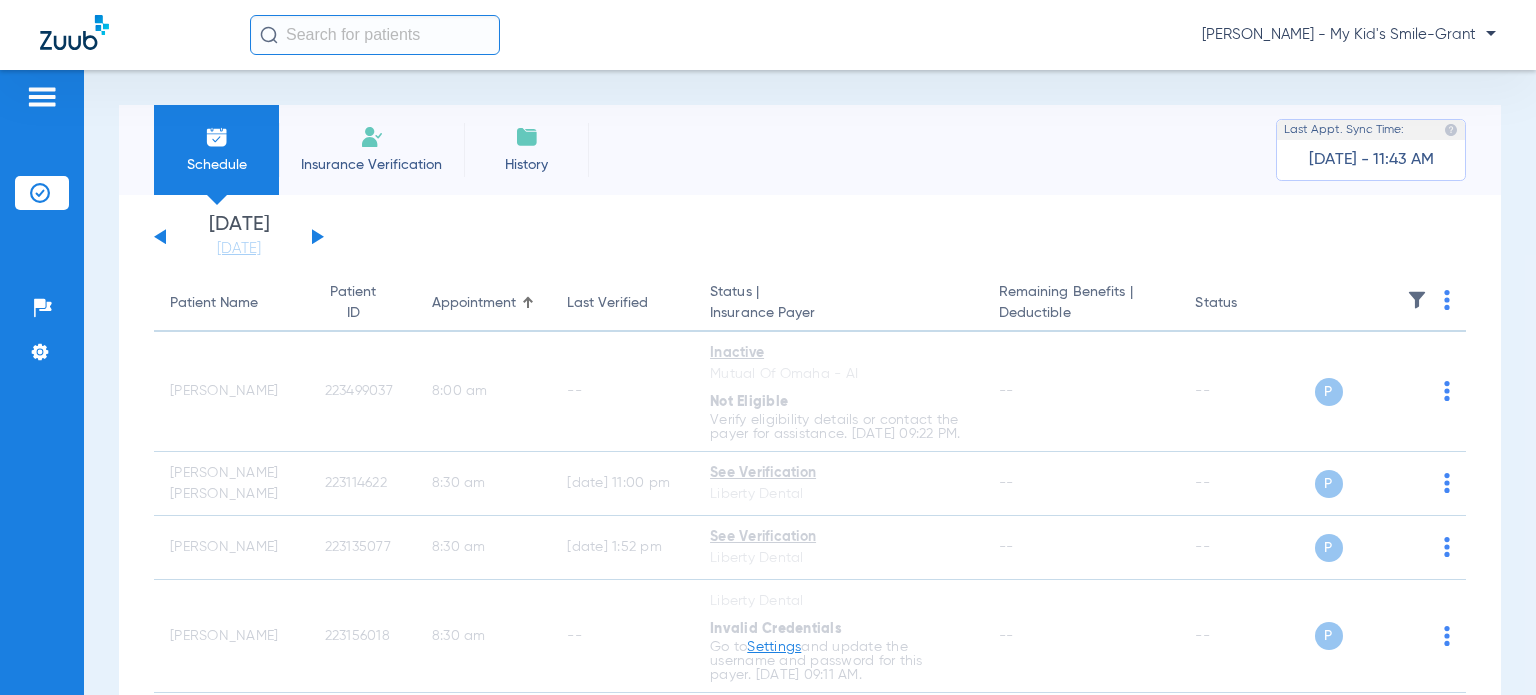 click 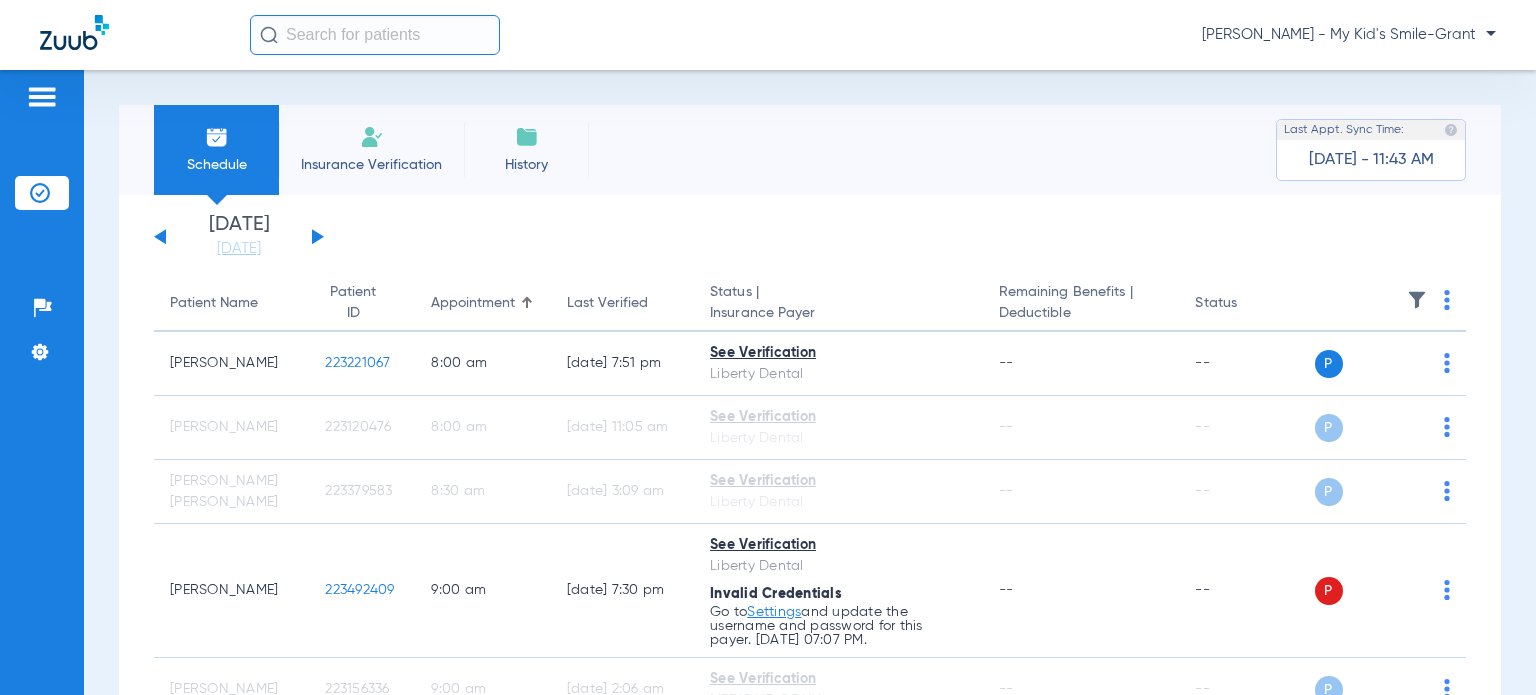 click 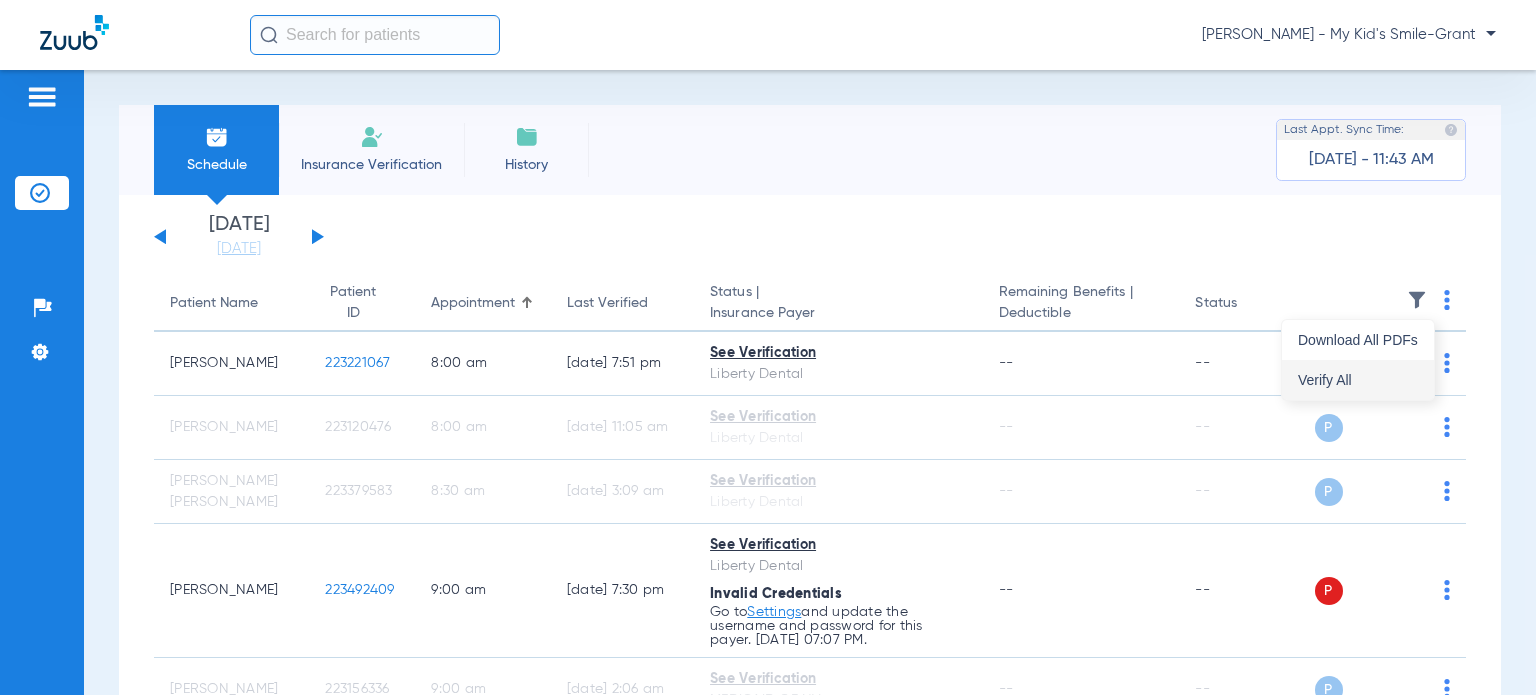click on "Verify All" at bounding box center [1358, 380] 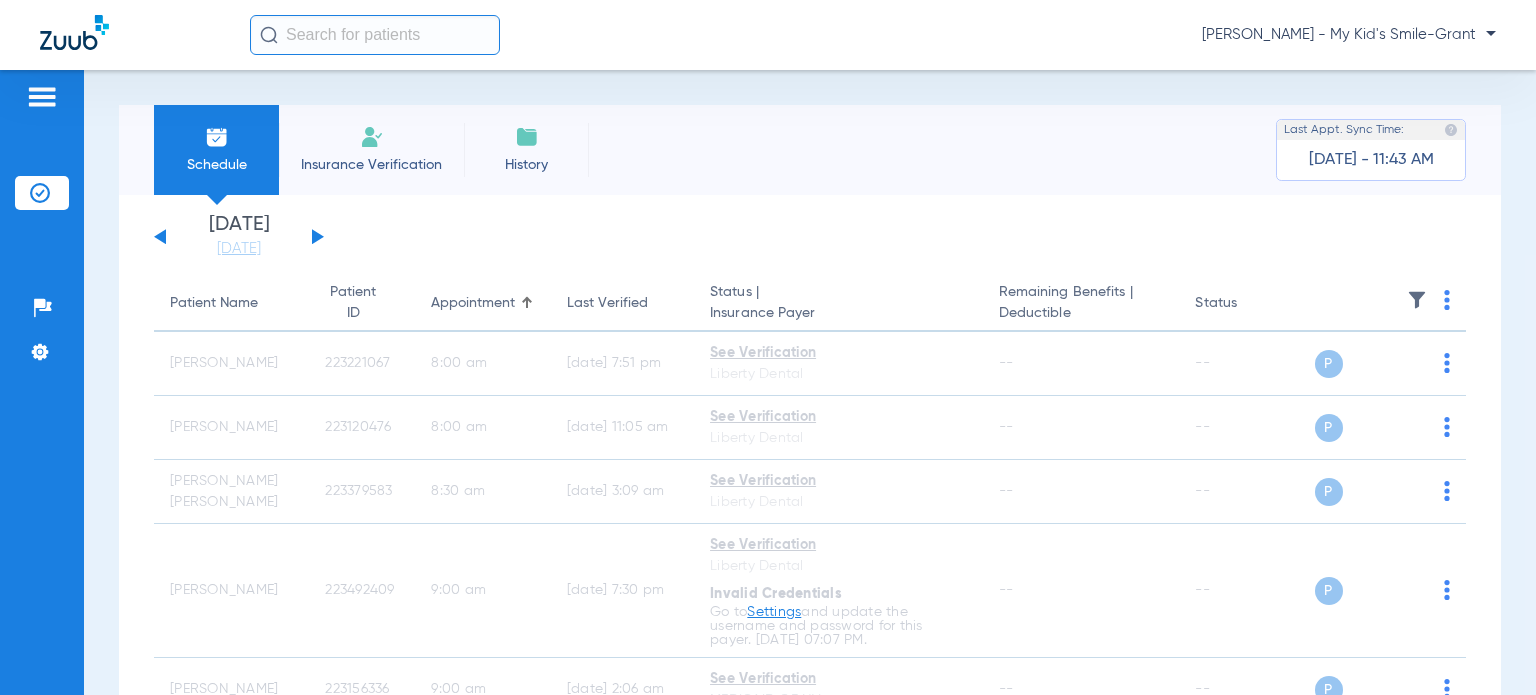 click 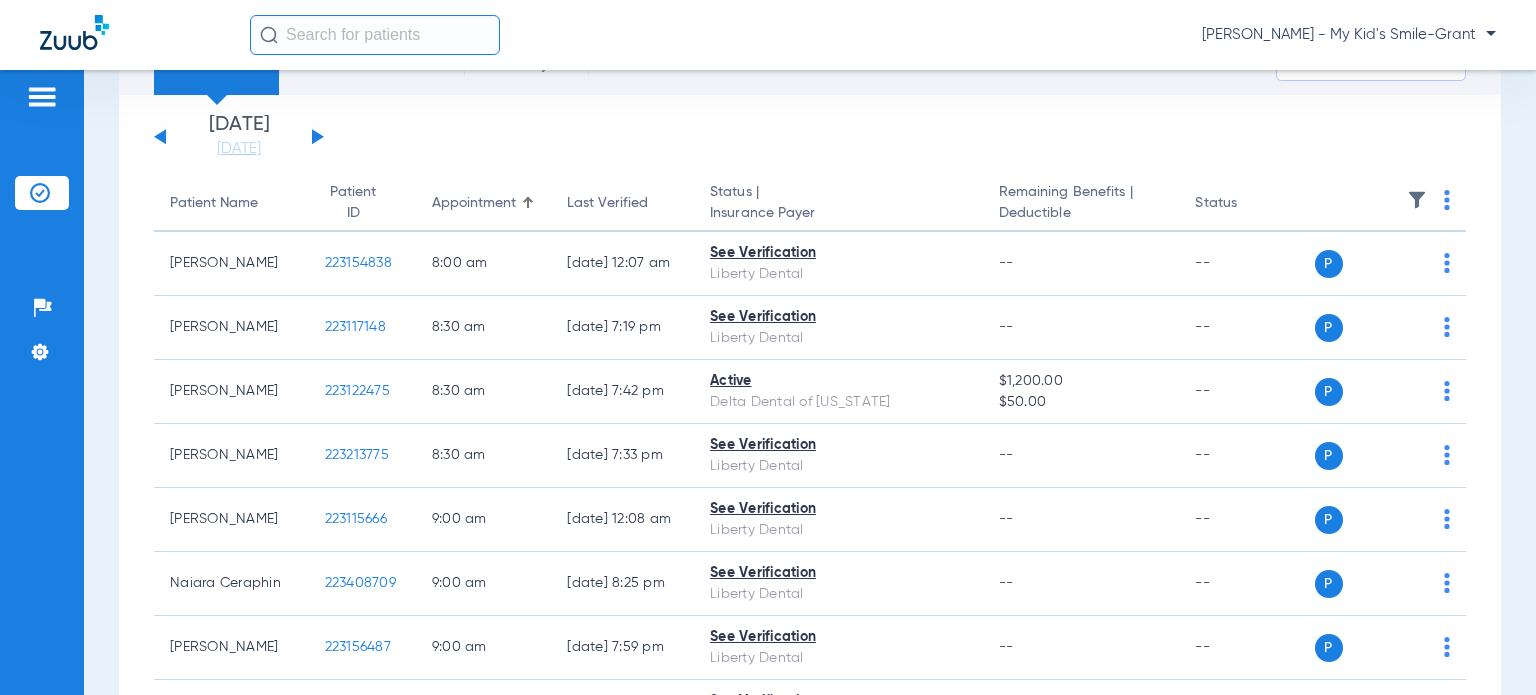 scroll, scrollTop: 0, scrollLeft: 0, axis: both 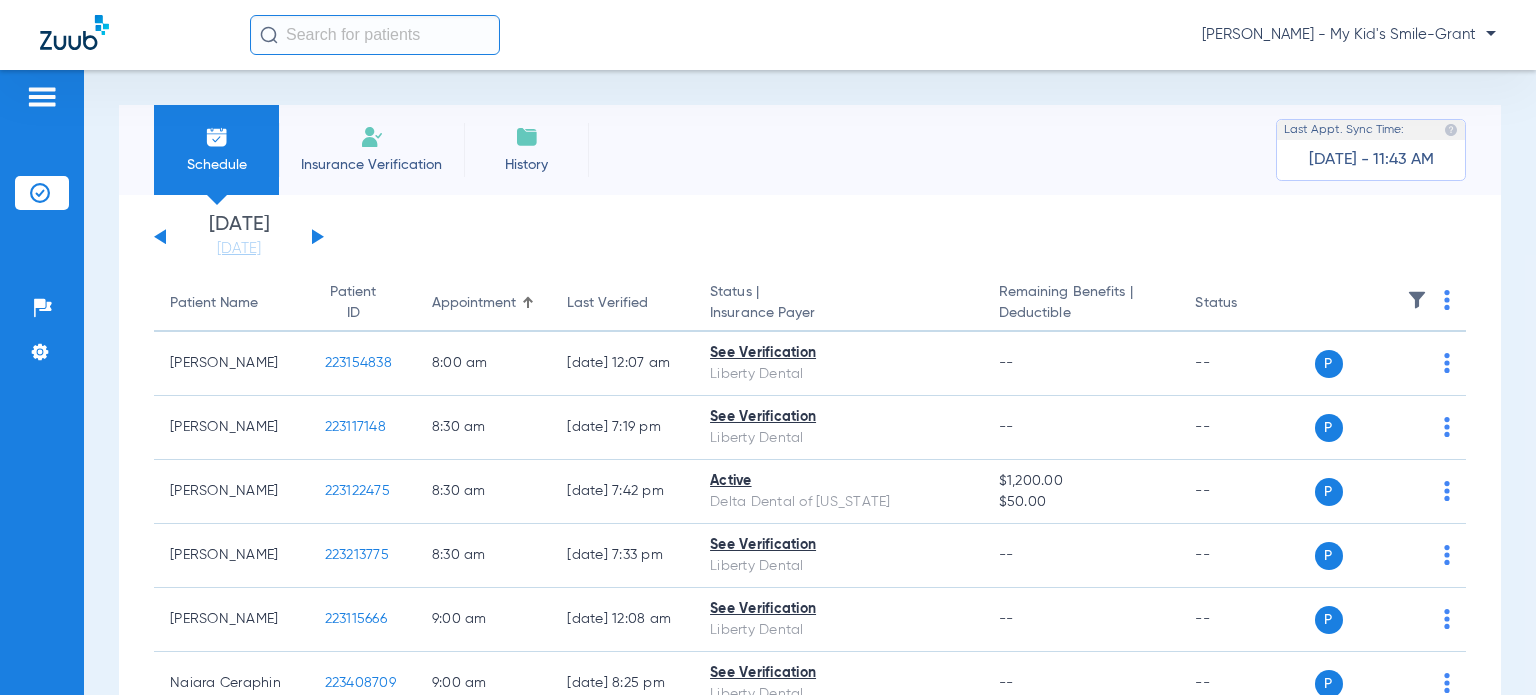 click 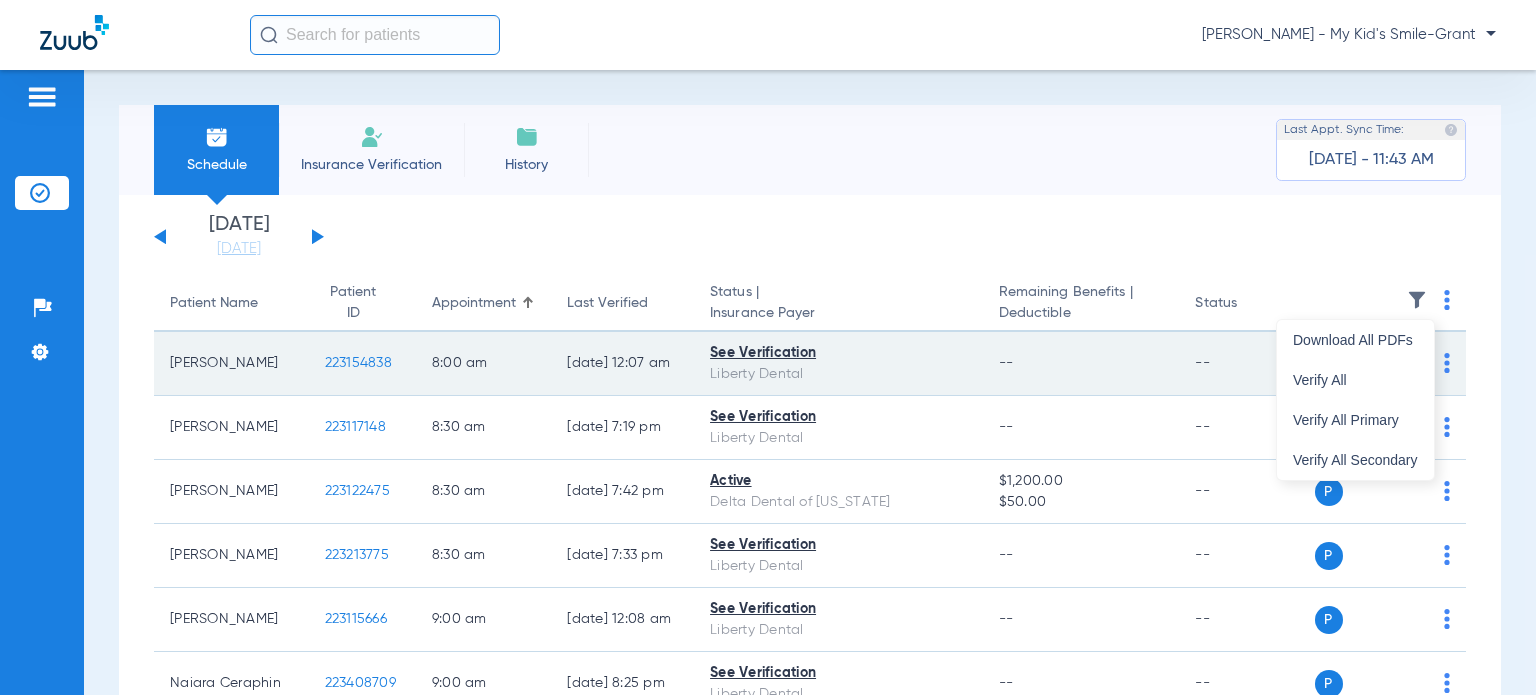 click on "Verify All" at bounding box center (1355, 380) 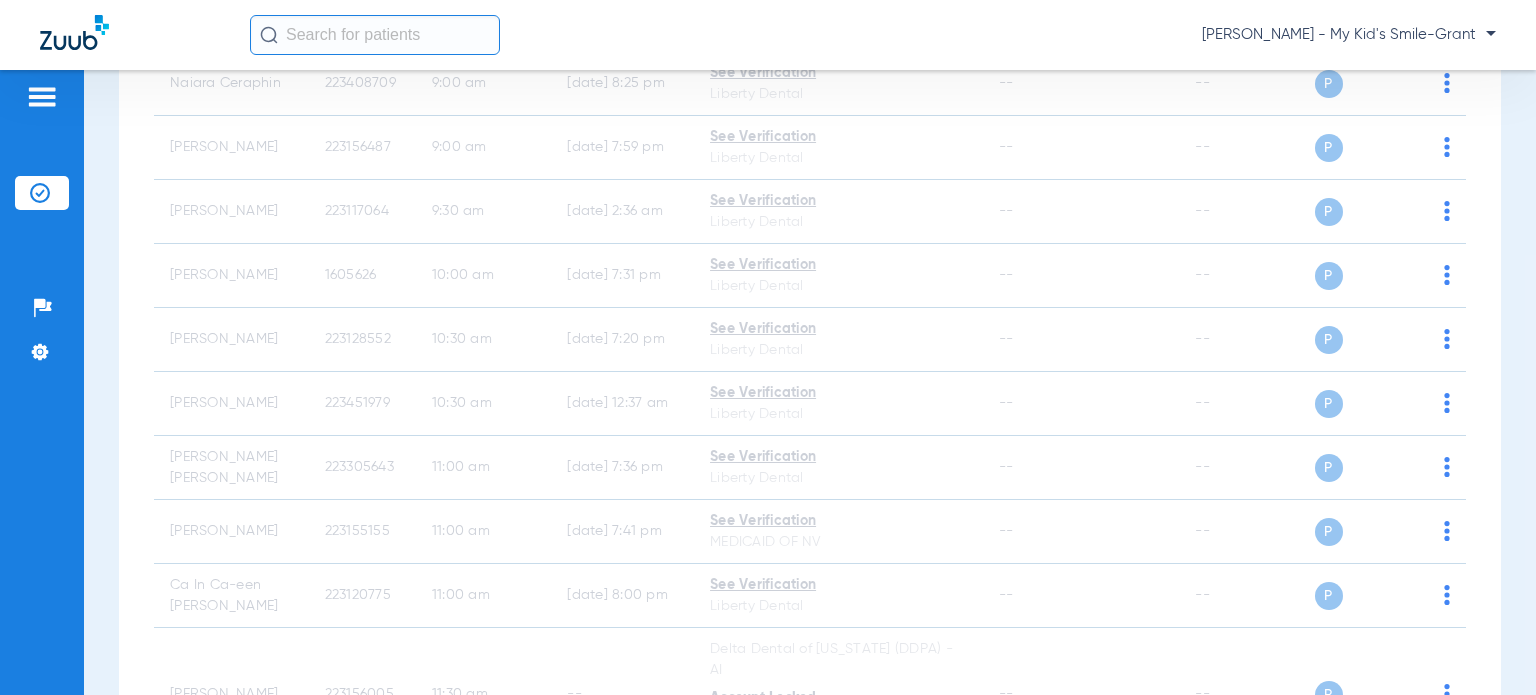 scroll, scrollTop: 0, scrollLeft: 0, axis: both 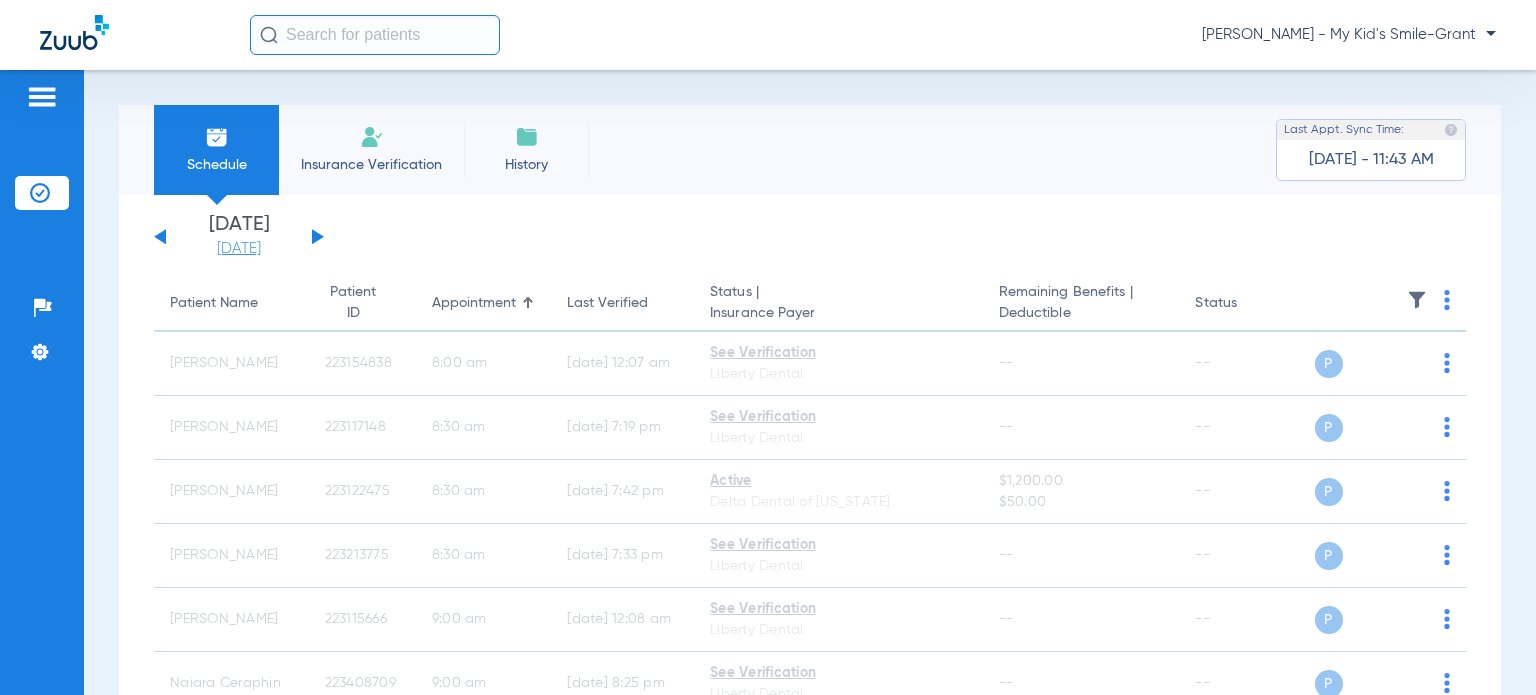 click on "[DATE]" 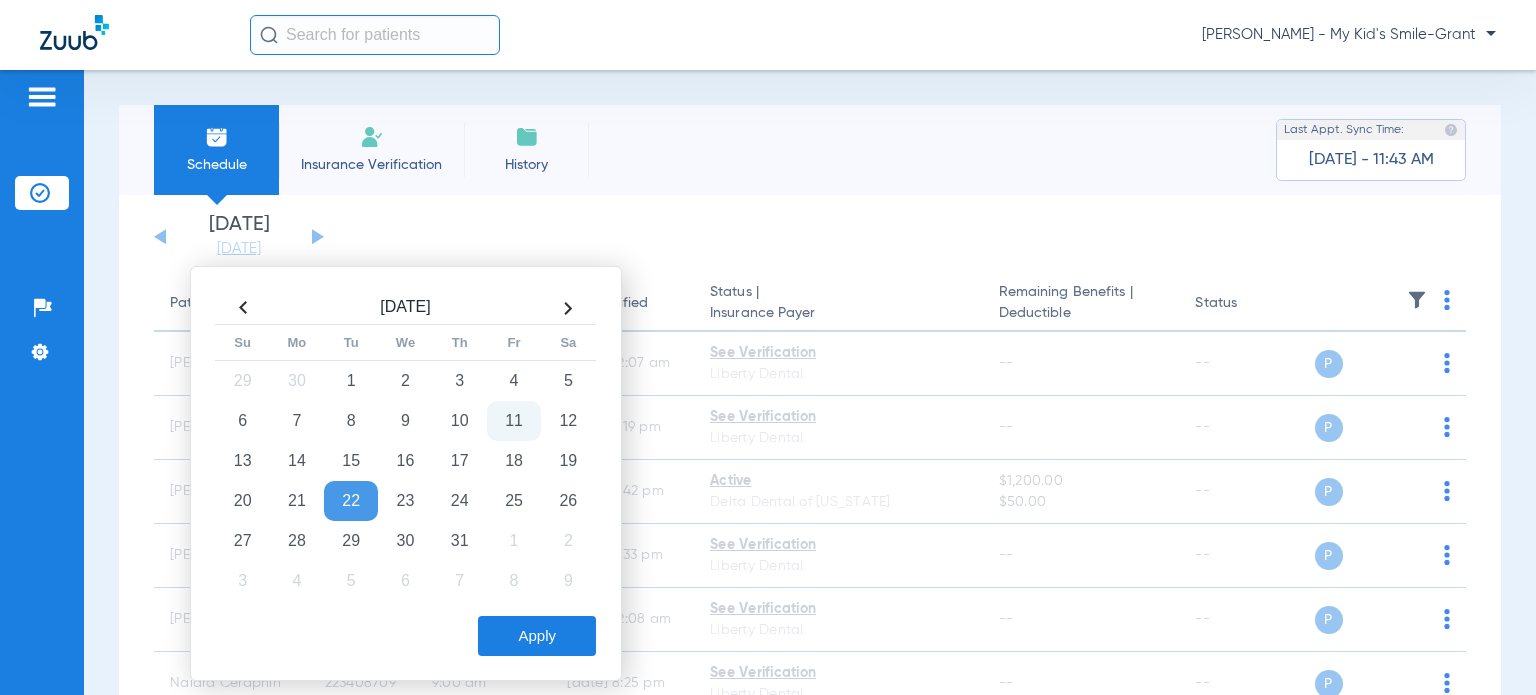 click on "22" 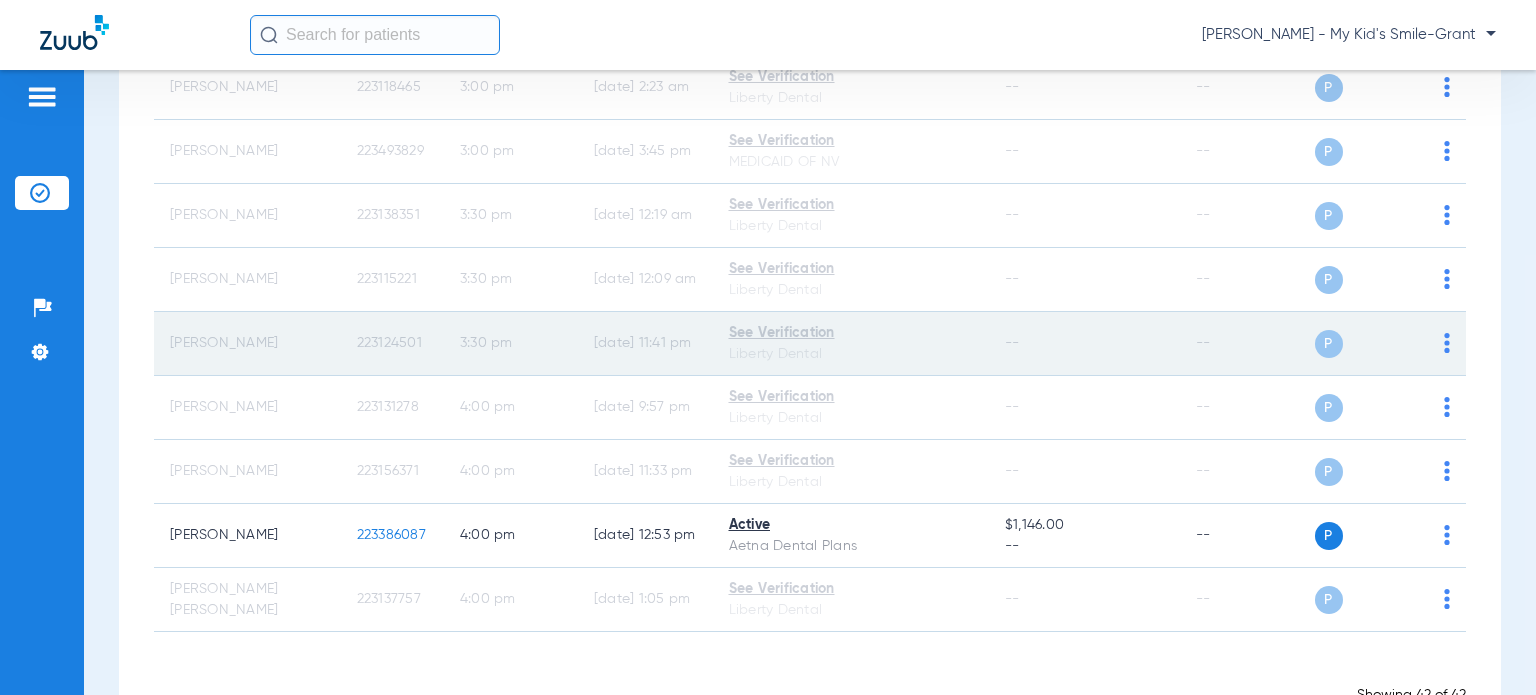 scroll, scrollTop: 2632, scrollLeft: 0, axis: vertical 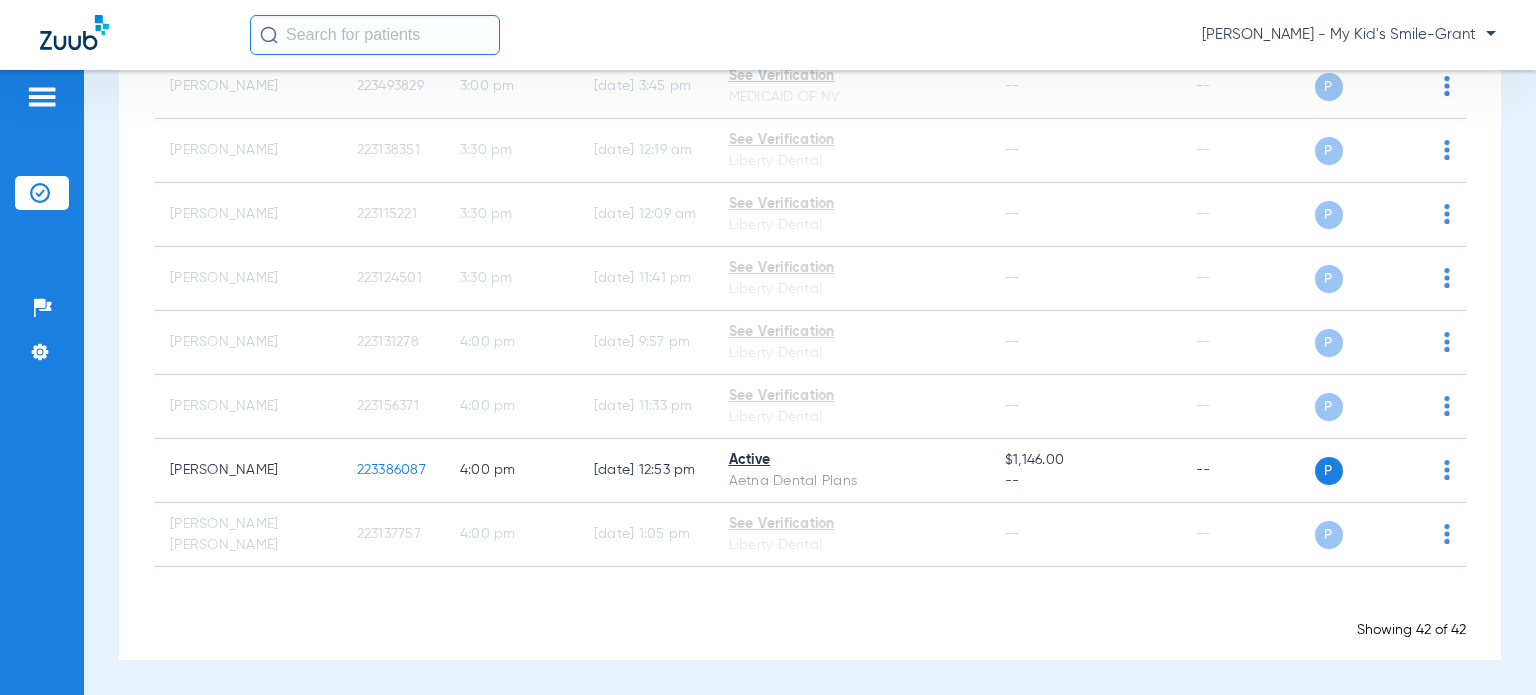 click on "[PERSON_NAME] - My Kid's Smile-Grant" 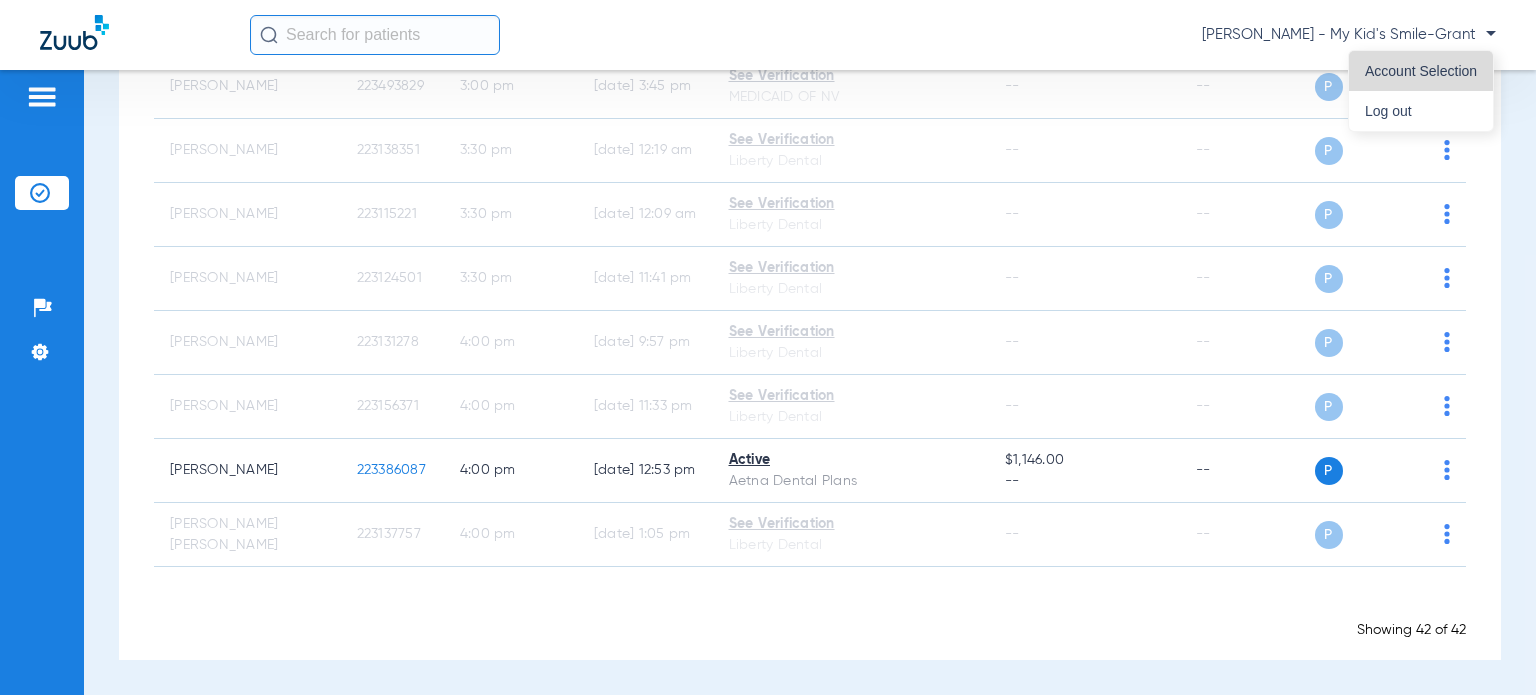 click on "Account Selection" at bounding box center [1421, 71] 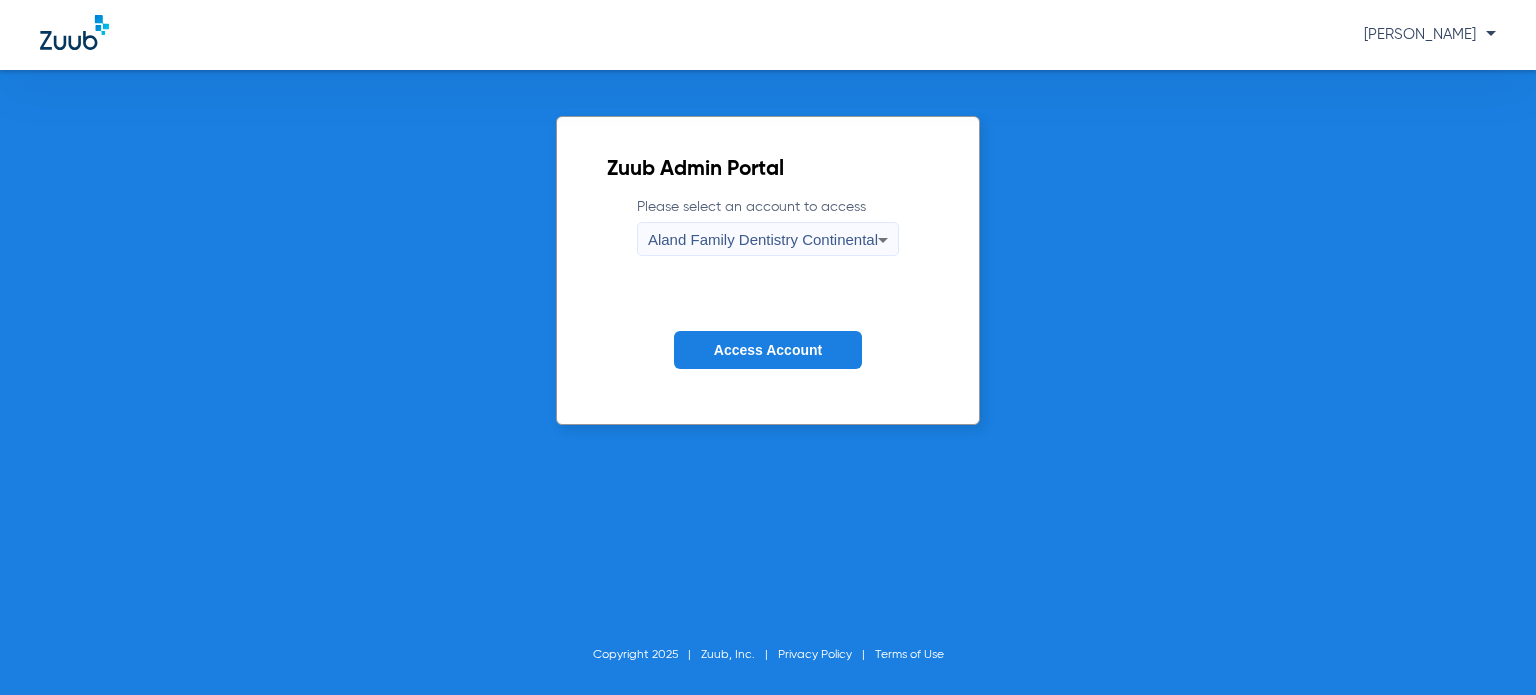 click on "Access Account" 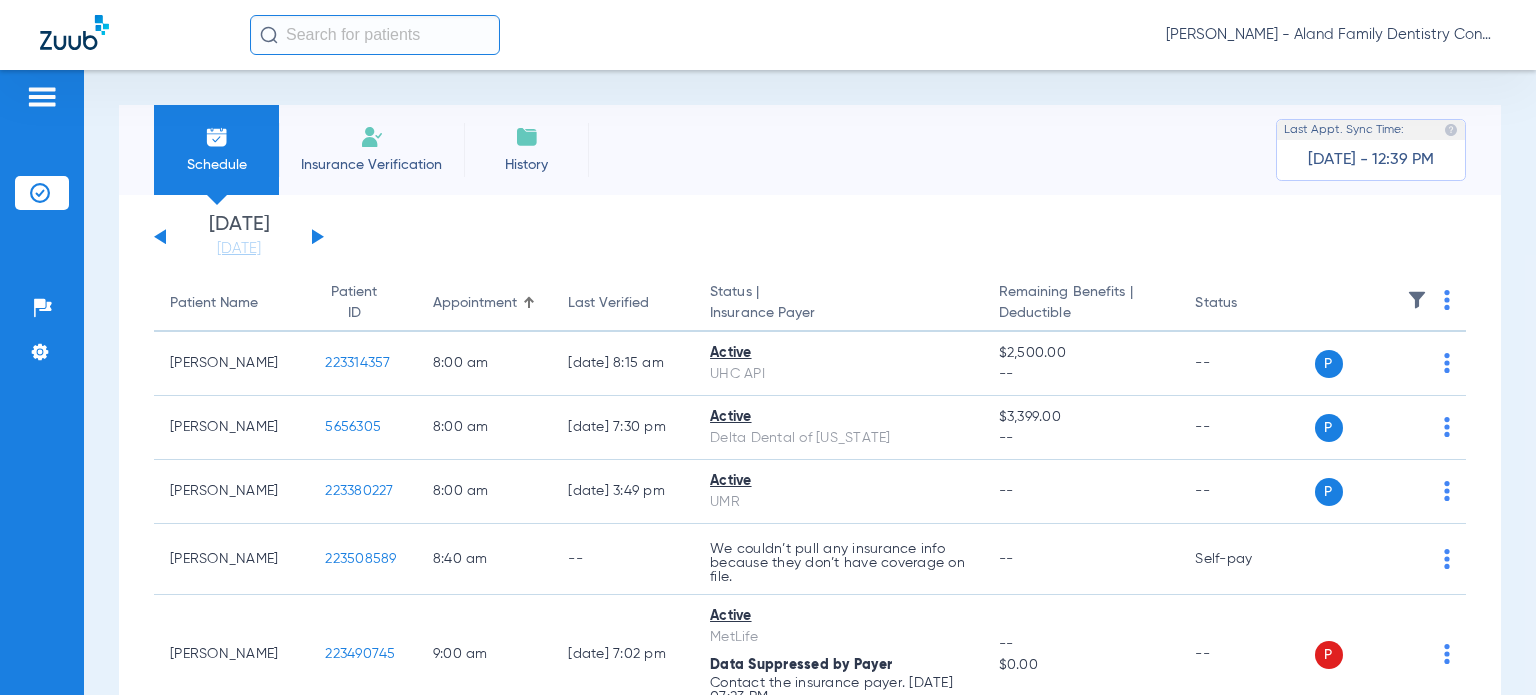 click on "[DATE]   [DATE]" 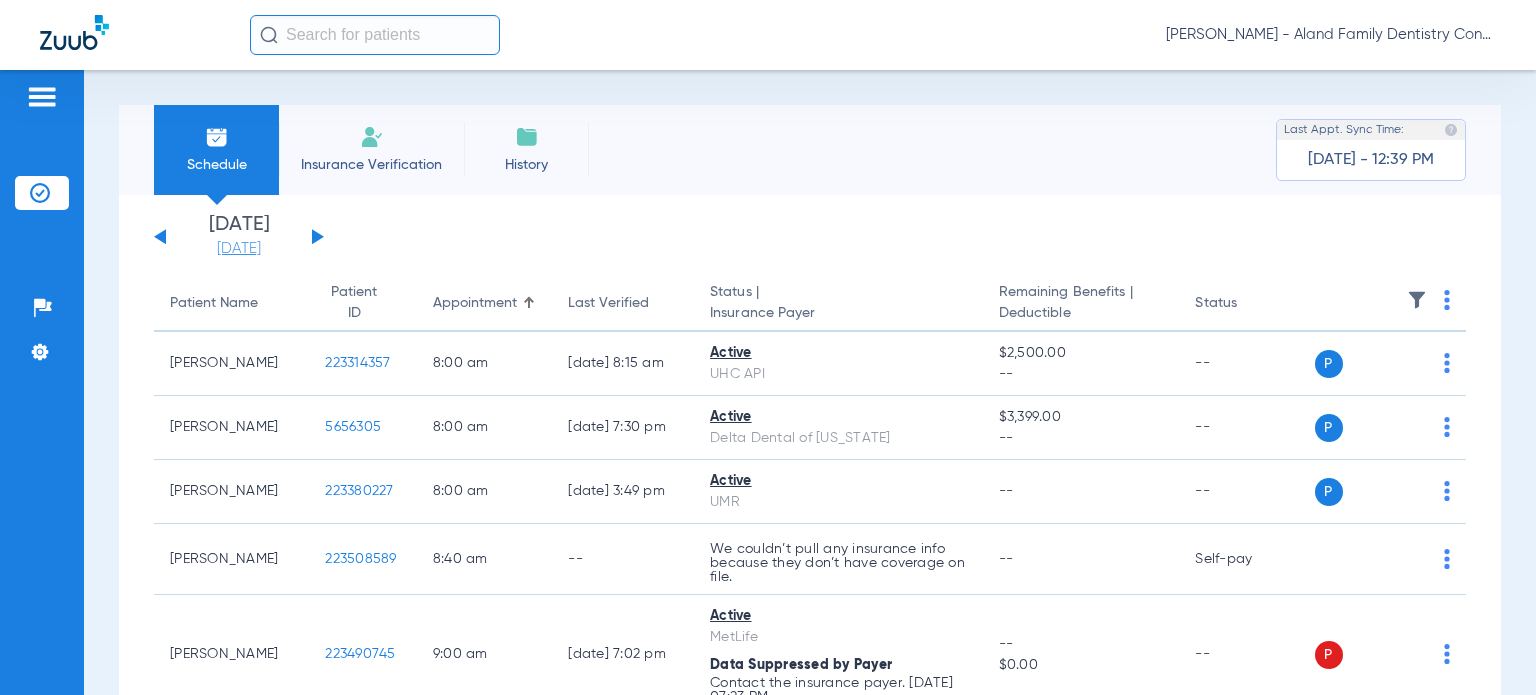 click on "[DATE]" 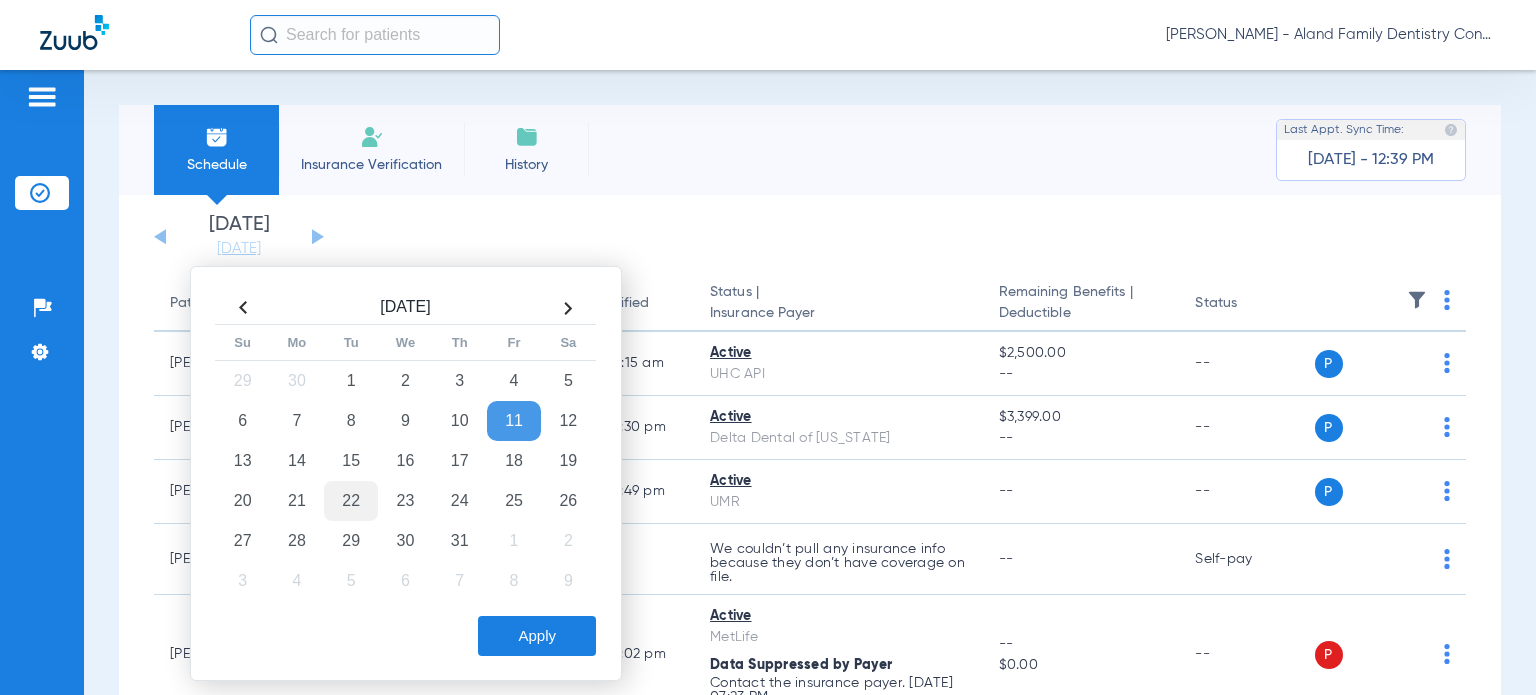 click on "22" 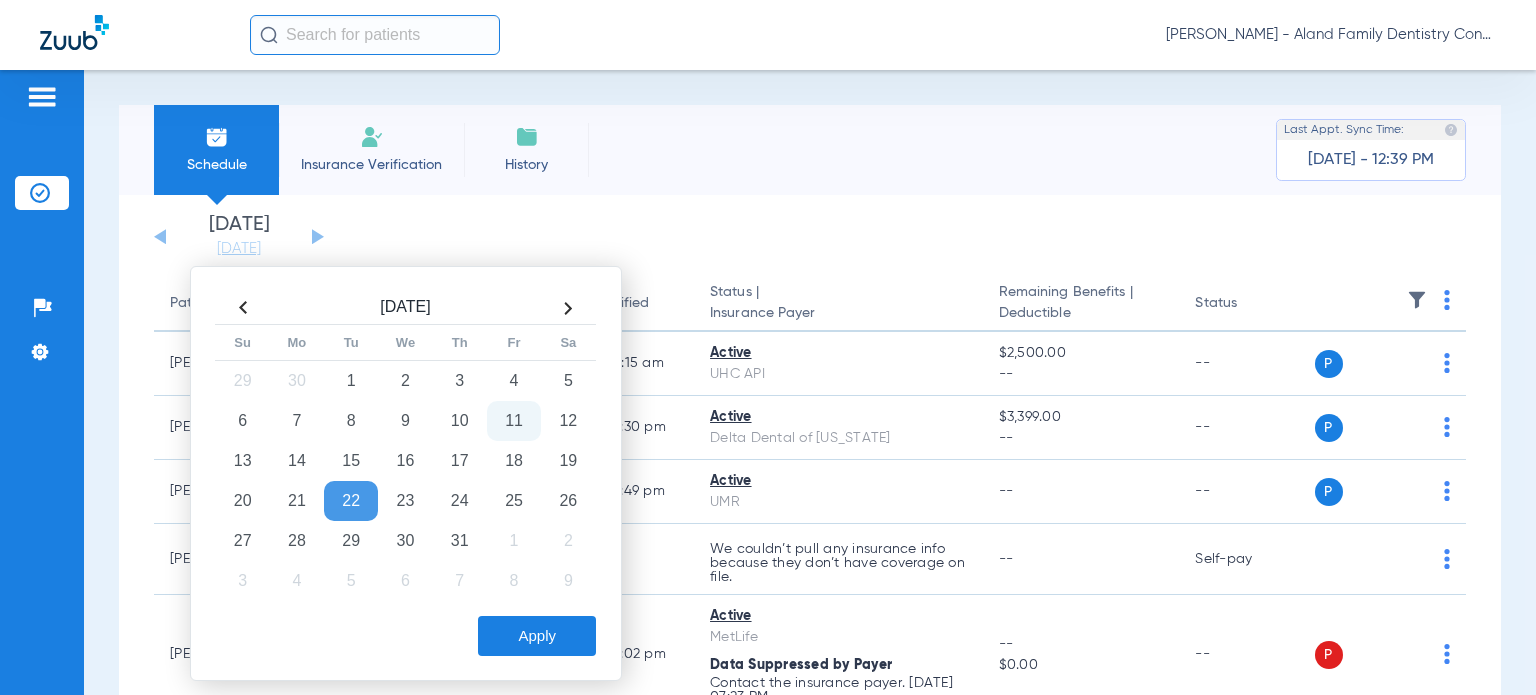 drag, startPoint x: 533, startPoint y: 633, endPoint x: 521, endPoint y: 621, distance: 16.970562 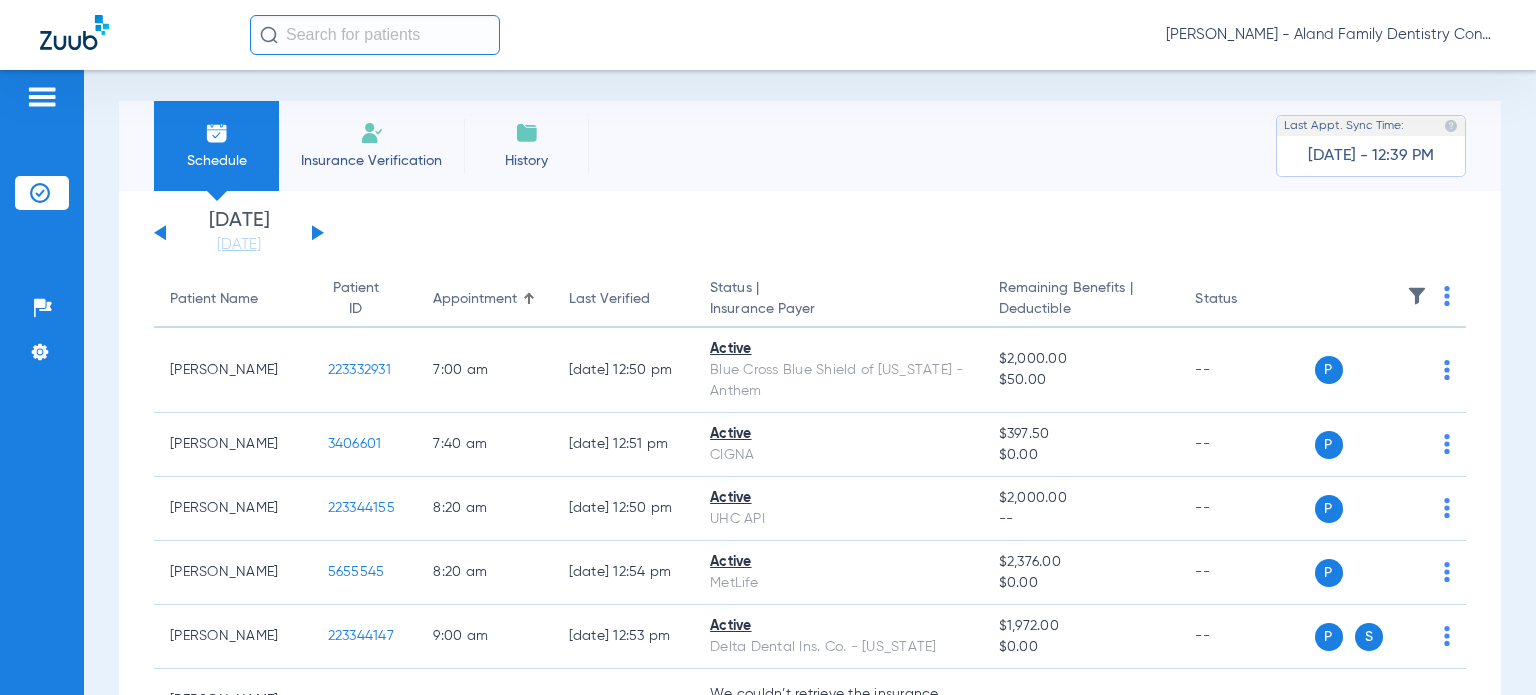 scroll, scrollTop: 0, scrollLeft: 0, axis: both 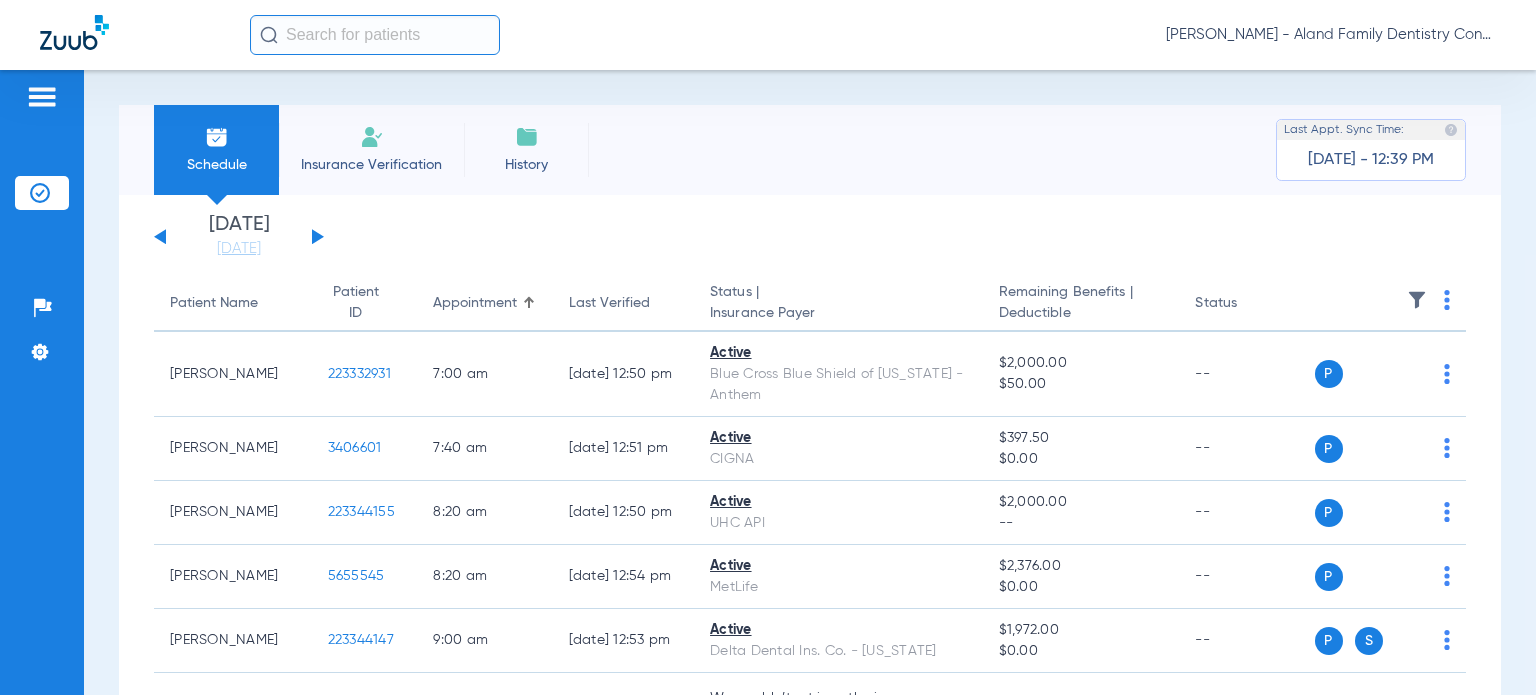 click 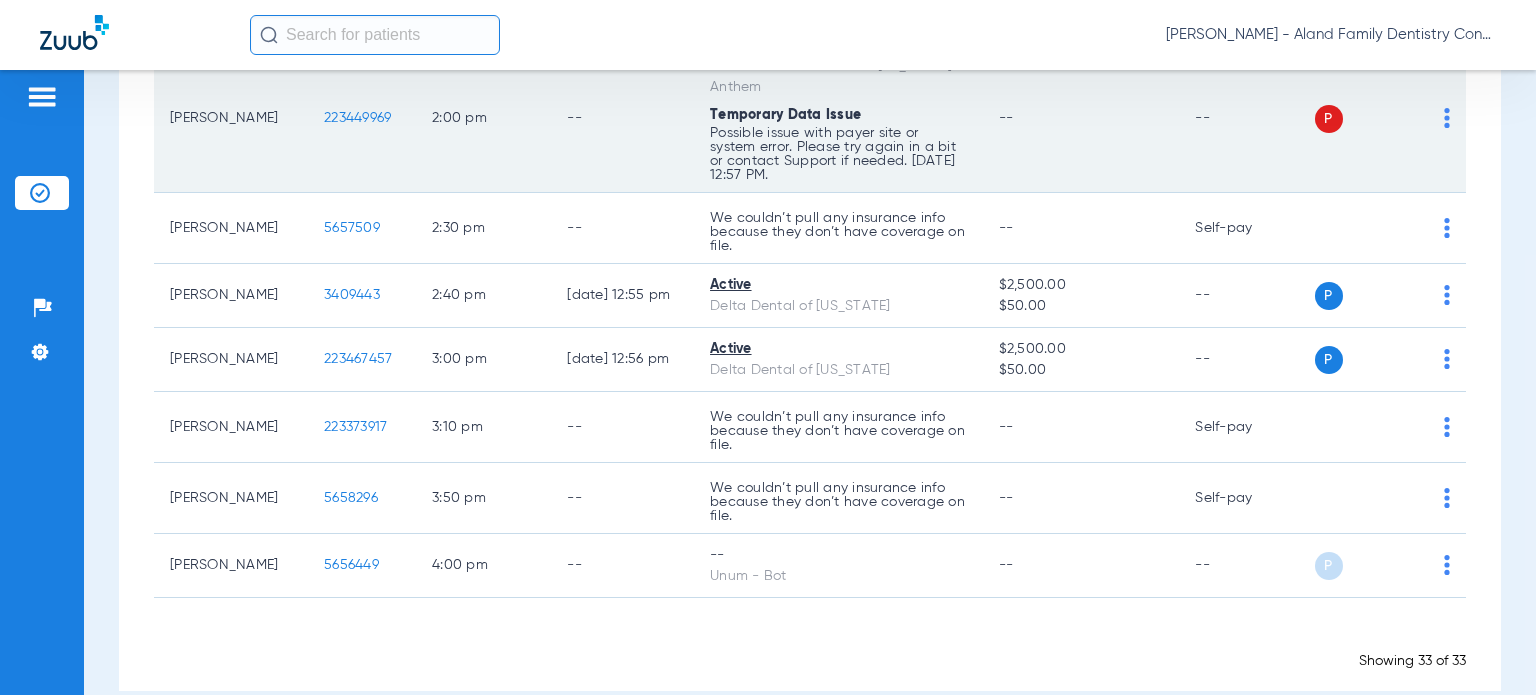 scroll, scrollTop: 2254, scrollLeft: 0, axis: vertical 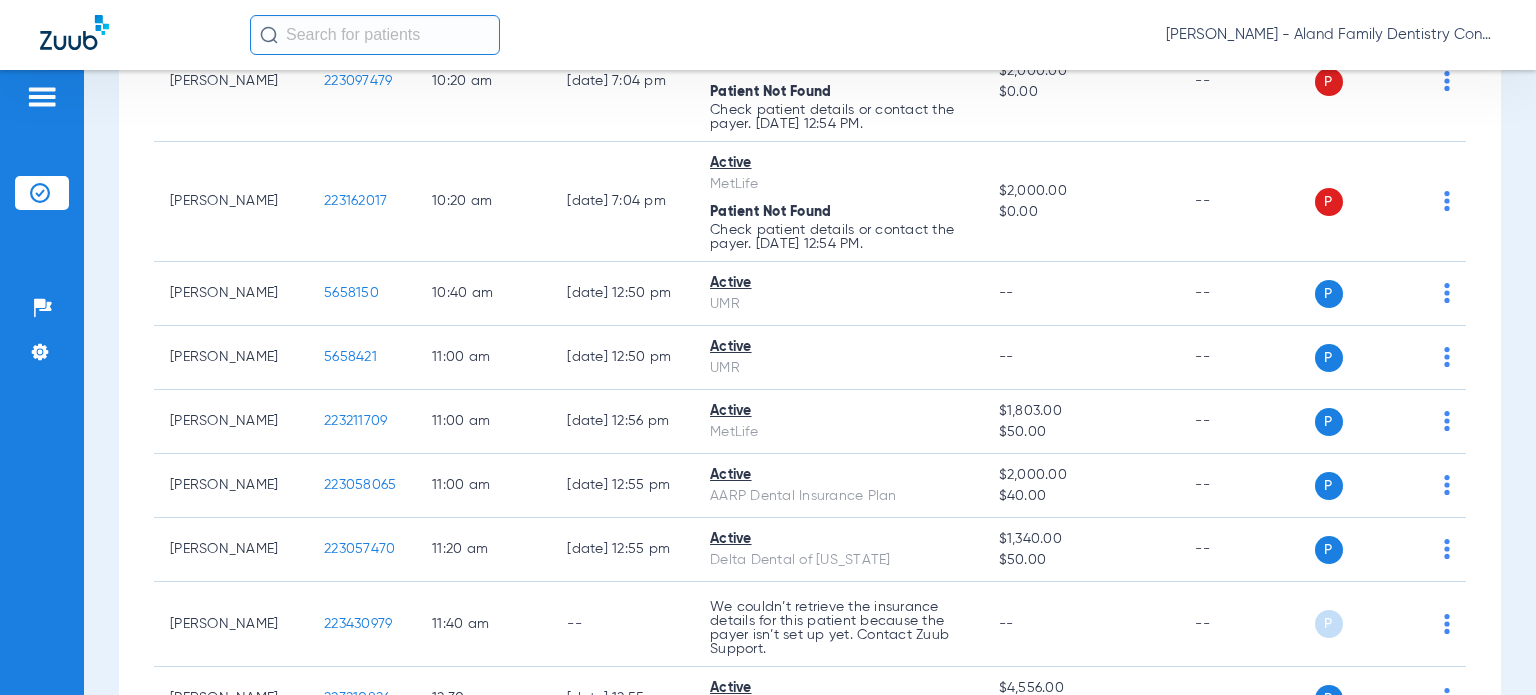 click on "[PERSON_NAME] - Aland Family Dentistry Continental" 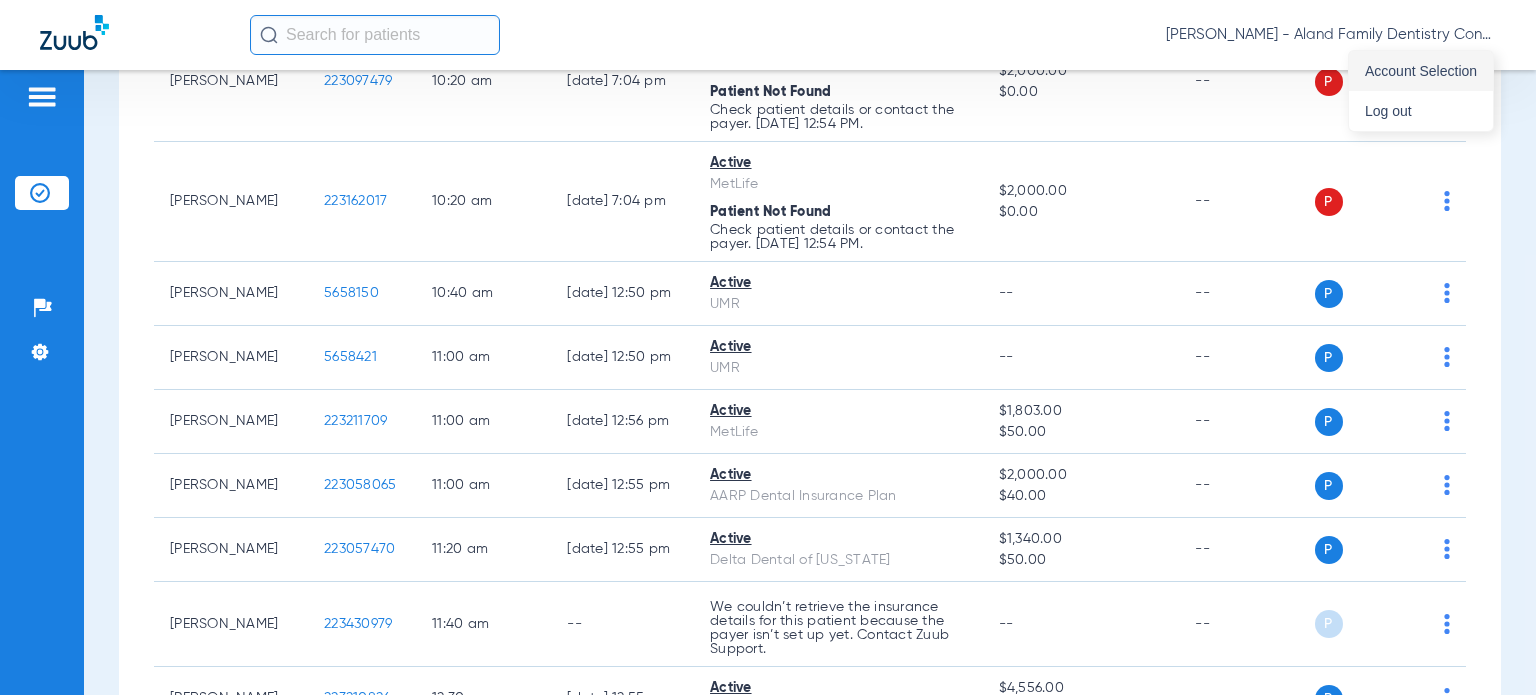 click on "Account Selection" at bounding box center (1421, 71) 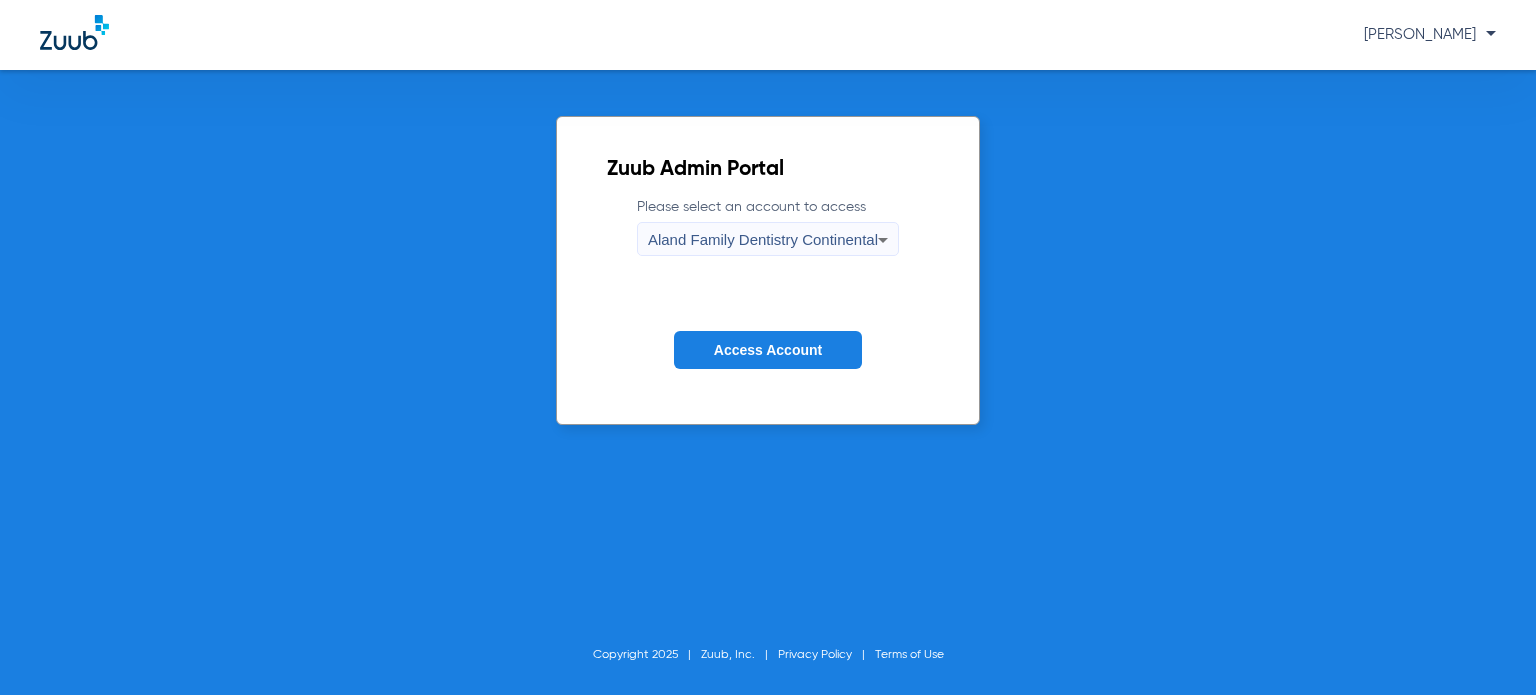click on "Zuub Admin Portal  Please select an account to access  Aland Family Dentistry Continental Access Account Copyright 2025 Zuub, Inc. Privacy Policy Terms of Use" 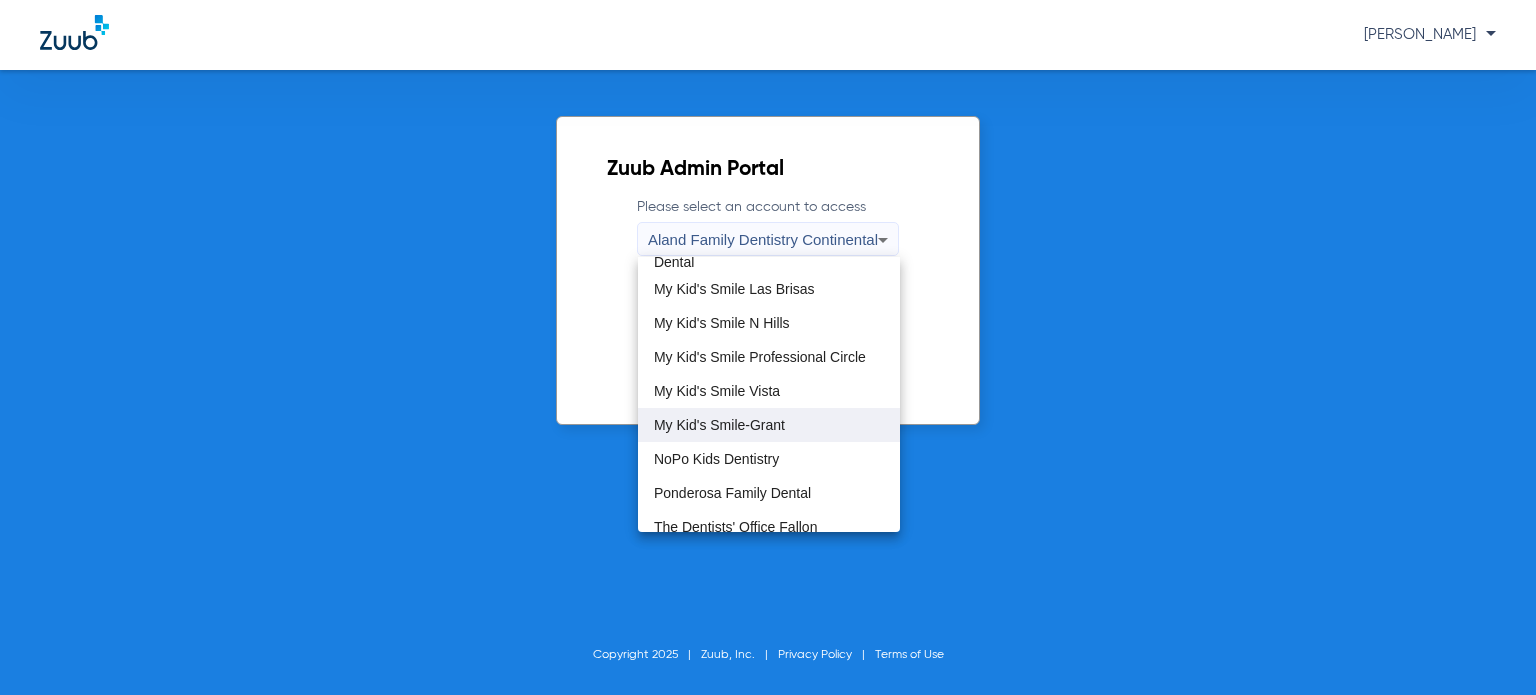 scroll, scrollTop: 500, scrollLeft: 0, axis: vertical 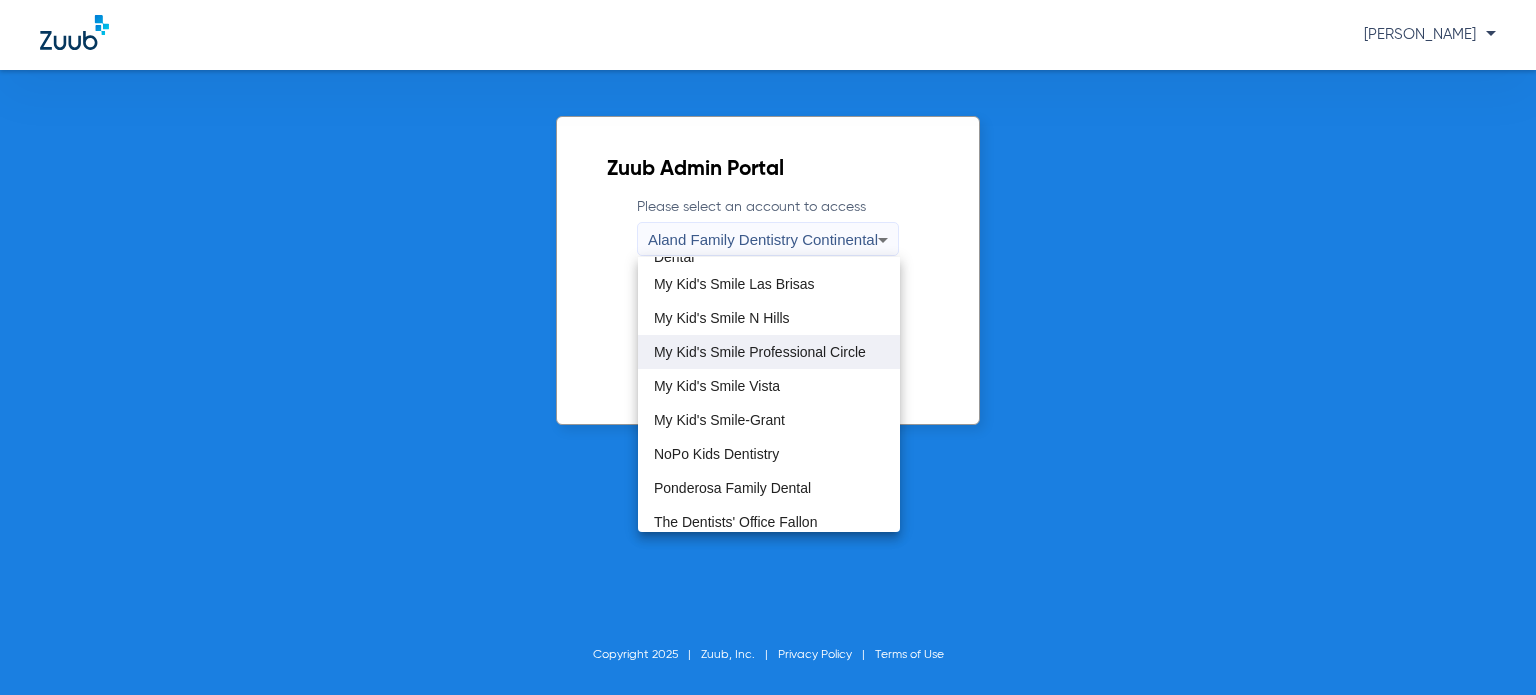 click on "My Kid's Smile Professional Circle" at bounding box center [769, 352] 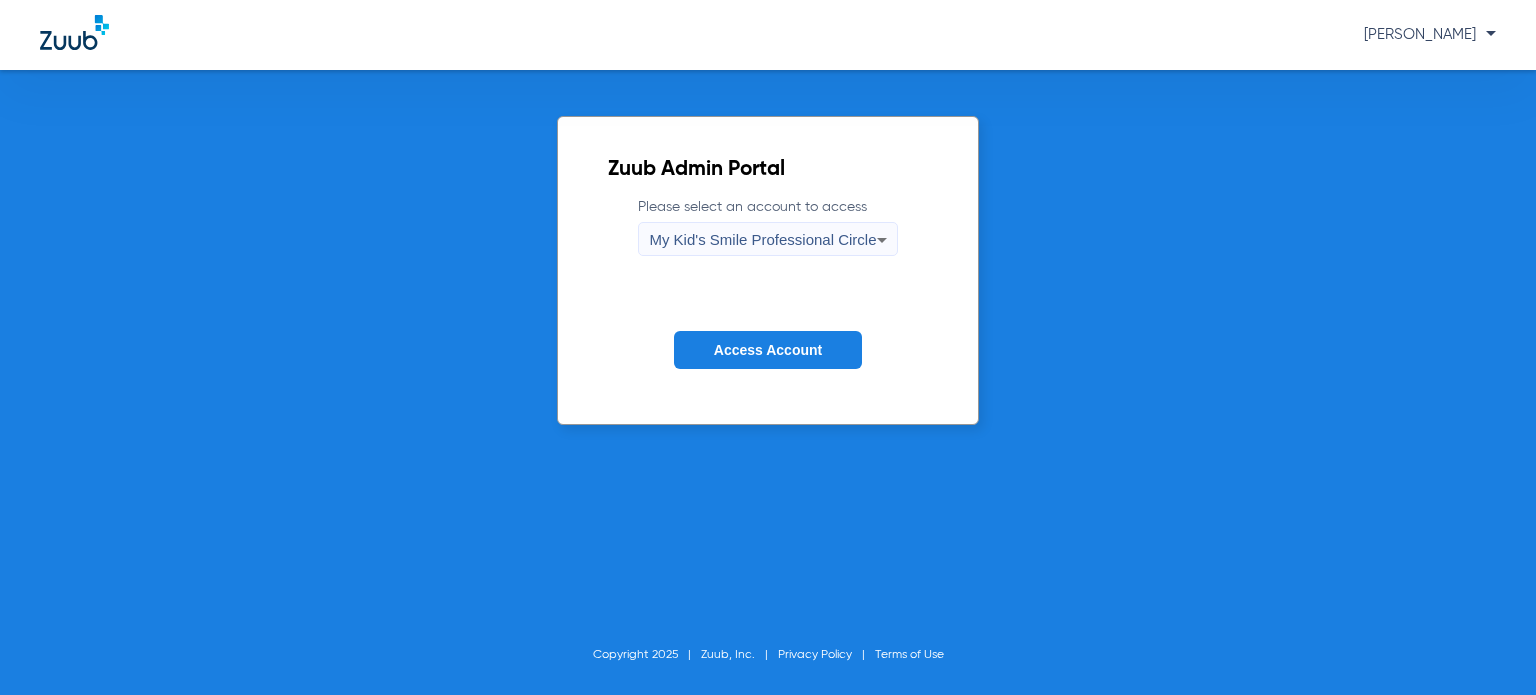 click on "Access Account" 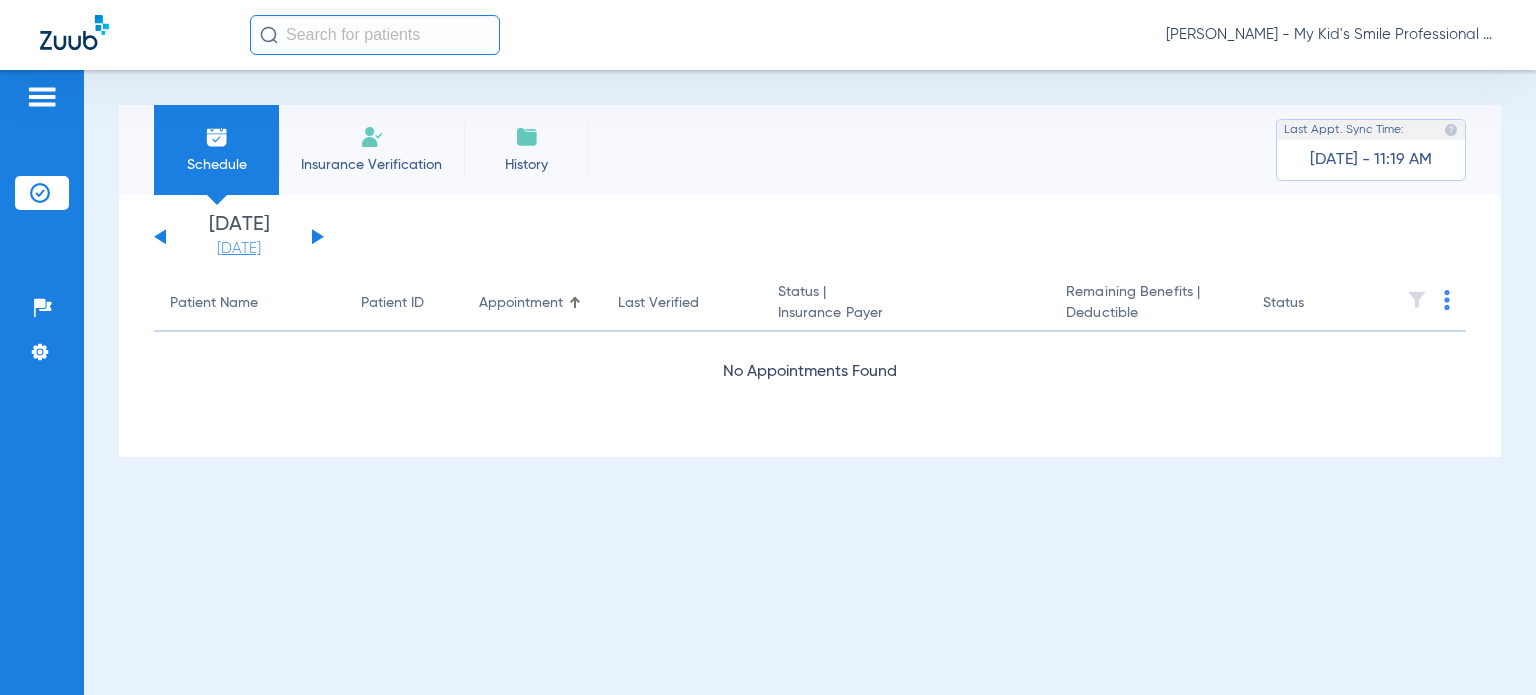 click on "[DATE]" 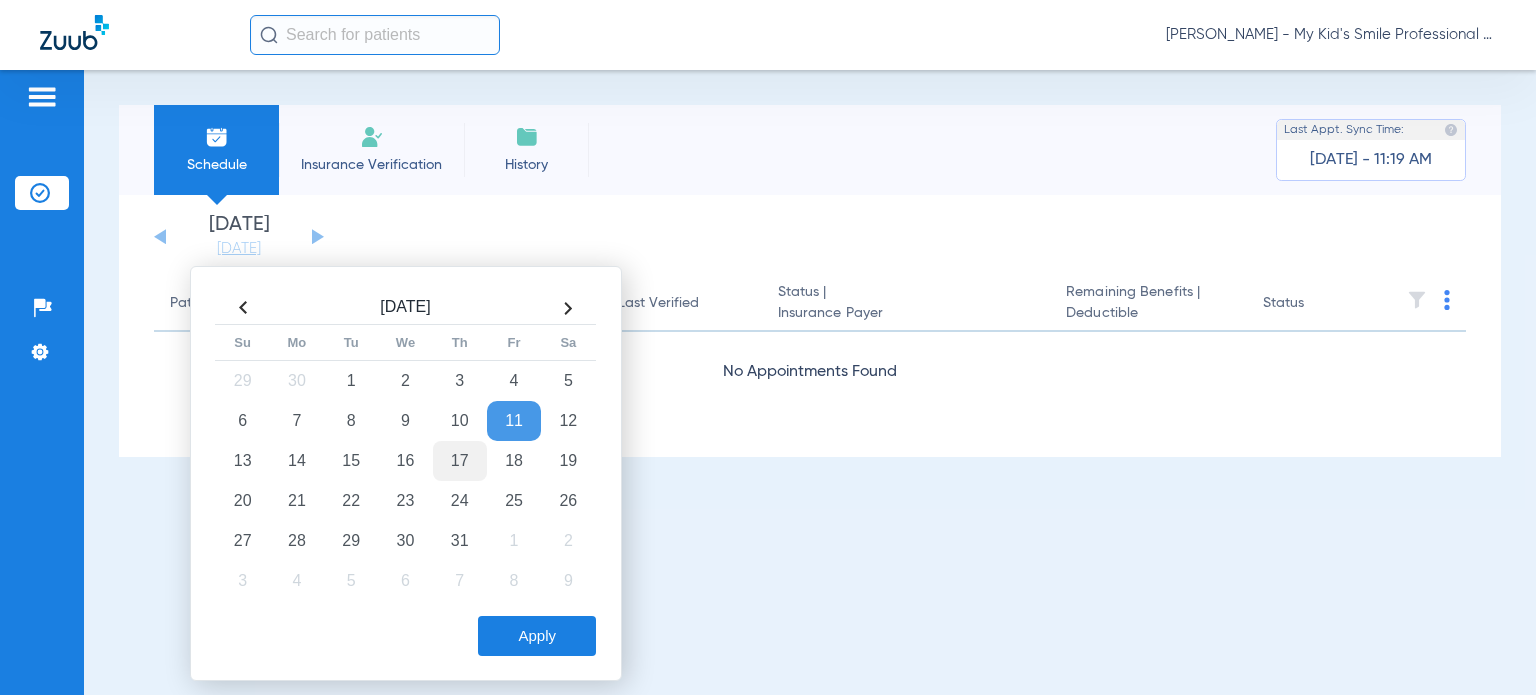 click on "17" 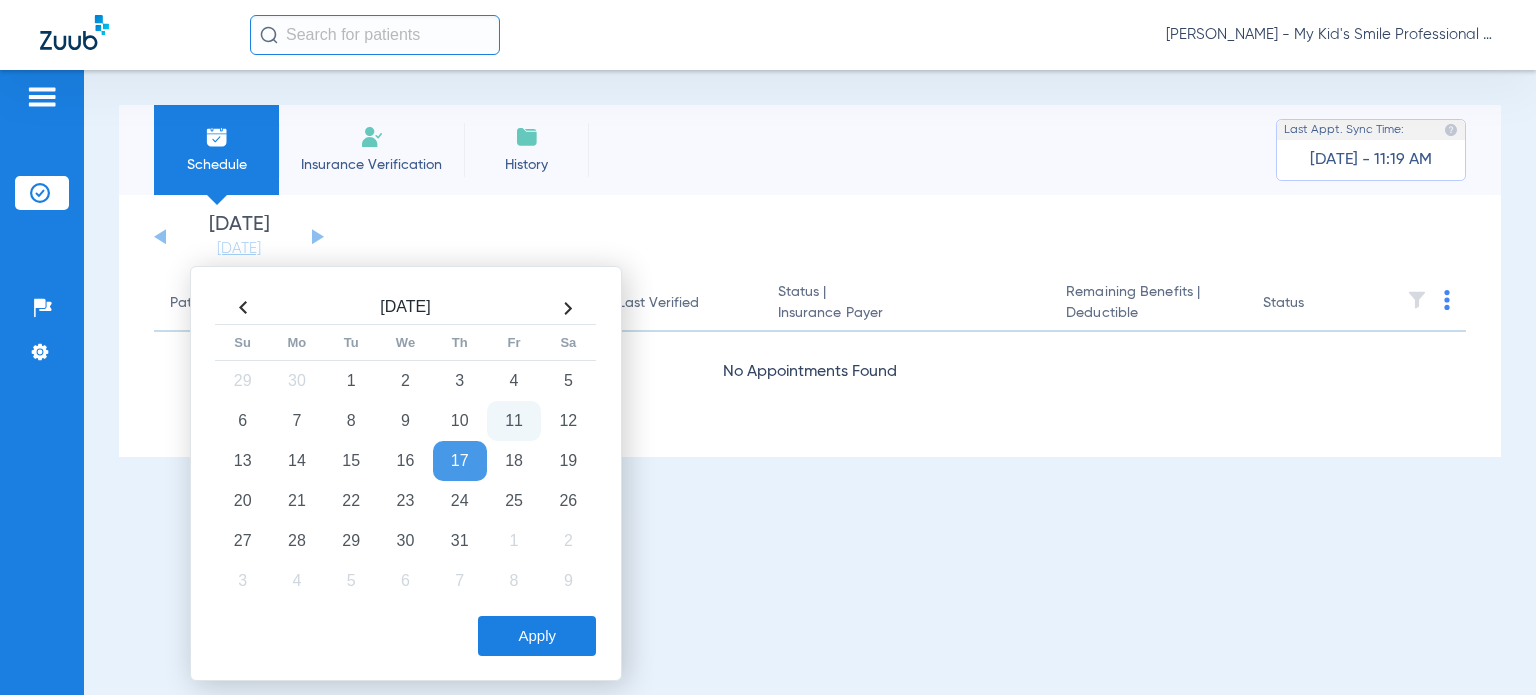 click on "Apply" 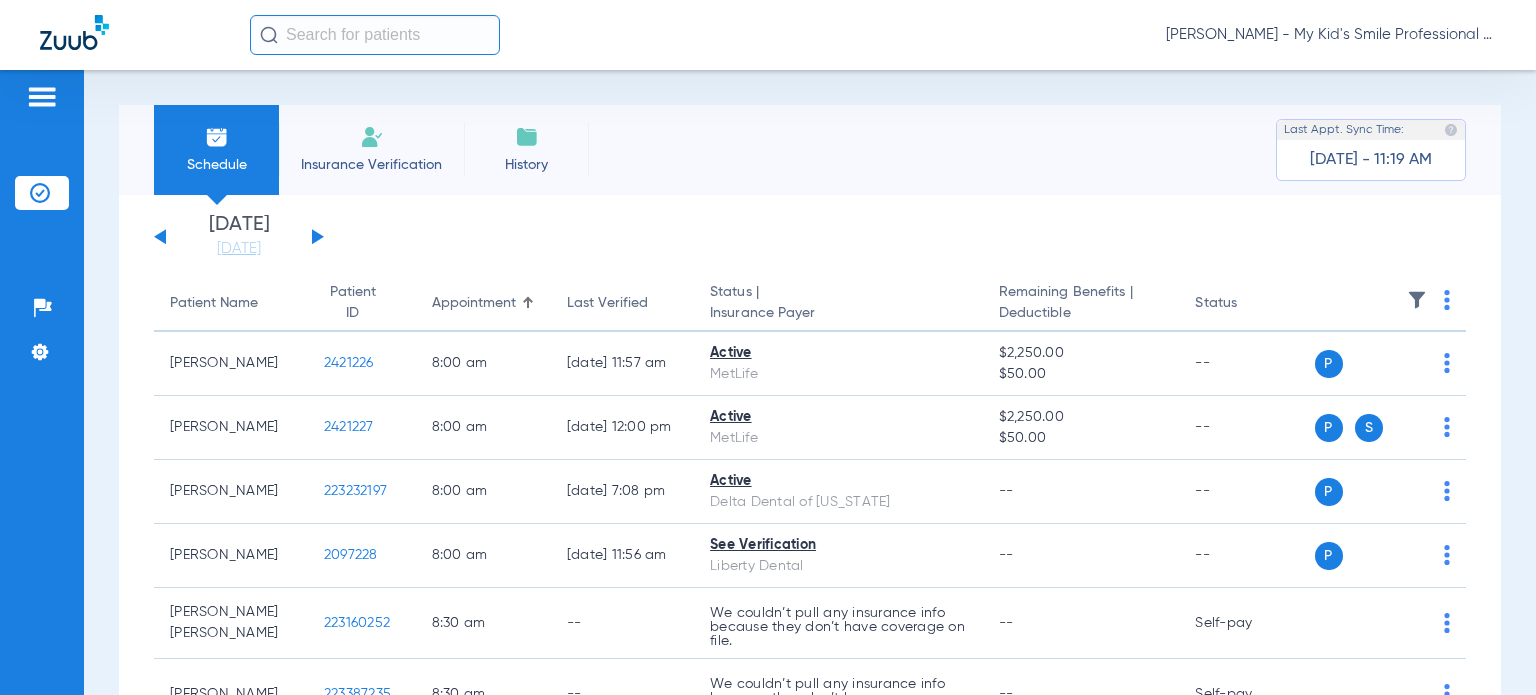 click on "[DATE]   [DATE]   [DATE]   [DATE]   [DATE]   [DATE]   [DATE]   [DATE]   [DATE]   [DATE]   [DATE]   [DATE]   [DATE]   [DATE]   [DATE]   [DATE]   [DATE]   [DATE]   [DATE]   [DATE]   [DATE]   [DATE]   [DATE]   [DATE]   [DATE]   [DATE]   [DATE]   [DATE]   [DATE]   [DATE]   [DATE]   [DATE]   [DATE]   [DATE]   [DATE]   [DATE]   [DATE]   [DATE]   [DATE]   [DATE]   [DATE]   [DATE]   [DATE]   [DATE]  Su" 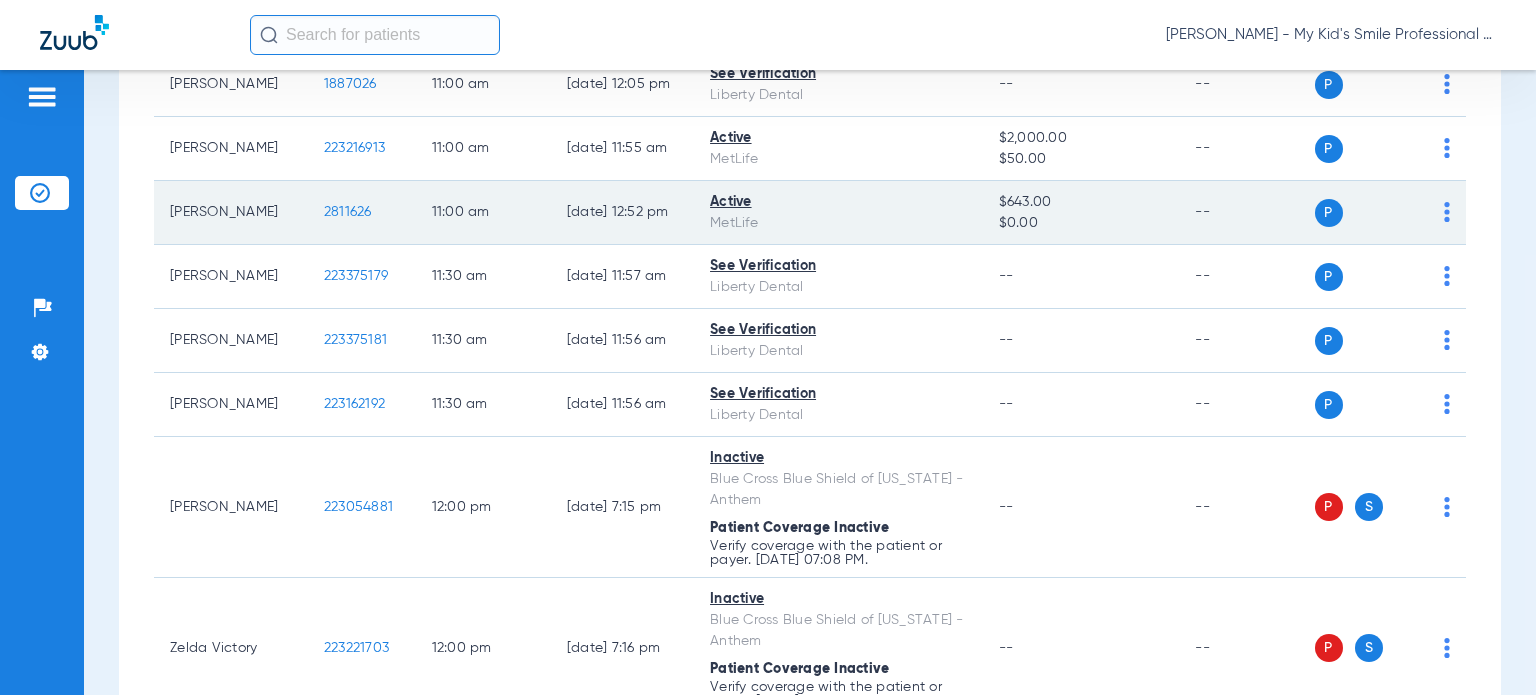 scroll, scrollTop: 2200, scrollLeft: 0, axis: vertical 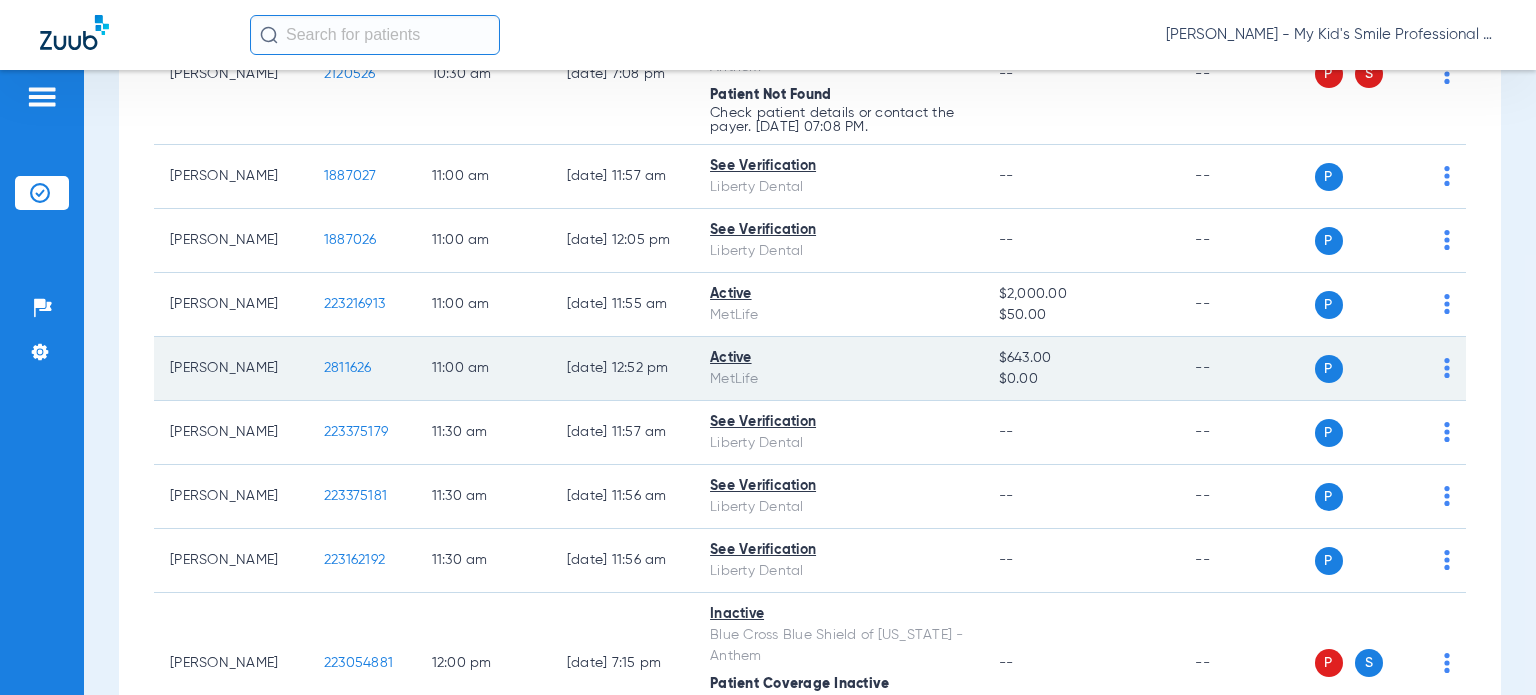 click on "2811626" 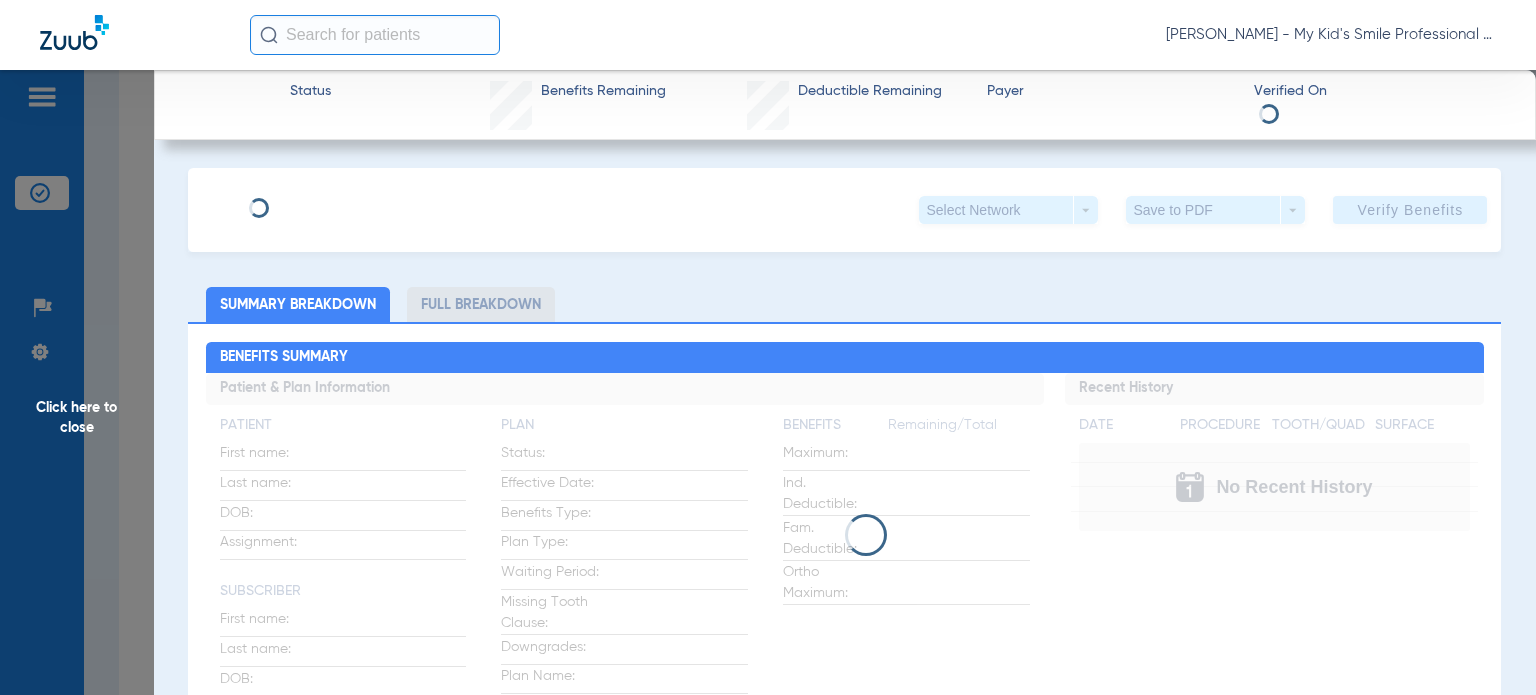 click on "Click here to close" 